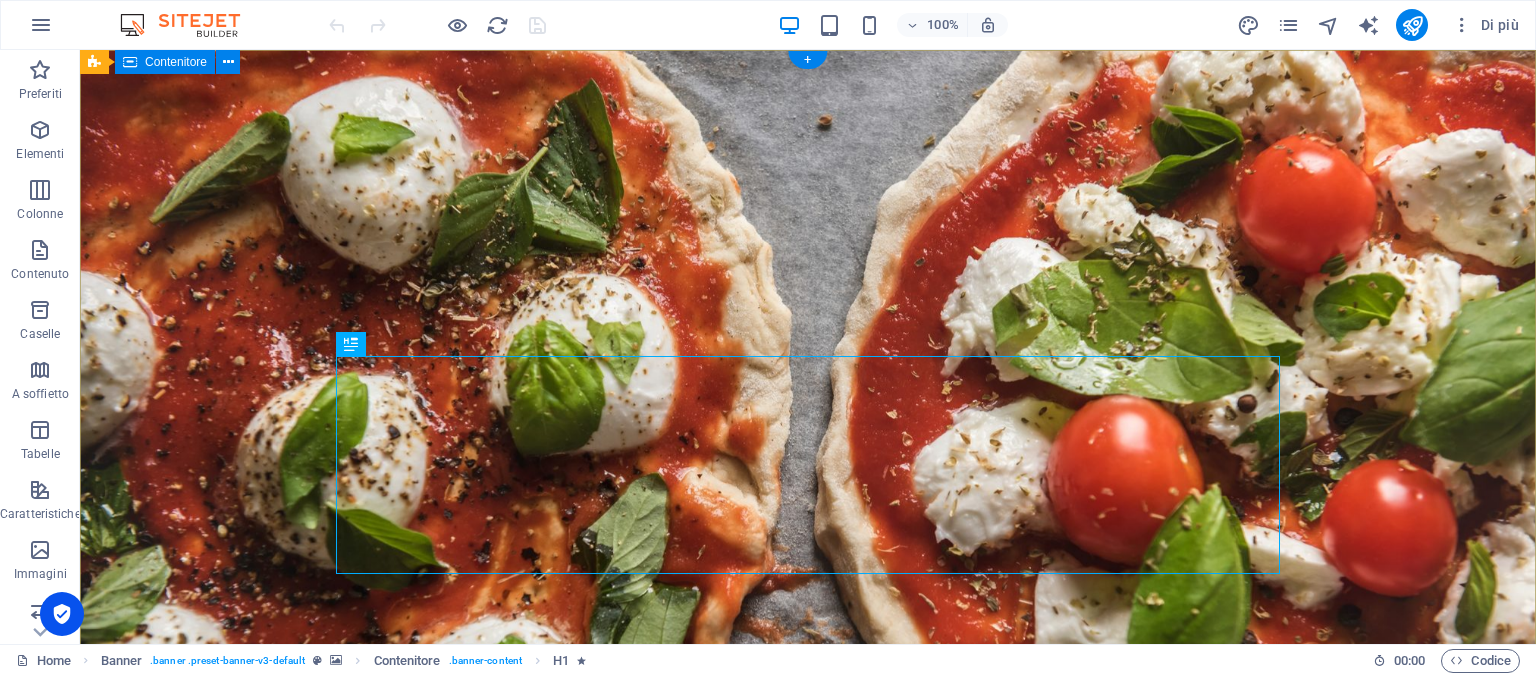 scroll, scrollTop: 0, scrollLeft: 0, axis: both 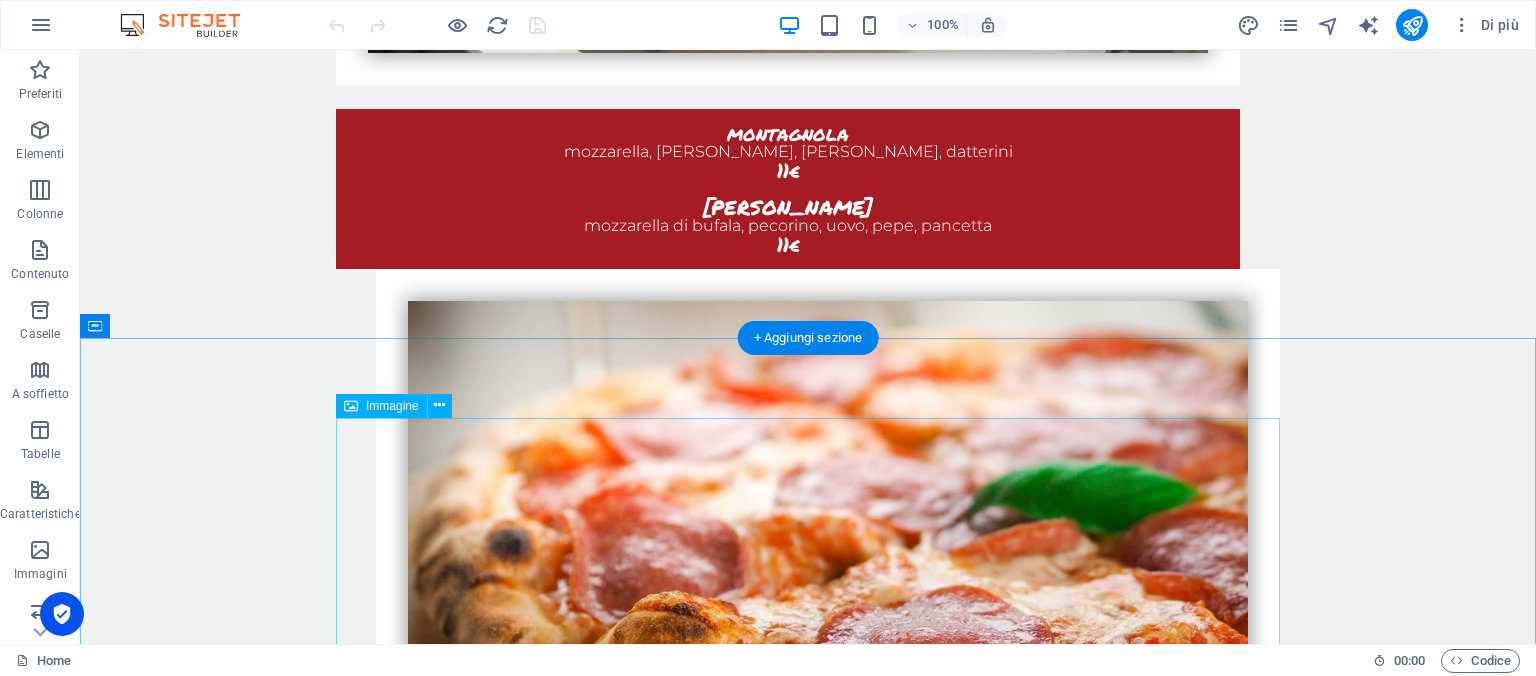 click at bounding box center [808, 5699] 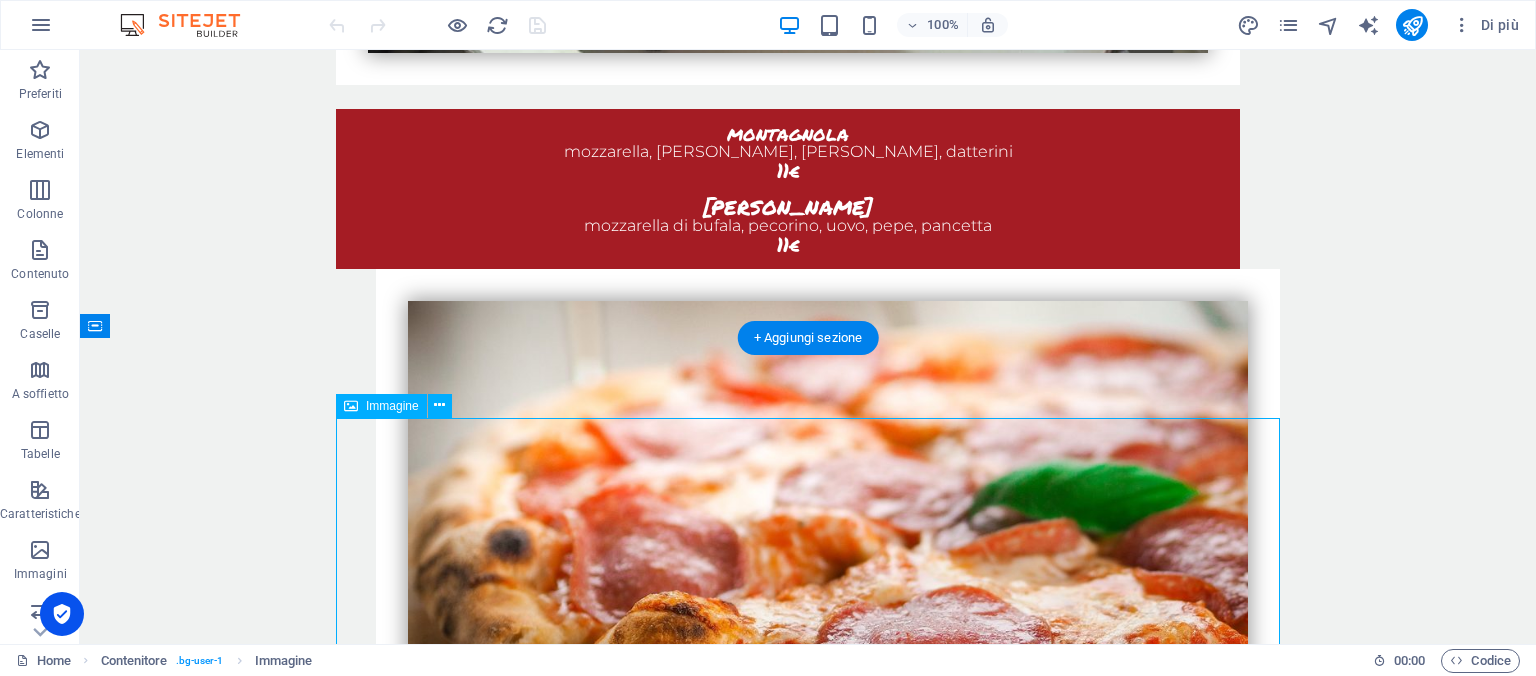 click at bounding box center (808, 5699) 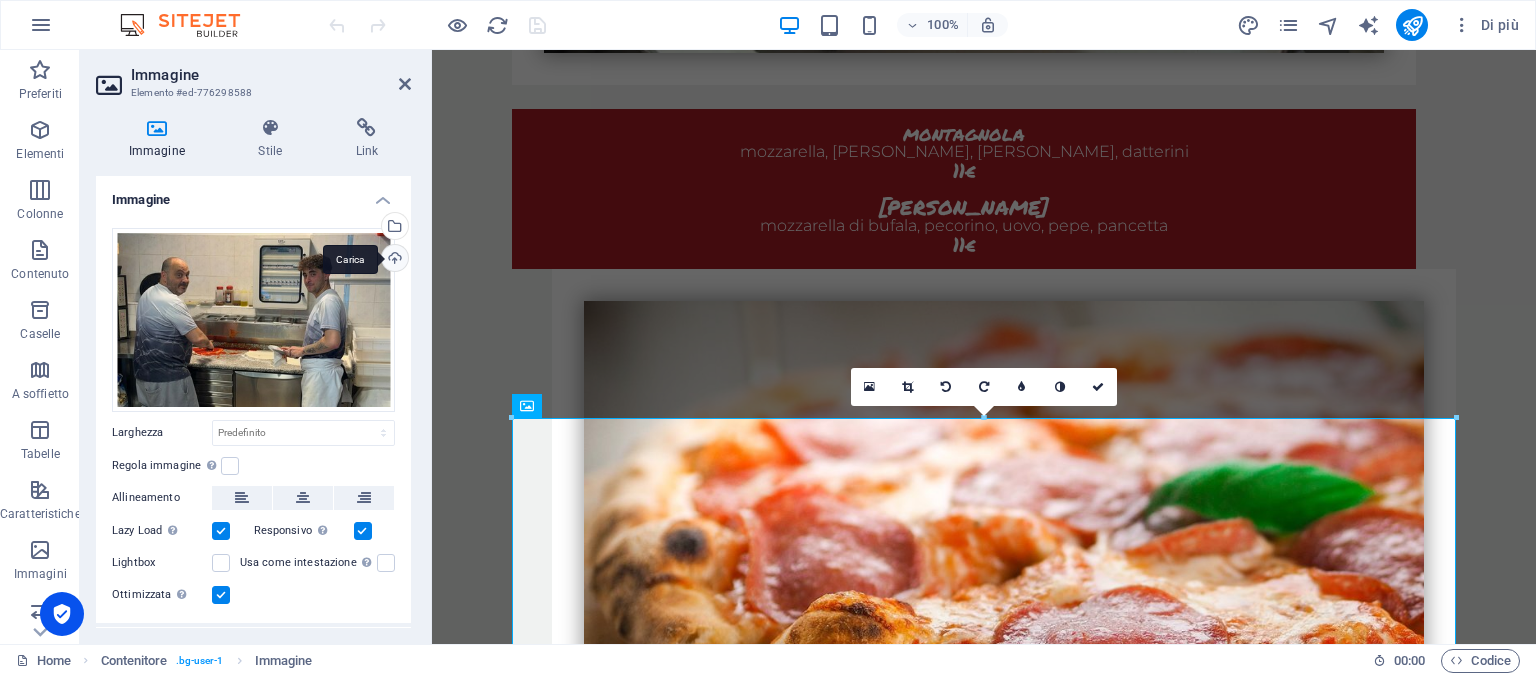 click on "Carica" at bounding box center (393, 260) 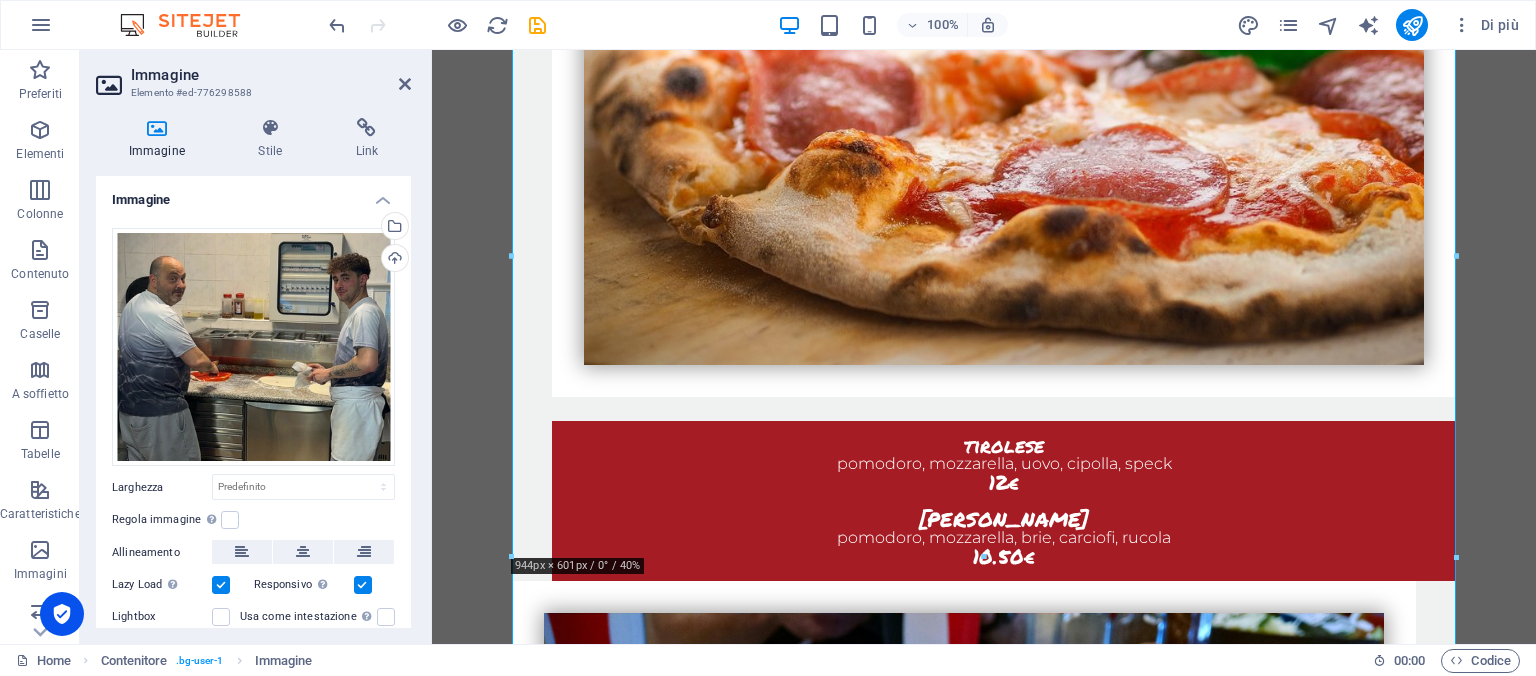 scroll, scrollTop: 5938, scrollLeft: 0, axis: vertical 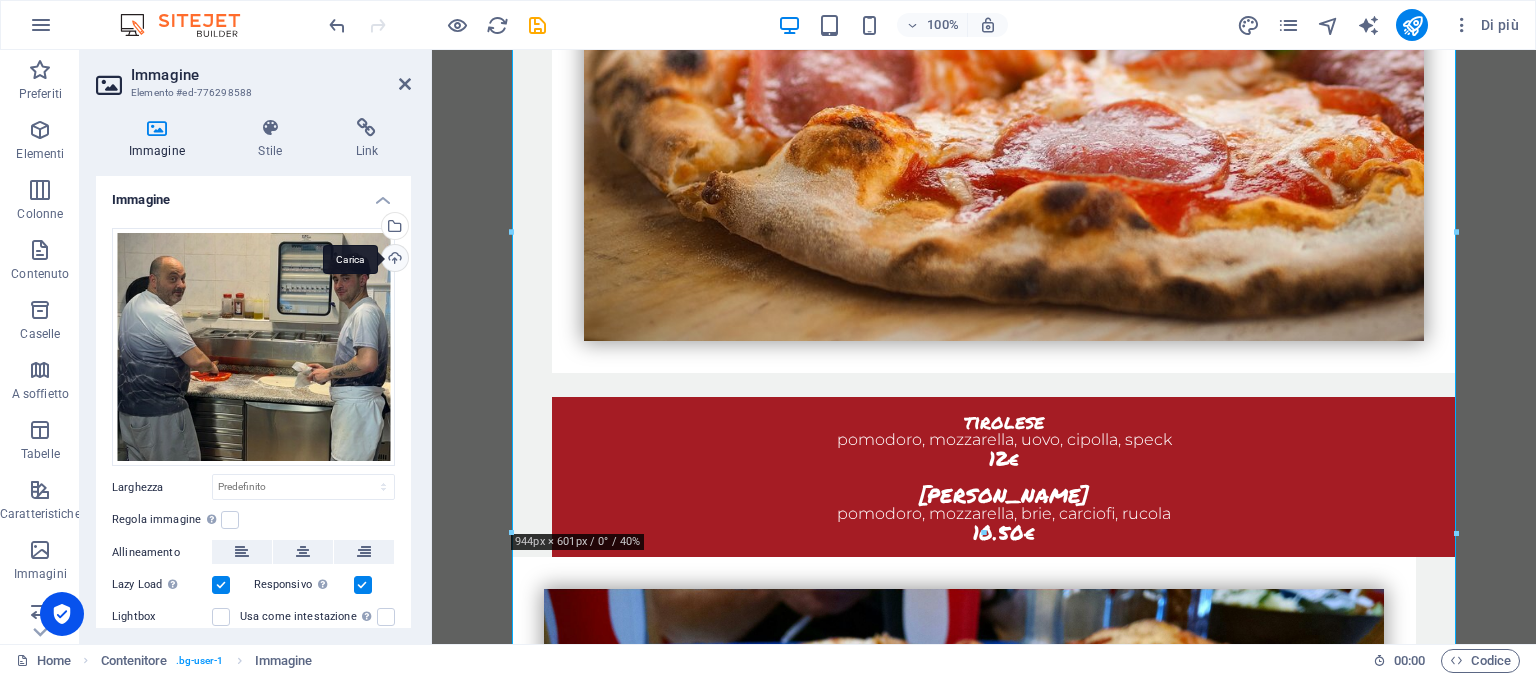 click on "Carica" at bounding box center (393, 260) 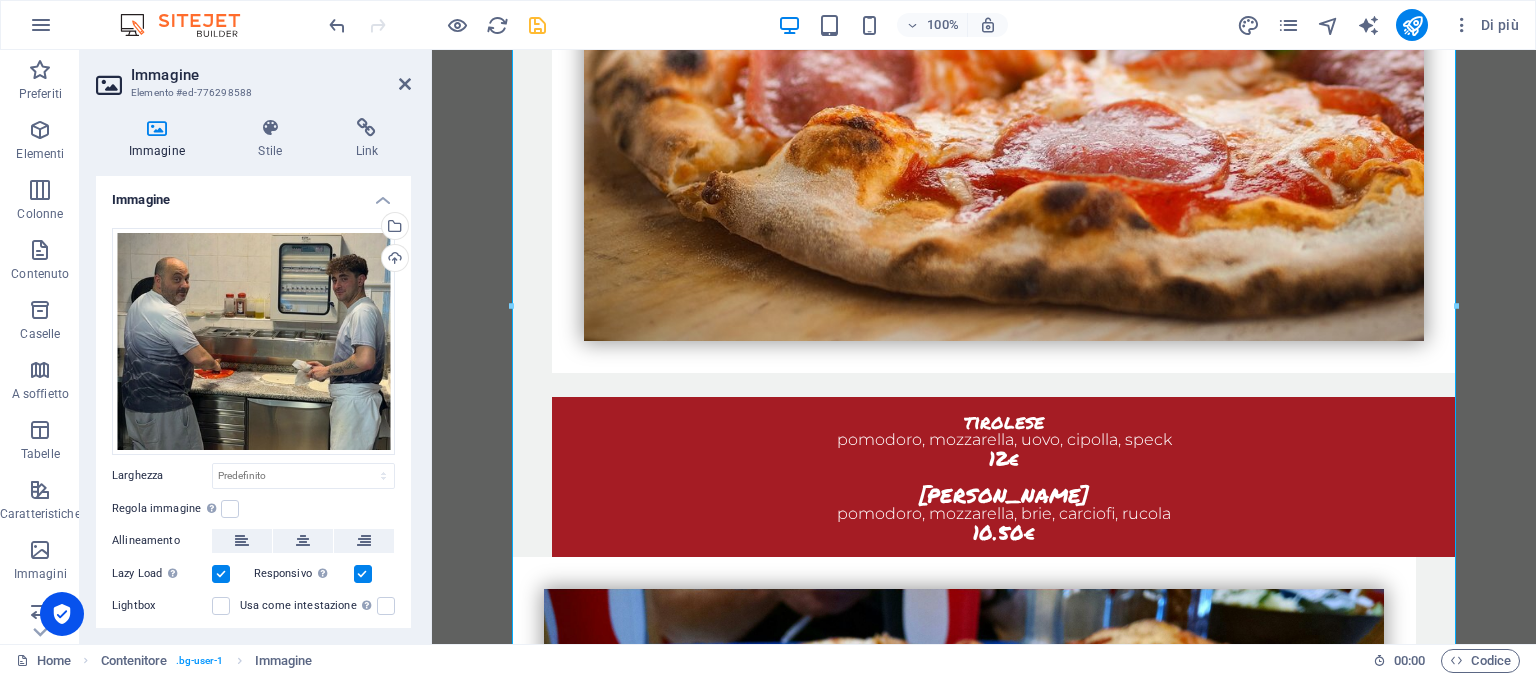 click at bounding box center [537, 25] 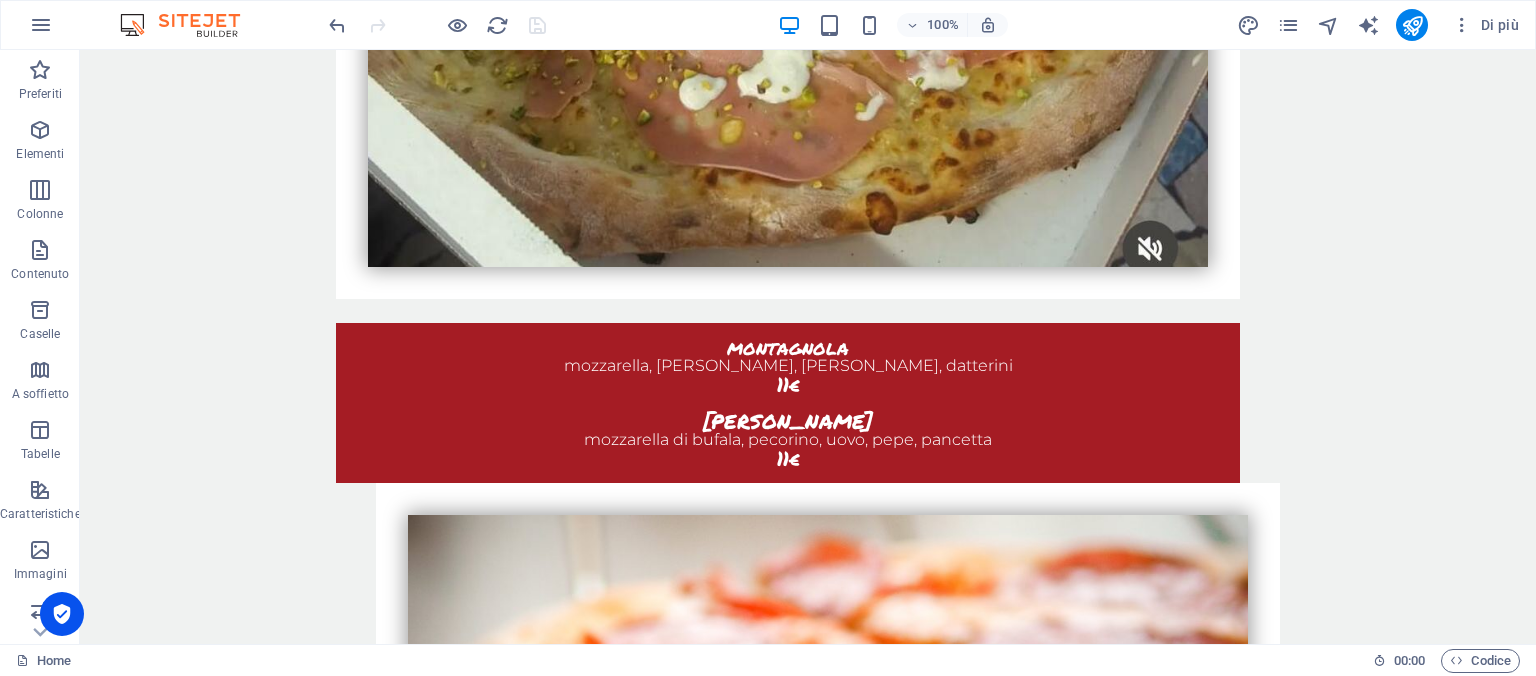 scroll, scrollTop: 5275, scrollLeft: 0, axis: vertical 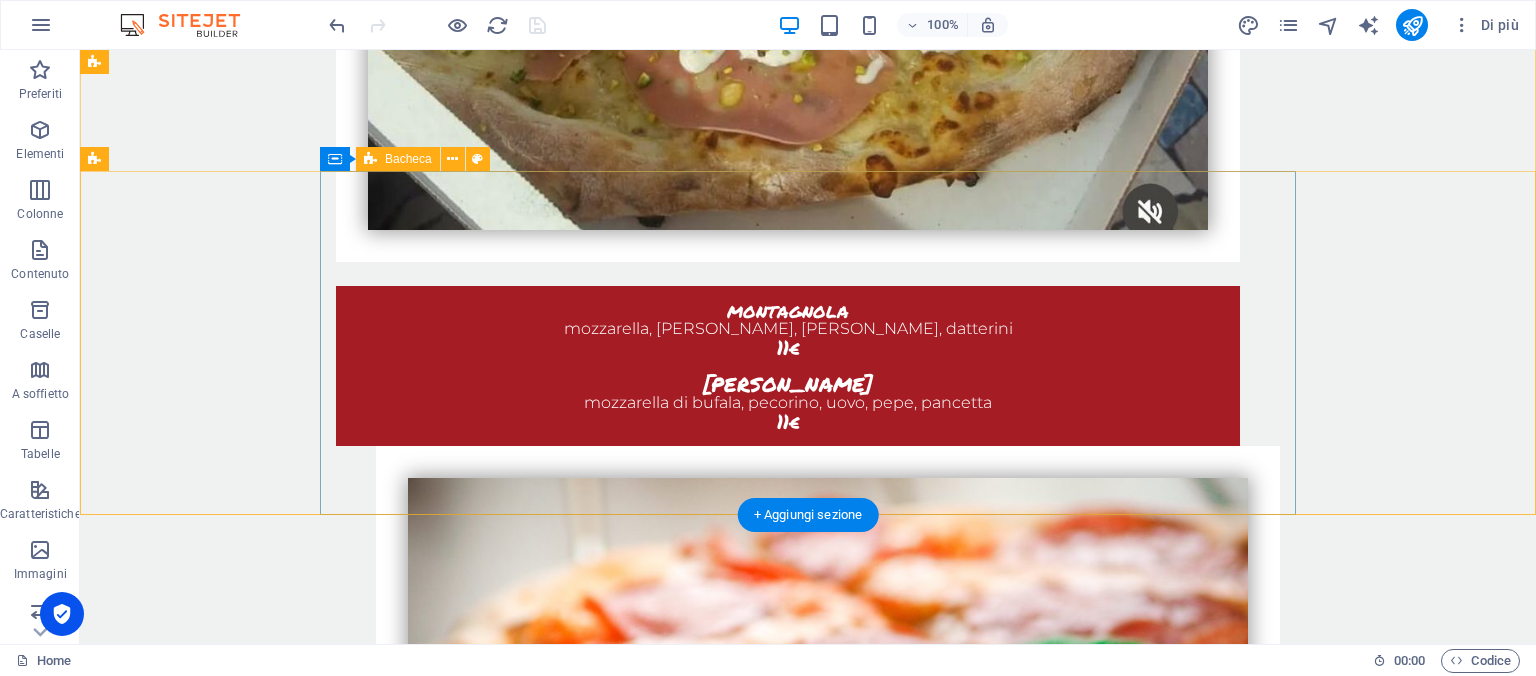 click on "pizza in teglia 60*40  margherita 28€ 1/2 margherita 1/2 farcita 30€ 2gusi 33€ 3 gusti 36€ 4 gusti 39€ pizza con impasto integrale o kamut +1.50€ impasto pinsa romana +2.50" at bounding box center [808, 5298] 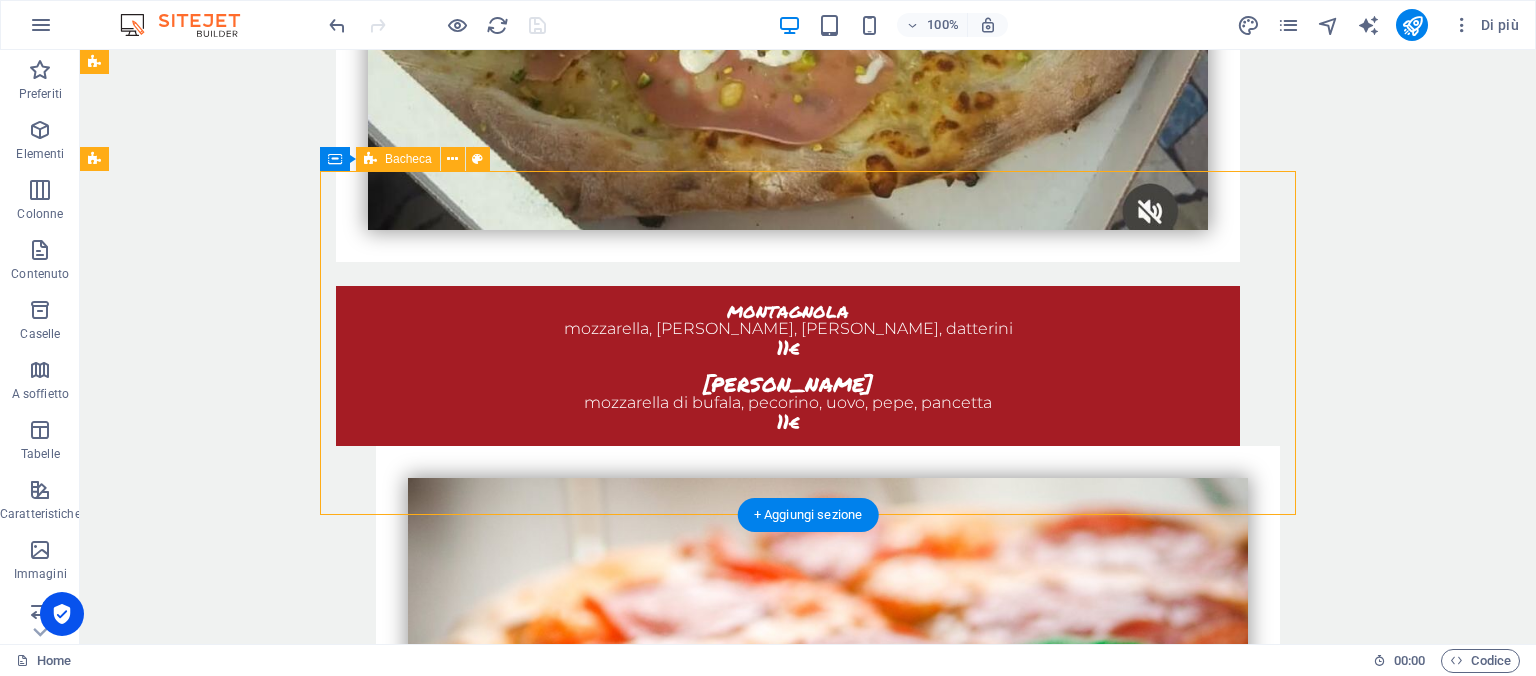 click on "pizza in teglia 60*40  margherita 28€ 1/2 margherita 1/2 farcita 30€ 2gusi 33€ 3 gusti 36€ 4 gusti 39€ pizza con impasto integrale o kamut +1.50€ impasto pinsa romana +2.50" at bounding box center [808, 5298] 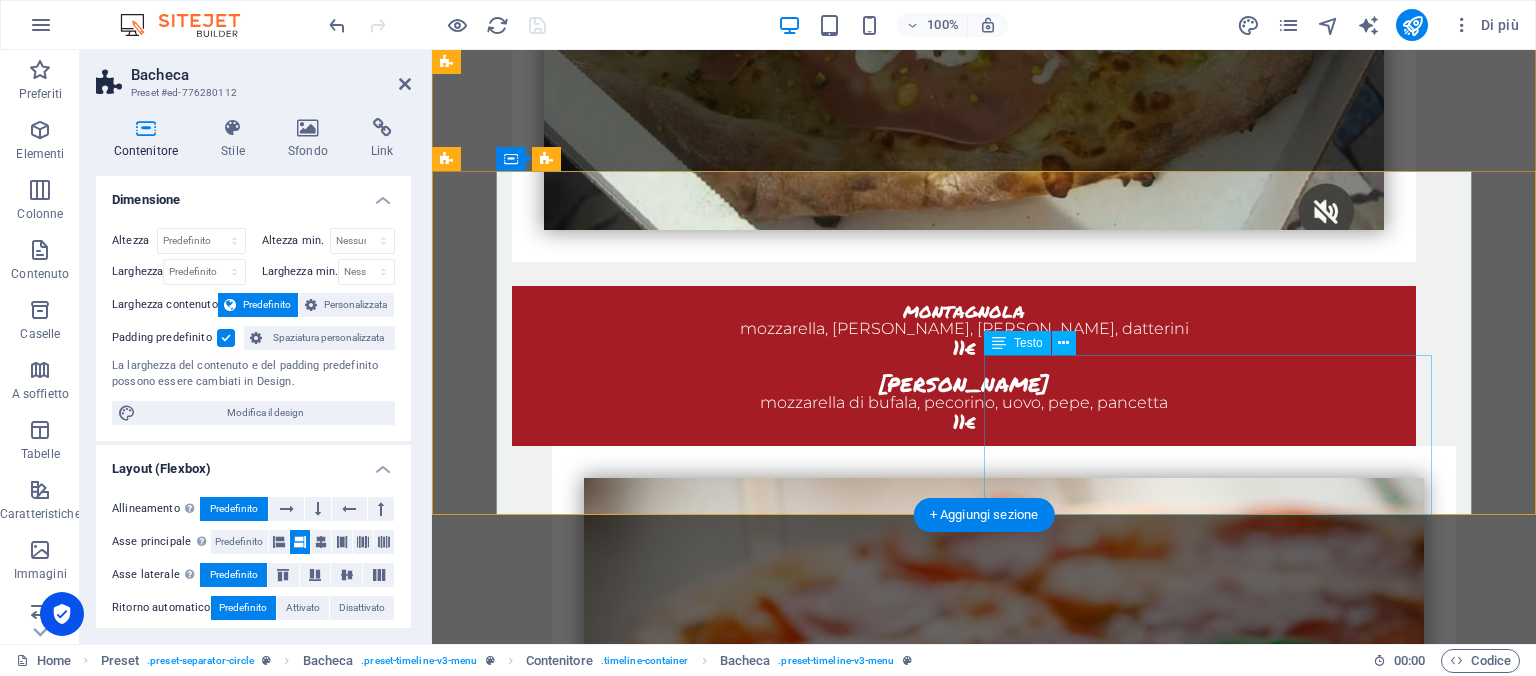 click on "pizza con impasto integrale o kamut +1.50€ impasto pinsa romana +2.50" at bounding box center [964, 5390] 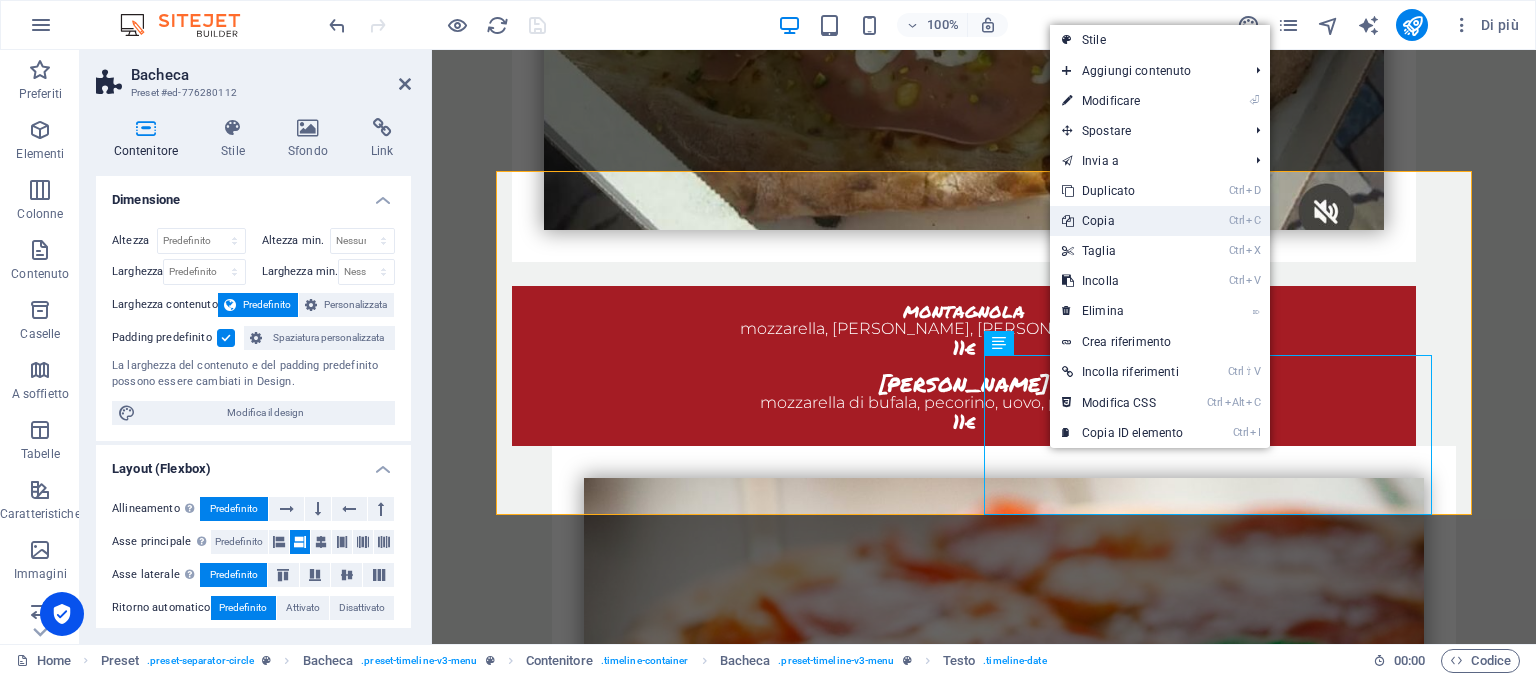 click on "Ctrl C  Copia" at bounding box center [1122, 221] 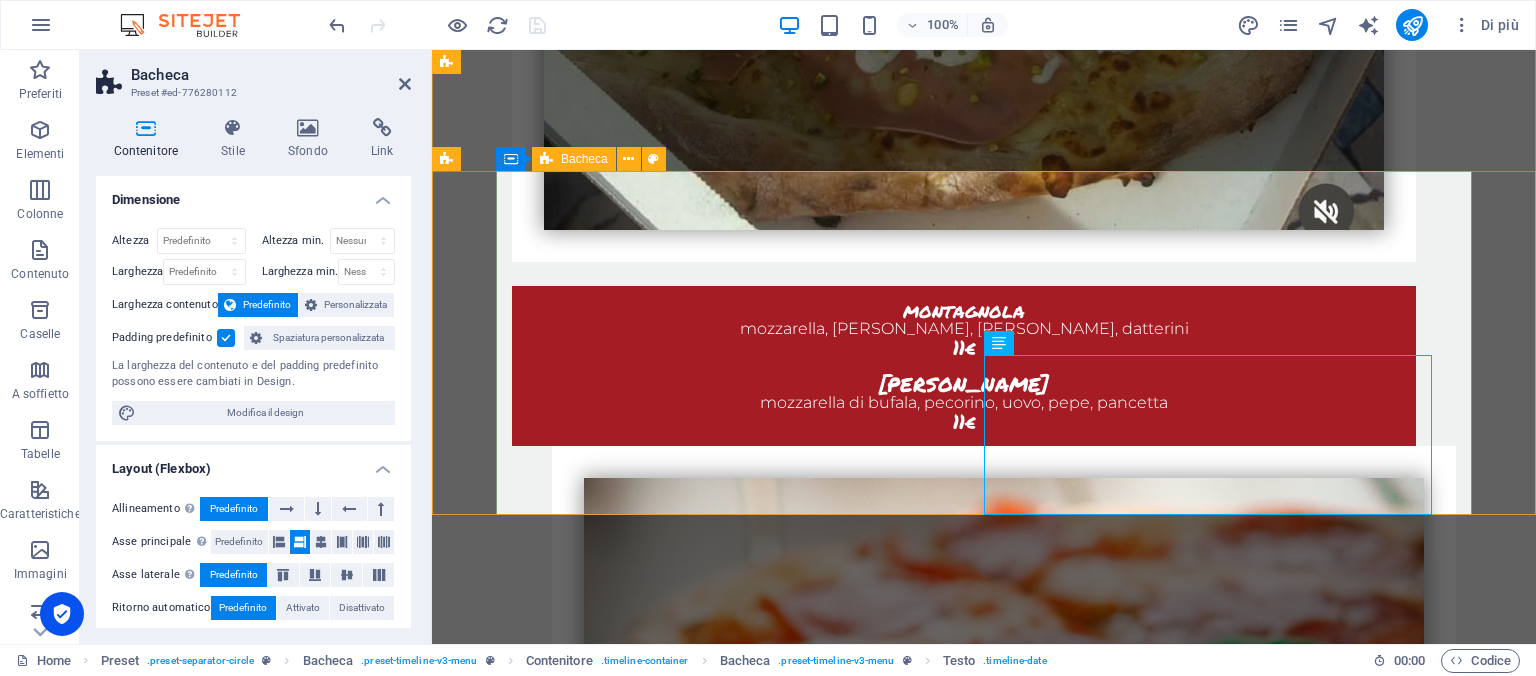 click on "pizza in teglia 60*40  margherita 28€ 1/2 margherita 1/2 farcita 30€ 2gusi 33€ 3 gusti 36€ 4 gusti 39€ pizza con impasto integrale o kamut +1.50€ impasto pinsa romana +2.50" at bounding box center [984, 5298] 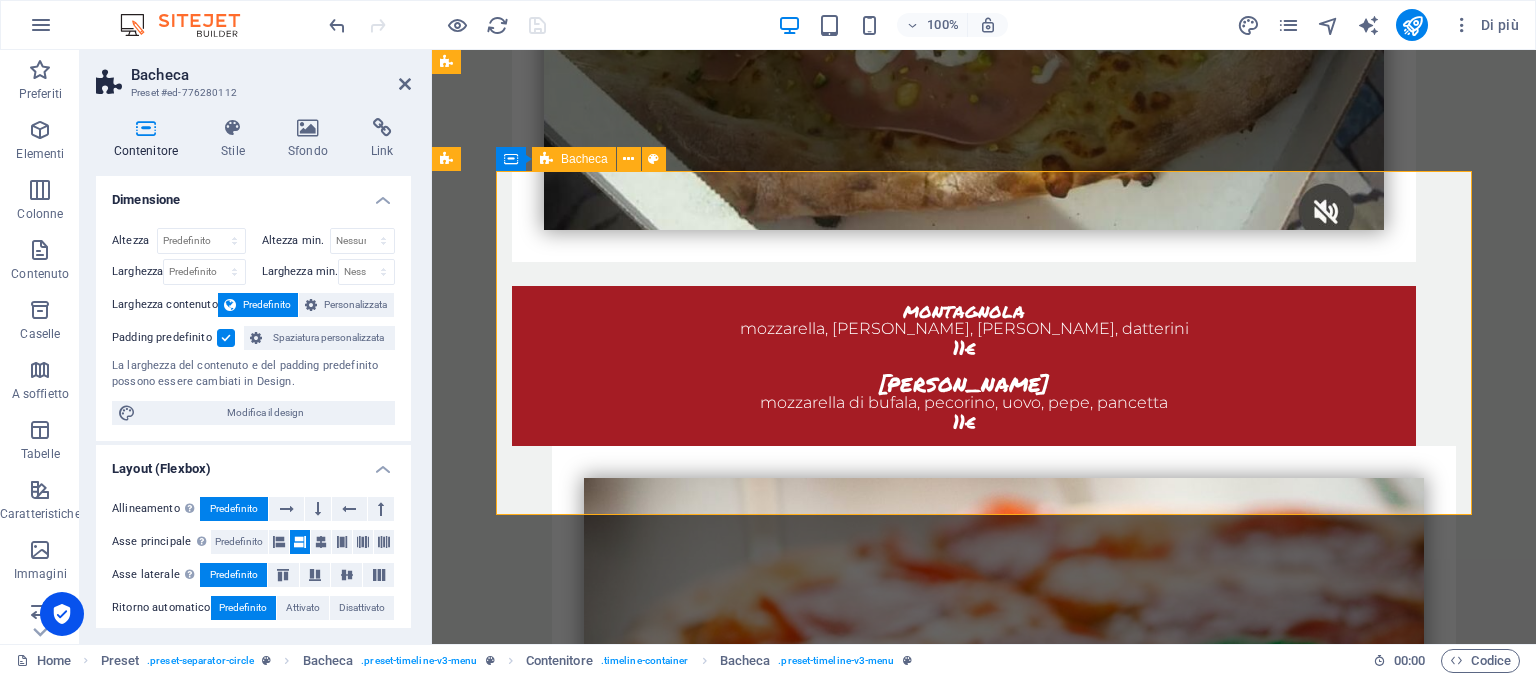 click on "pizza in teglia 60*40  margherita 28€ 1/2 margherita 1/2 farcita 30€ 2gusi 33€ 3 gusti 36€ 4 gusti 39€ pizza con impasto integrale o kamut +1.50€ impasto pinsa romana +2.50" at bounding box center [984, 5298] 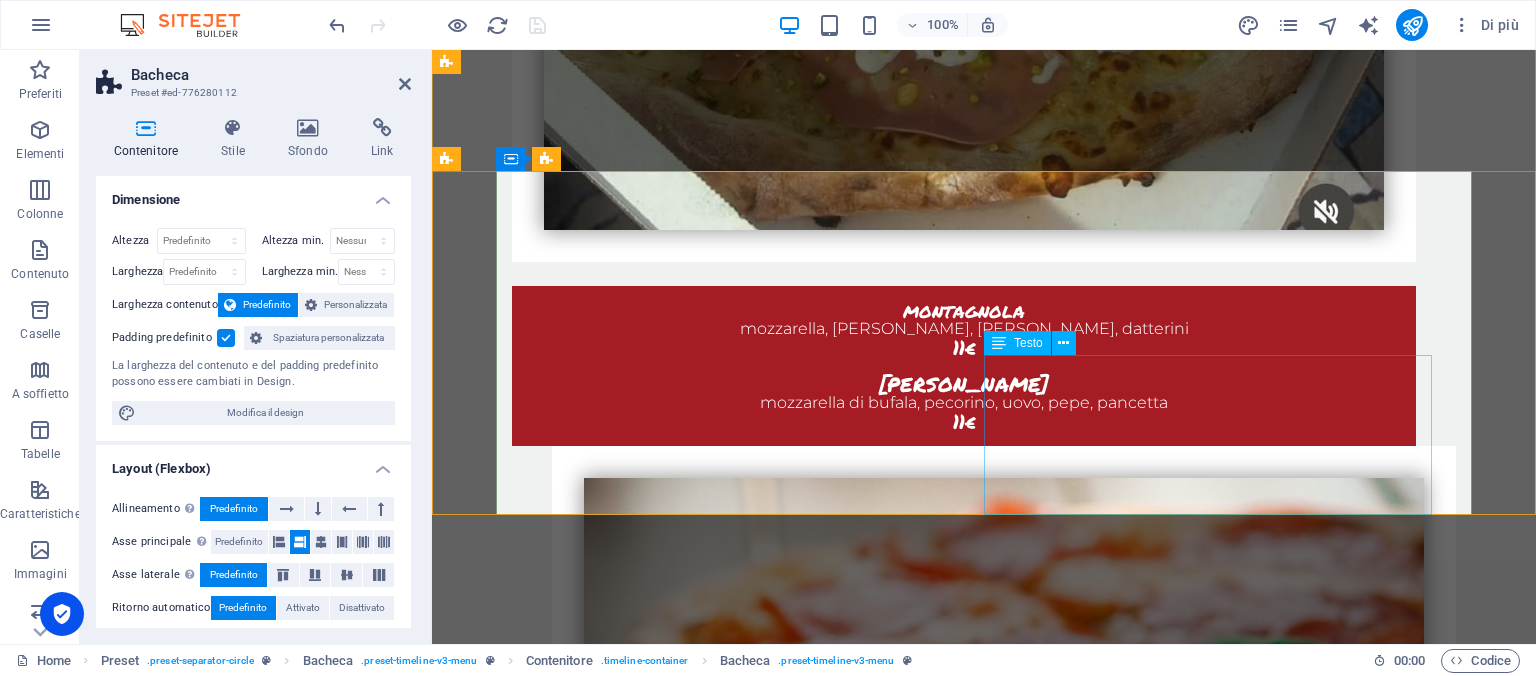 click on "pizza con impasto integrale o kamut +1.50€ impasto pinsa romana +2.50" at bounding box center (964, 5390) 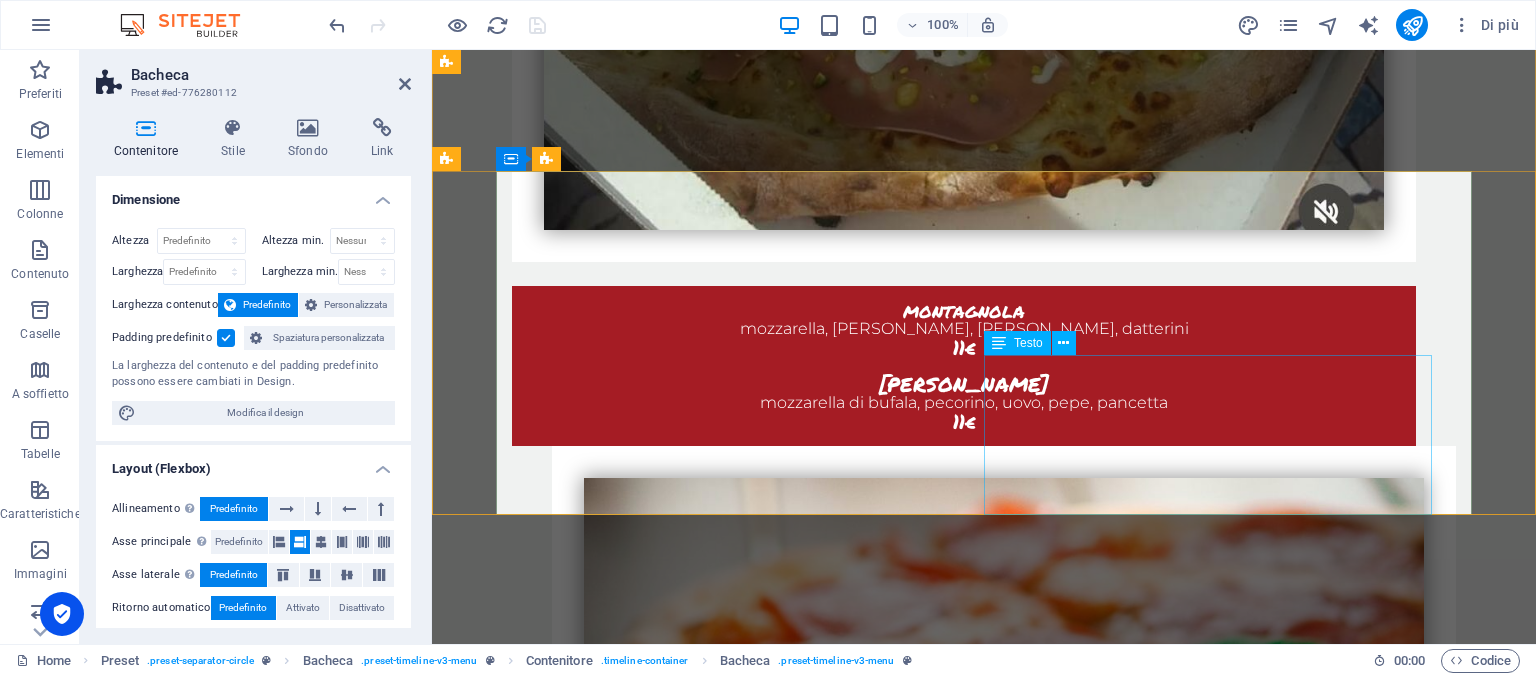 click on "pizza con impasto integrale o kamut +1.50€ impasto pinsa romana +2.50" at bounding box center [964, 5390] 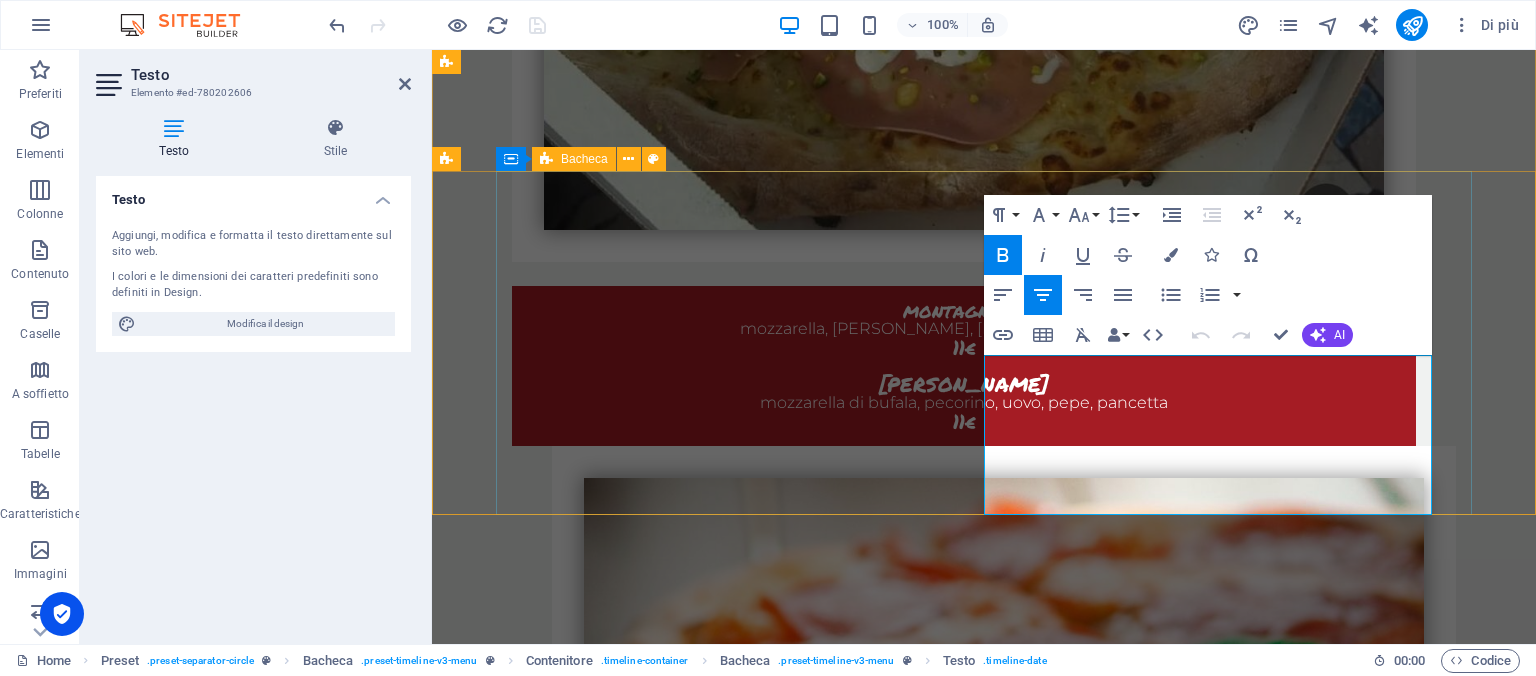 click on "pizza in teglia 60*40  margherita 28€ 1/2 margherita 1/2 farcita 30€ 2gusi 33€ 3 gusti 36€ 4 gusti 39€ pizza con impasto integrale o kamut +1.50€ impasto pinsa romana +2.50" at bounding box center (984, 5298) 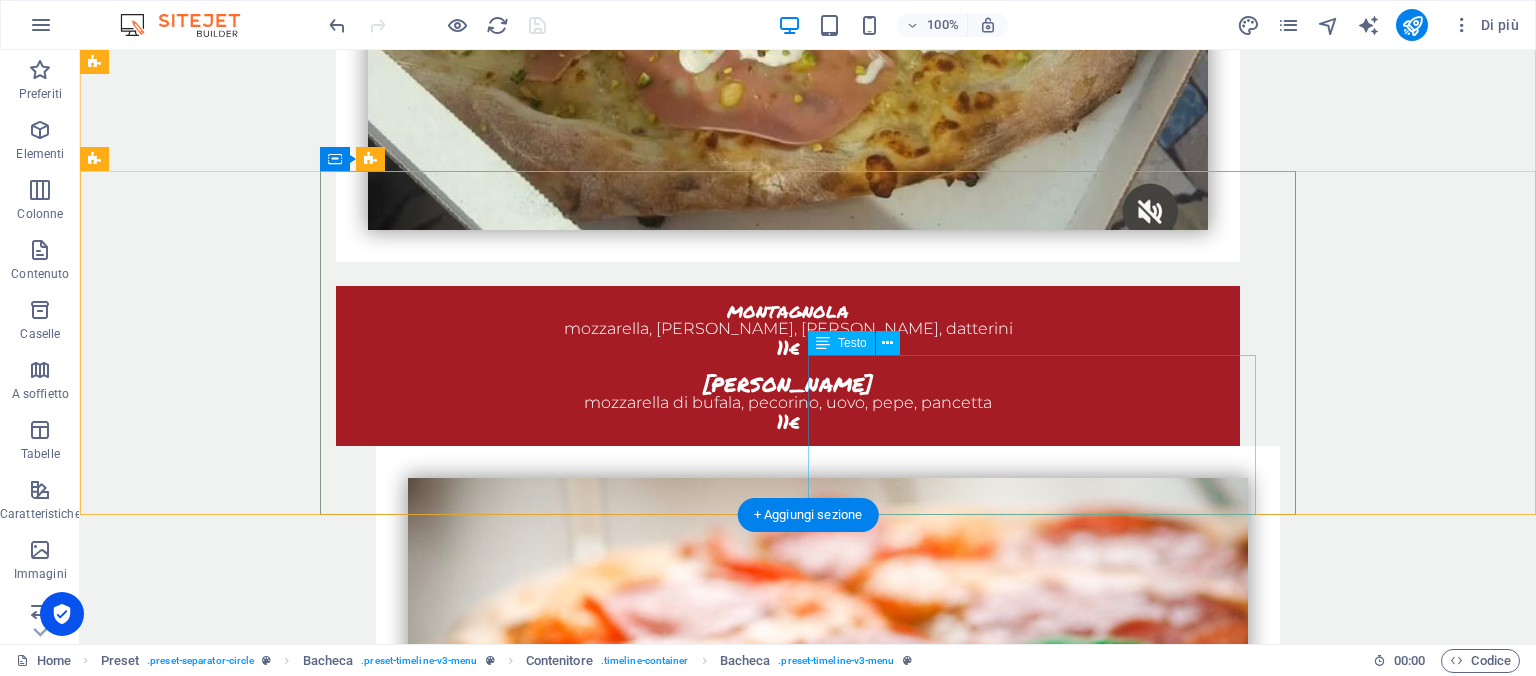 click on "pizza con impasto integrale o kamut +1.50€ impasto pinsa romana +2.50" at bounding box center [788, 5390] 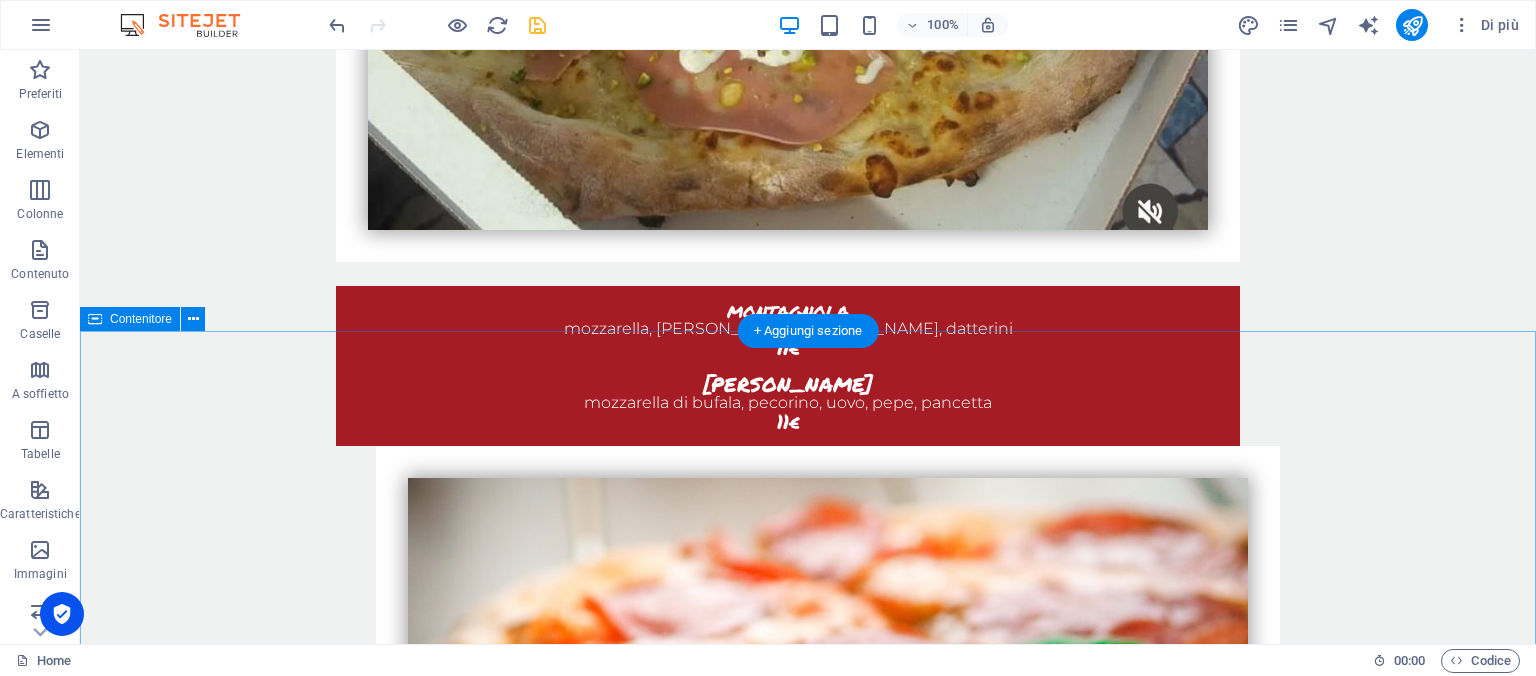 click on "Ordina ora  Chiamaci:  0471 272261 ordina su whattsapp Ordina anche da bere ! Birra Ichnusa 0.5ml 4.50€                Birra Peroni 0.33ml 3€ Birra Forst Kronen  lattina  0.33 3€ Birra Paulaner 0.5ml 4.50€ Birra Leffe 0.75ml 6.50€ Lattine  0.33  Coca cola 2.50€ Fanta 2.50€ Tè alla pesca e limone 2.50€ Lemon soda 2.50€ Chinotto 2.50€ Acqua naturale e frizzante 1.50€" at bounding box center (808, 6226) 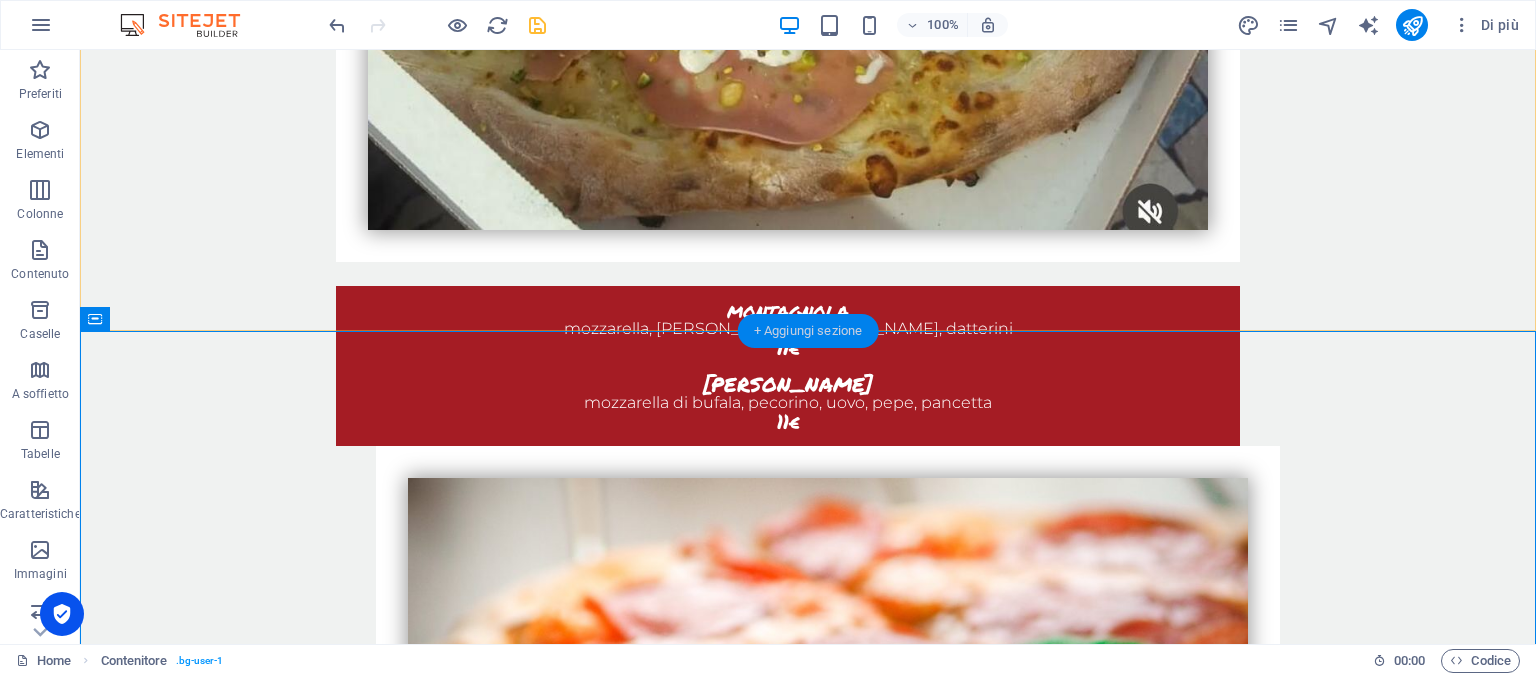 click on "+ Aggiungi sezione" at bounding box center (808, 331) 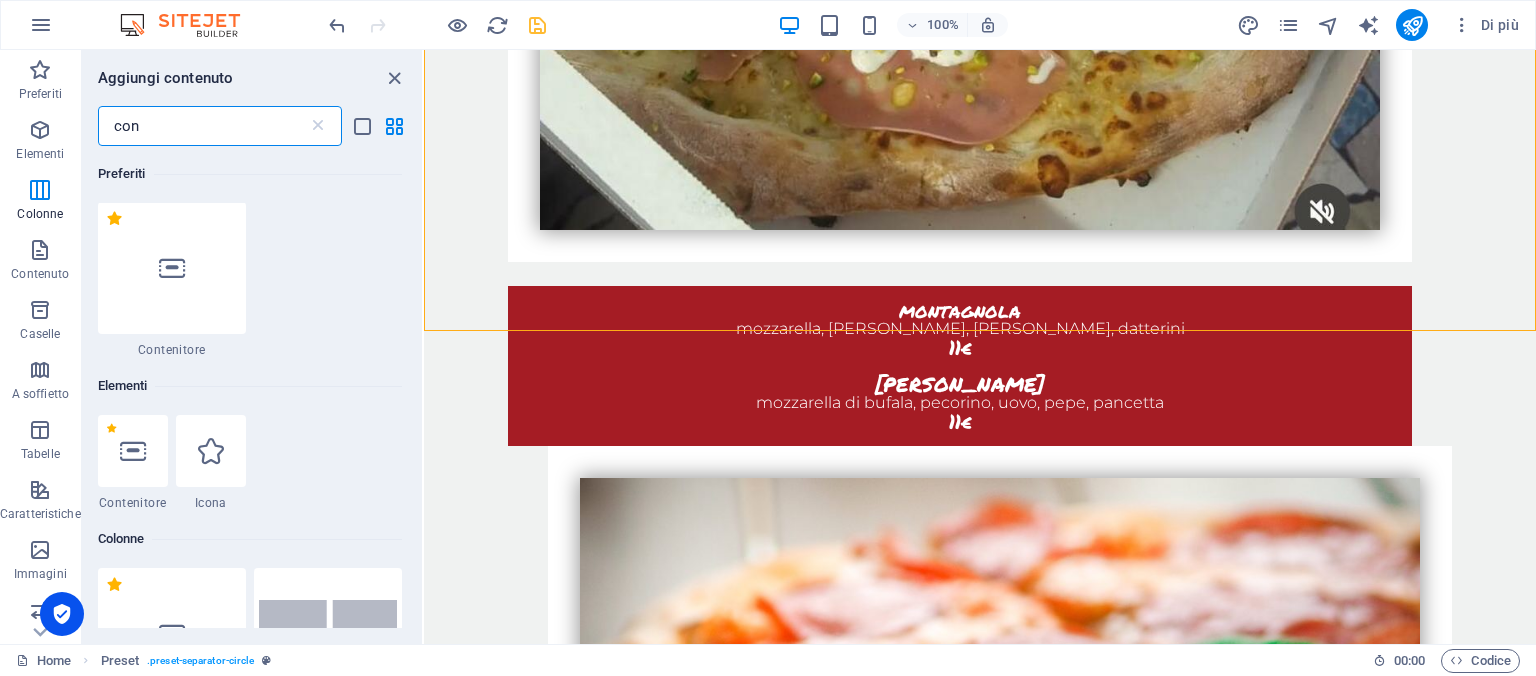 scroll, scrollTop: 0, scrollLeft: 0, axis: both 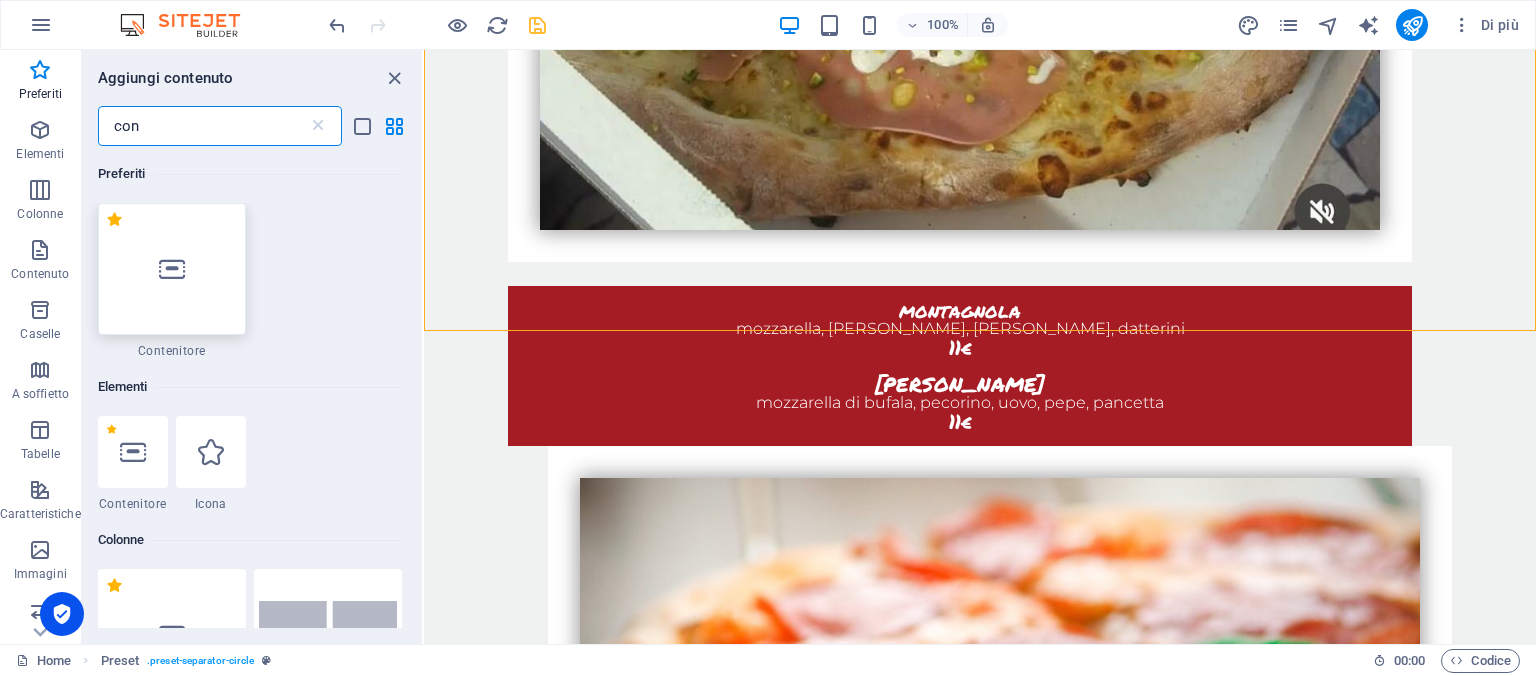 type on "con" 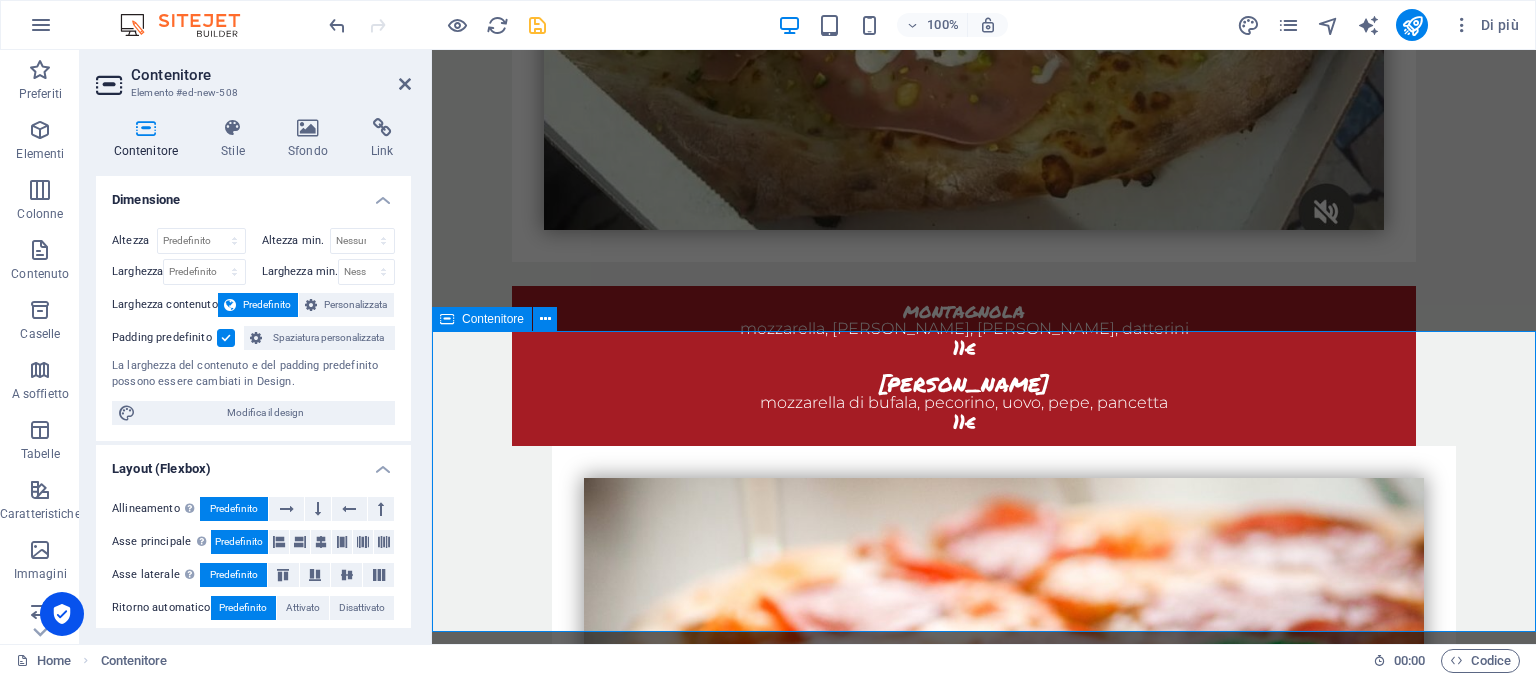click on "Rilascia qui il contenuto oppure  Aggiungi elementi  Incolla appunti" at bounding box center [984, 5437] 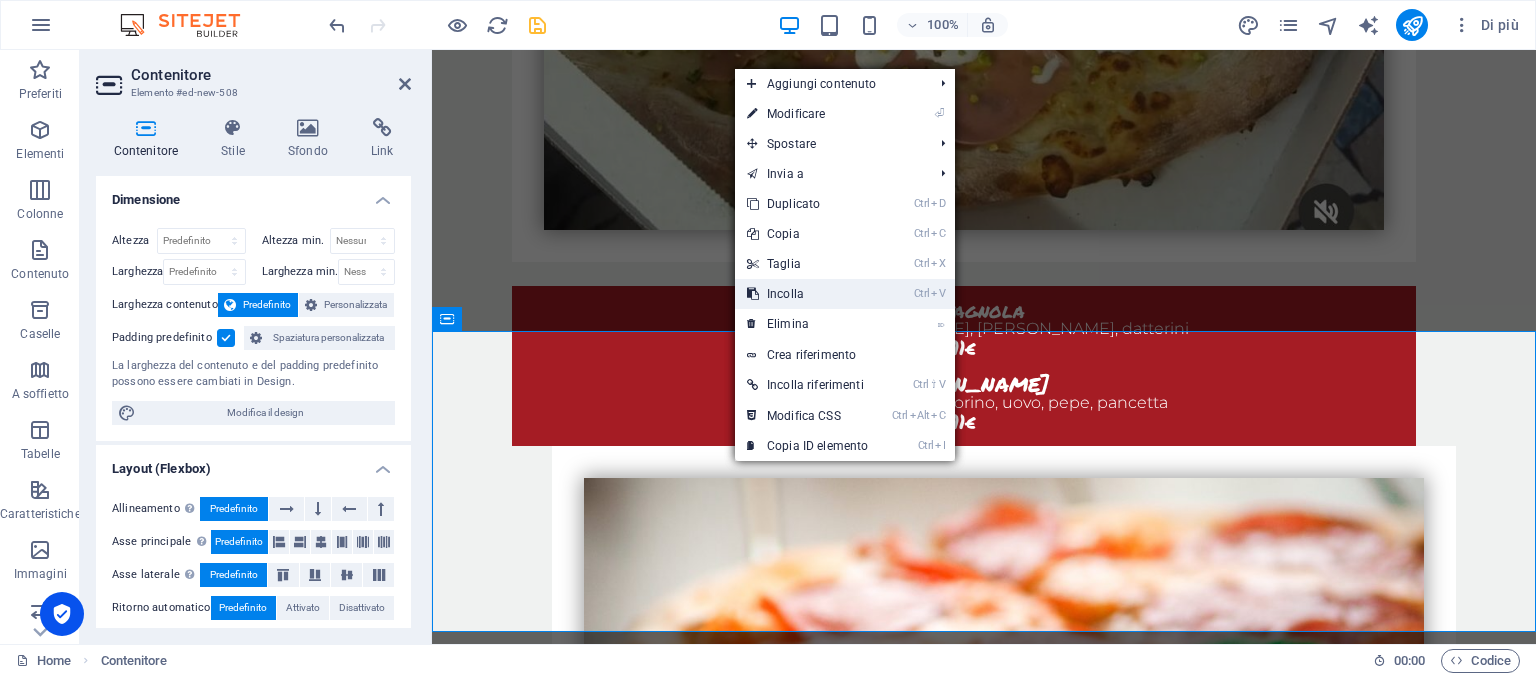 click on "Ctrl V  Incolla" at bounding box center (807, 294) 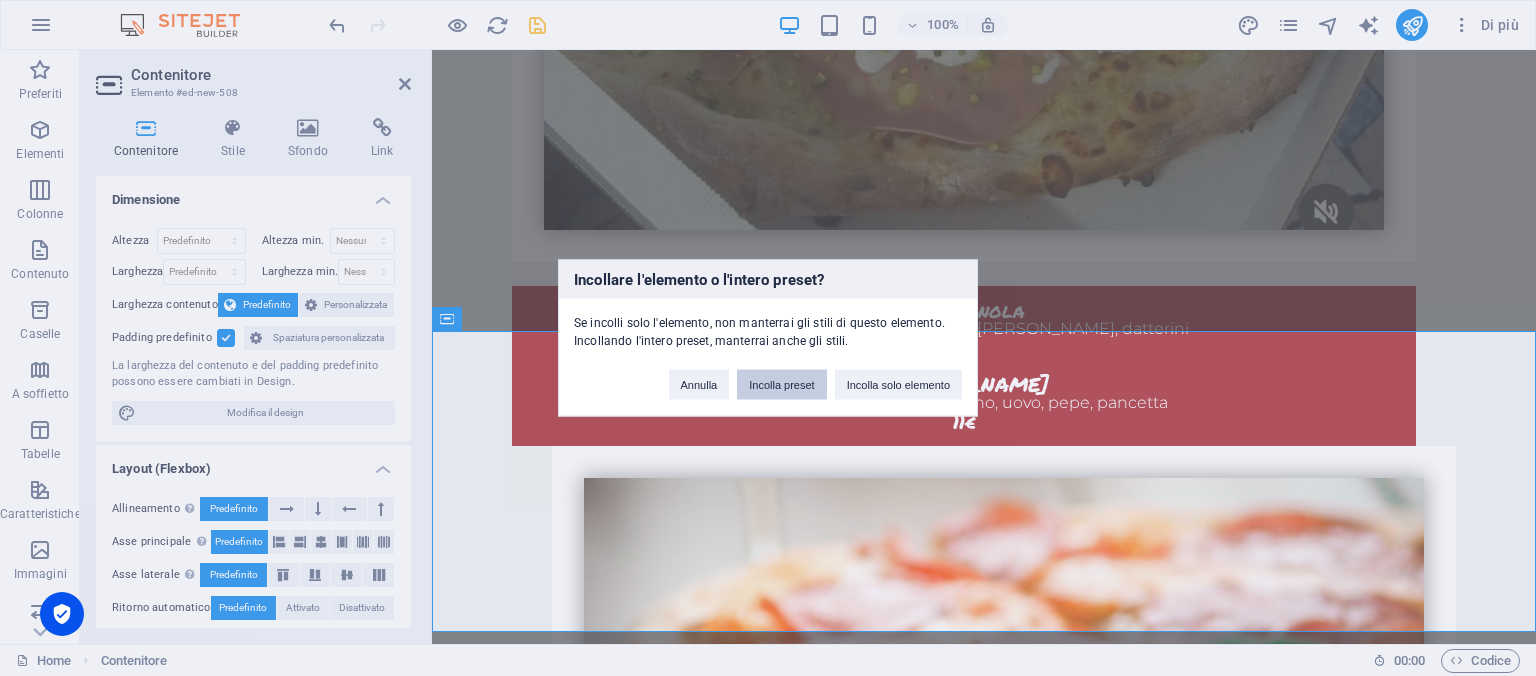 click on "Incolla preset" at bounding box center [781, 385] 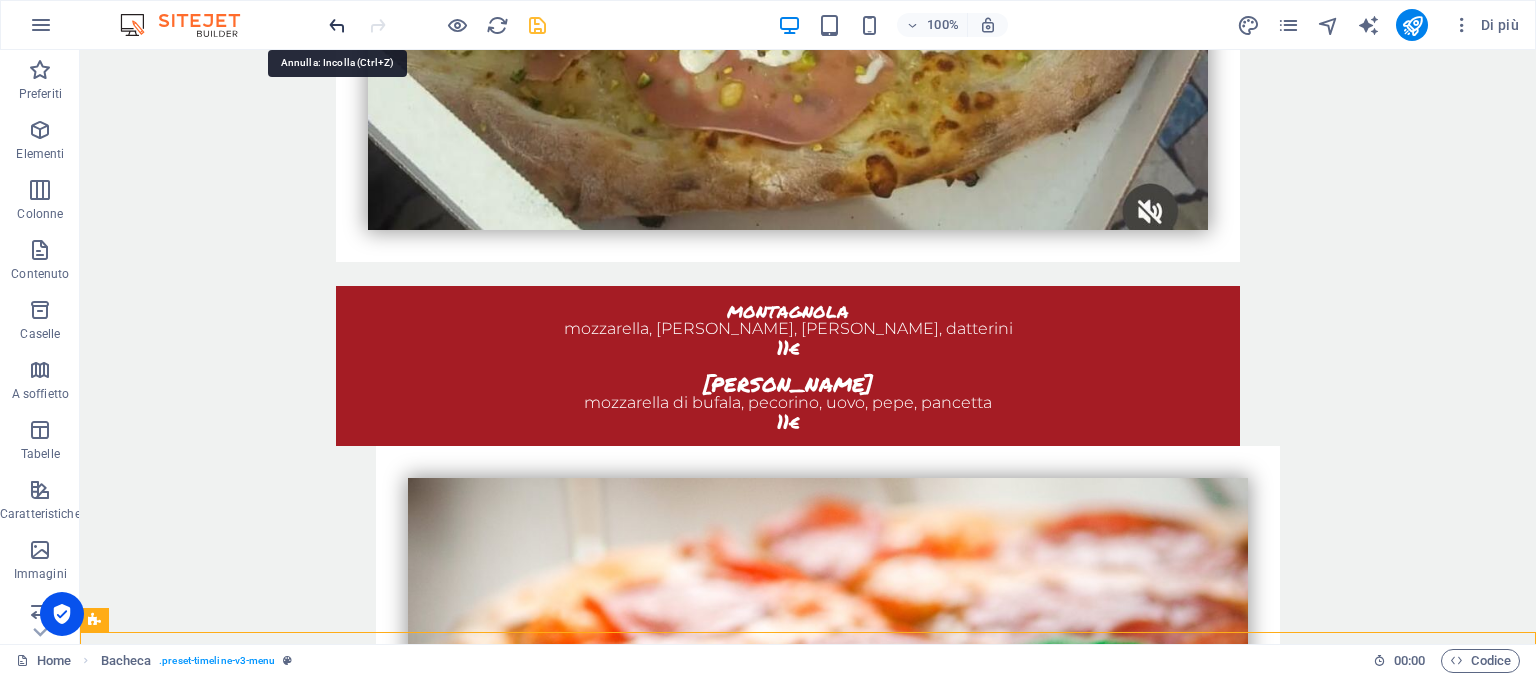 click at bounding box center [337, 25] 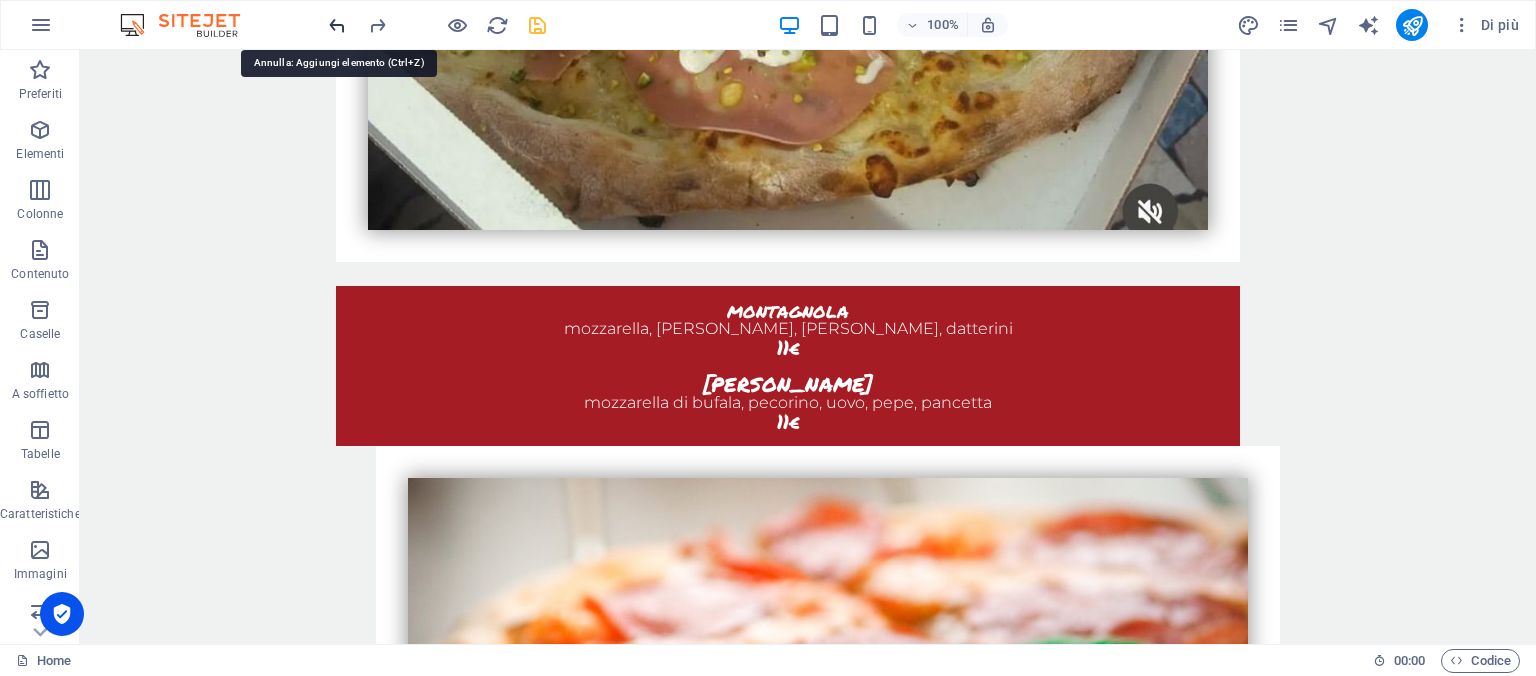 click at bounding box center [337, 25] 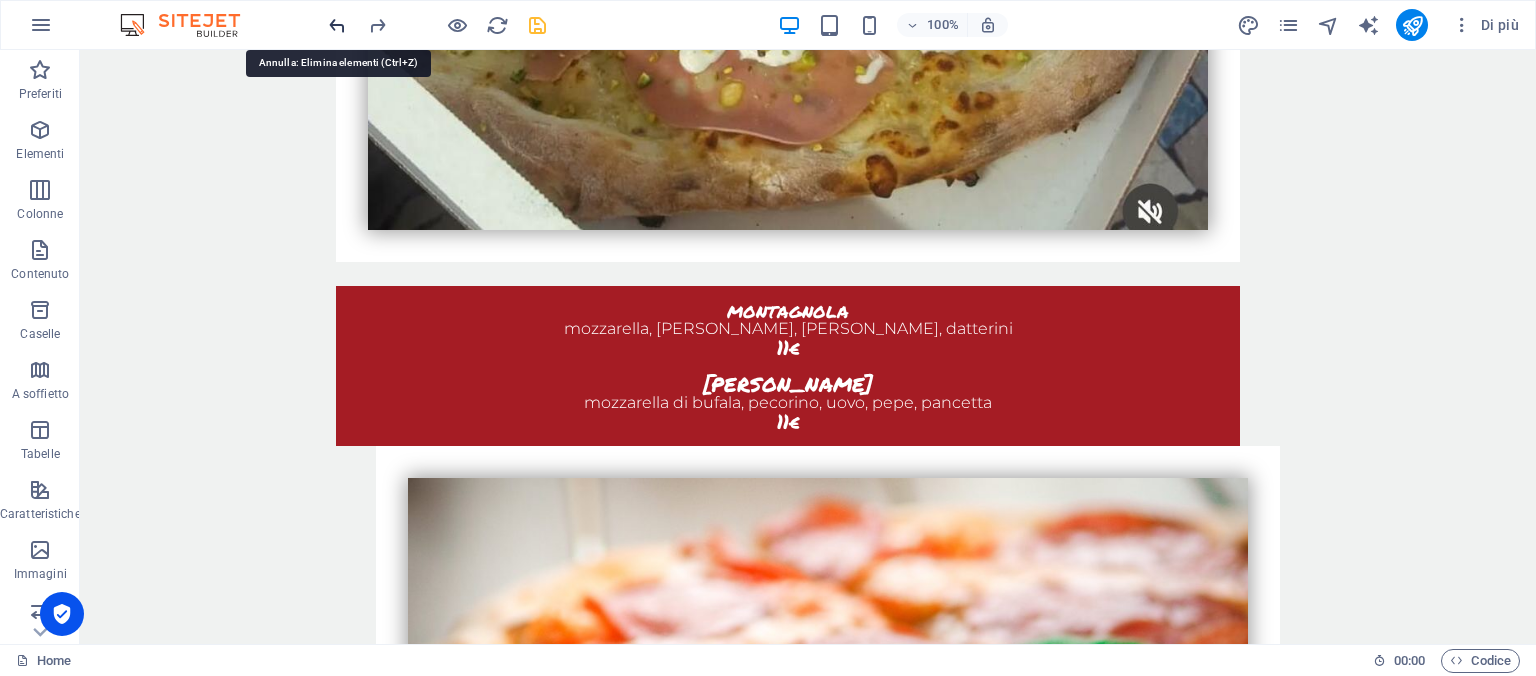 click at bounding box center [337, 25] 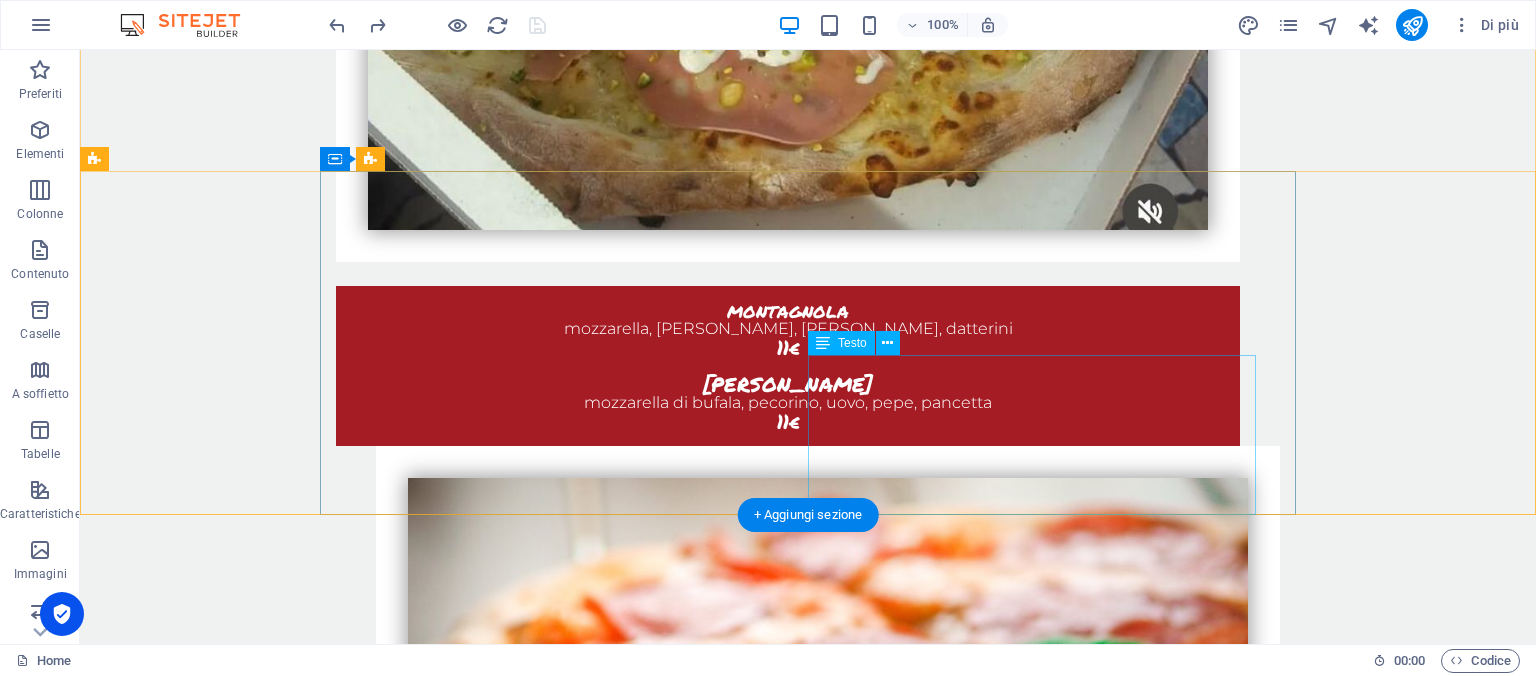 click on "pizza con impasto integrale o kamut +1.50€ impasto pinsa romana +2.50" at bounding box center (788, 5390) 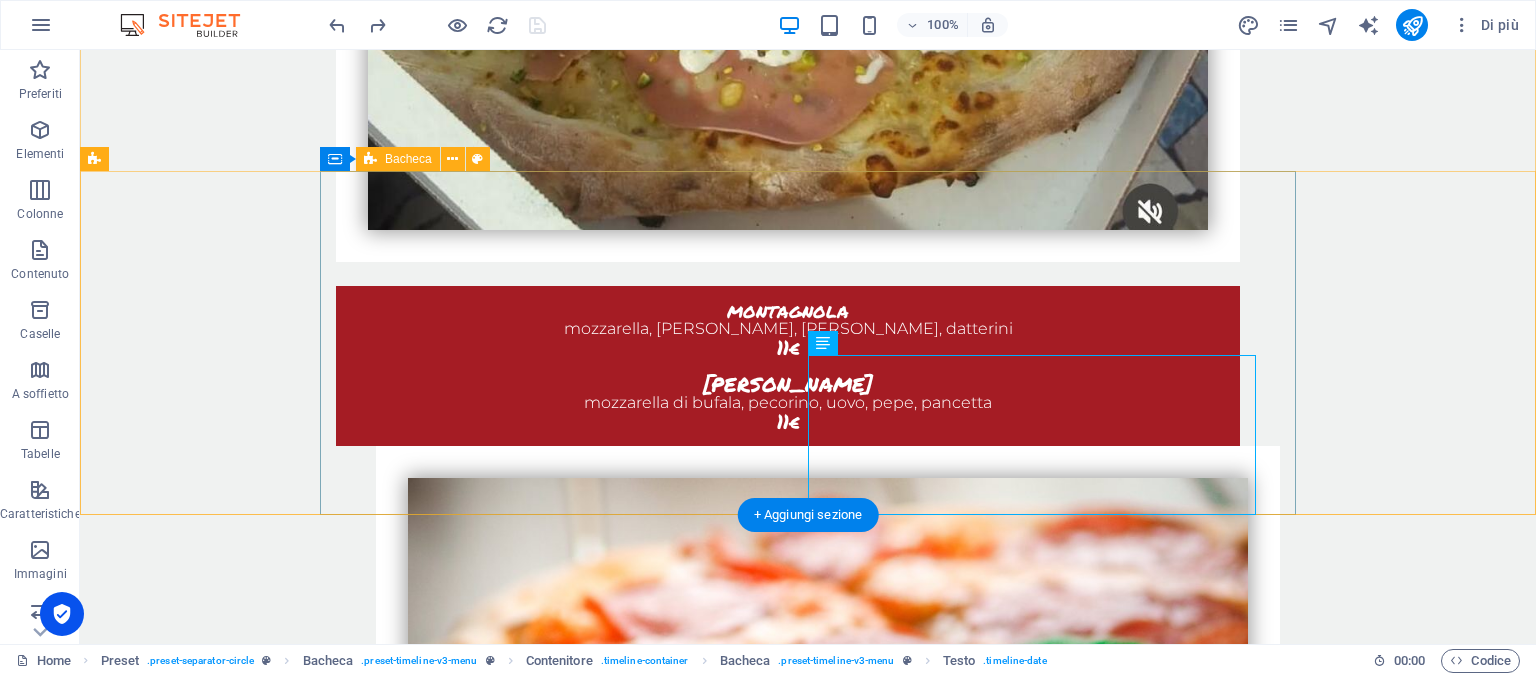 click on "pizza in teglia 60*40  margherita 28€ 1/2 margherita 1/2 farcita 30€ 2gusi 33€ 3 gusti 36€ 4 gusti 39€ pizza con impasto integrale o kamut +1.50€ impasto pinsa romana +2.50" at bounding box center (808, 5298) 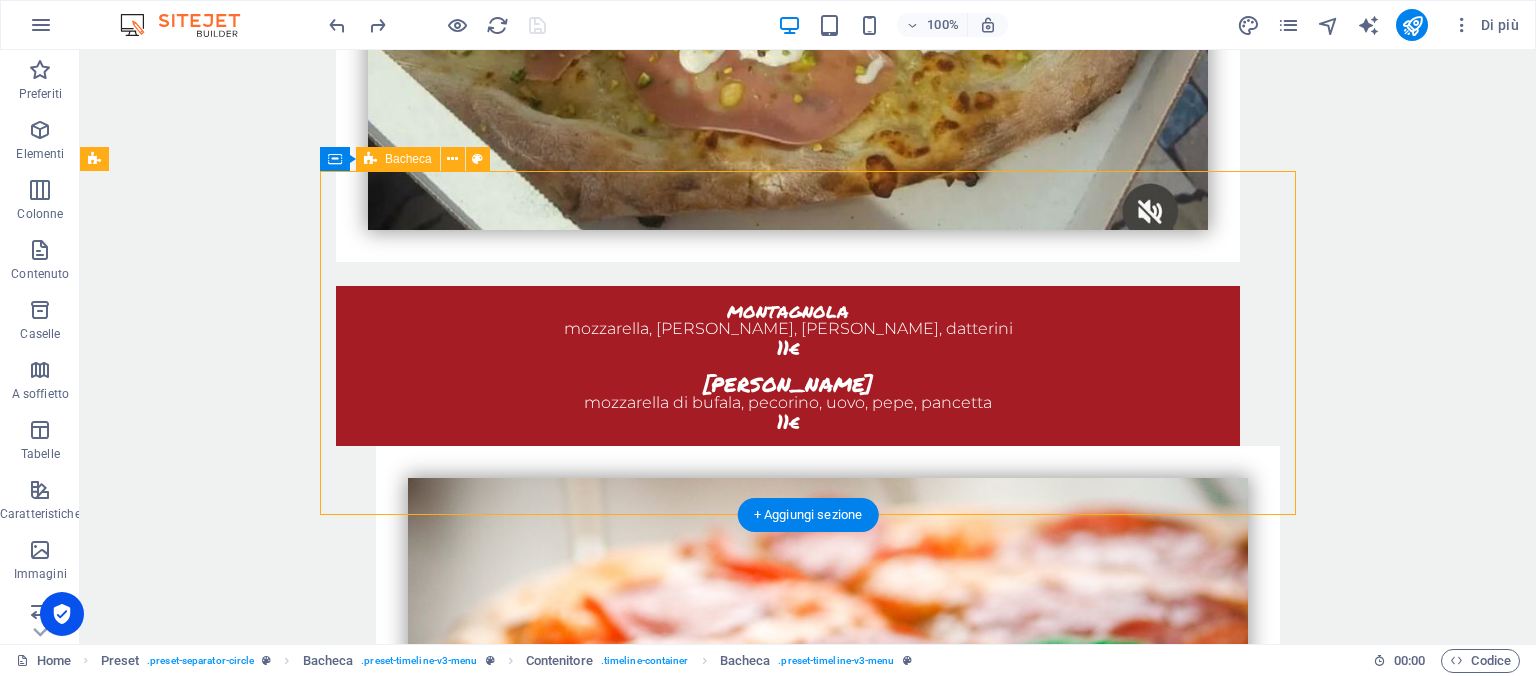 click on "pizza in teglia 60*40  margherita 28€ 1/2 margherita 1/2 farcita 30€ 2gusi 33€ 3 gusti 36€ 4 gusti 39€ pizza con impasto integrale o kamut +1.50€ impasto pinsa romana +2.50" at bounding box center [808, 5298] 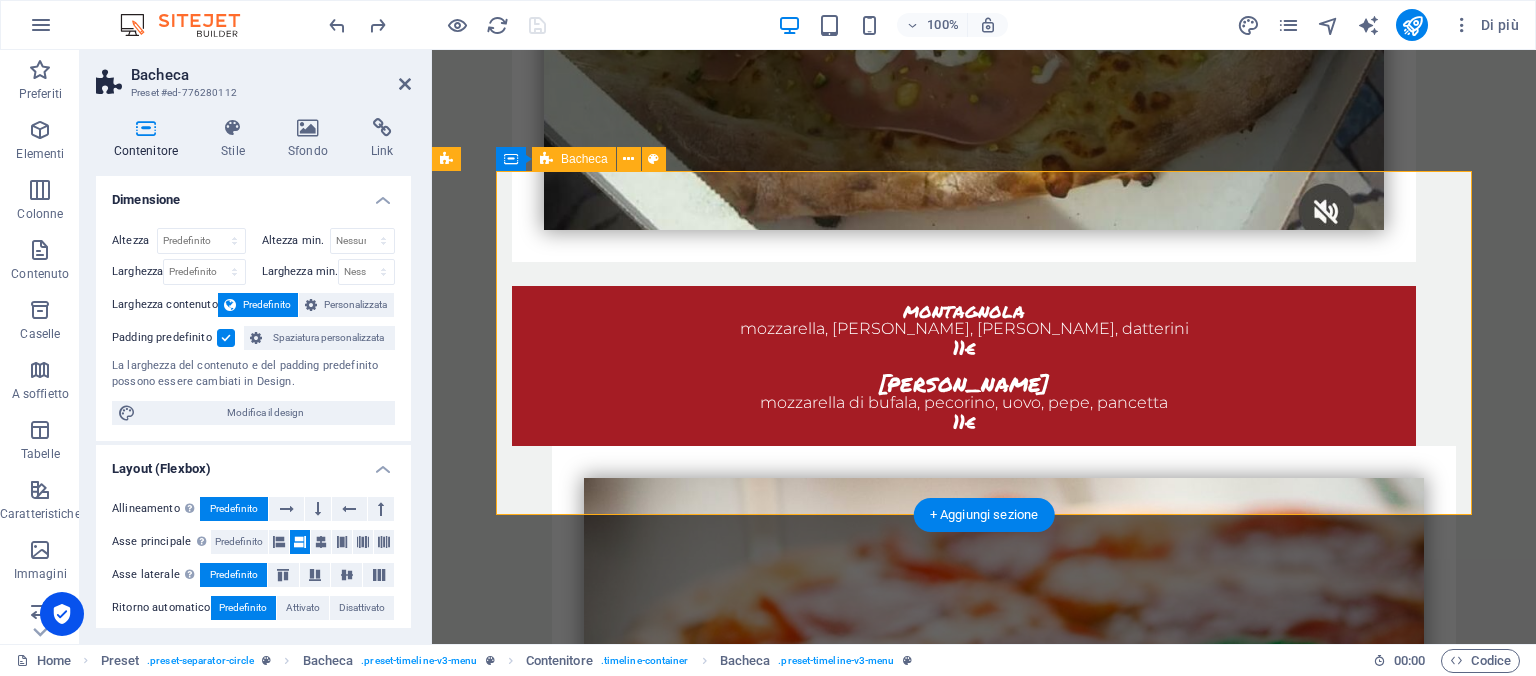 click on "pizza in teglia 60*40  margherita 28€ 1/2 margherita 1/2 farcita 30€ 2gusi 33€ 3 gusti 36€ 4 gusti 39€ pizza con impasto integrale o kamut +1.50€ impasto pinsa romana +2.50" at bounding box center (984, 5298) 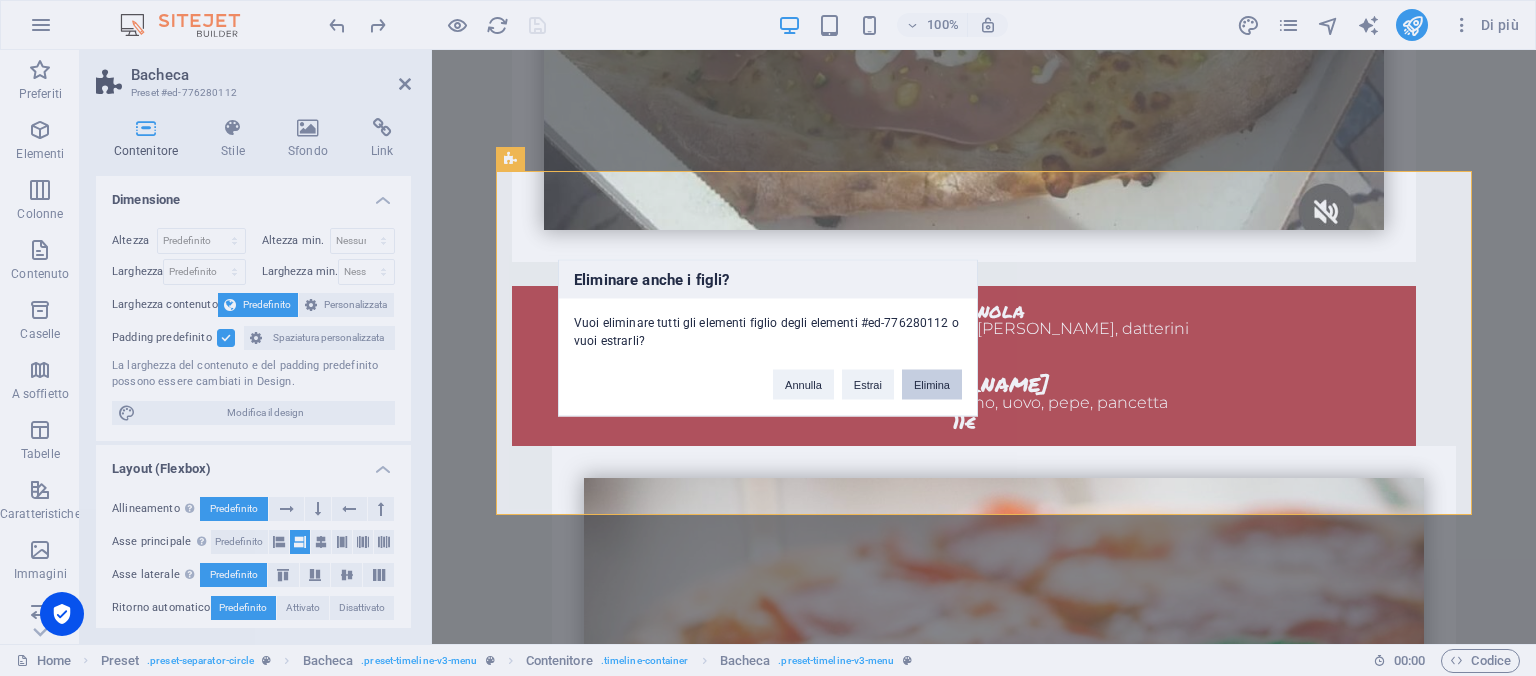 click on "Elimina" at bounding box center (932, 385) 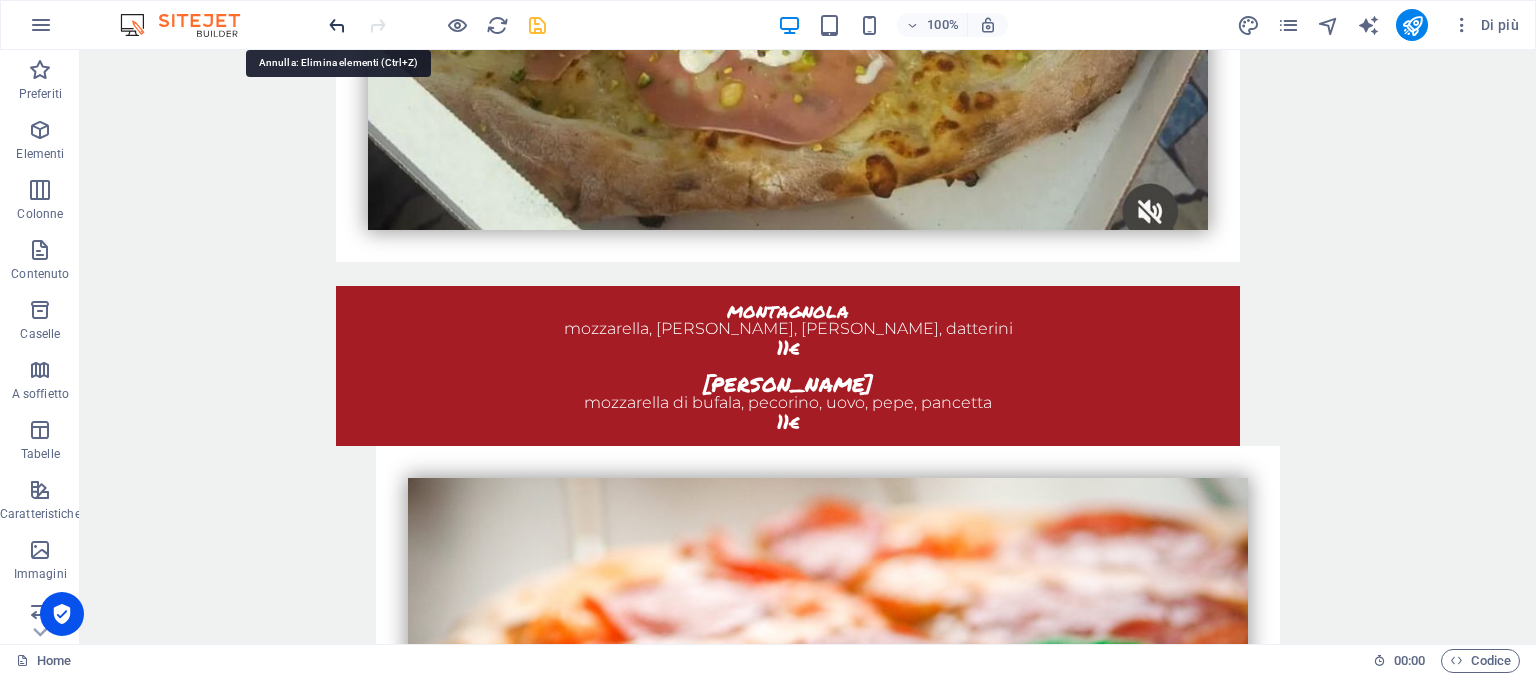 click at bounding box center [337, 25] 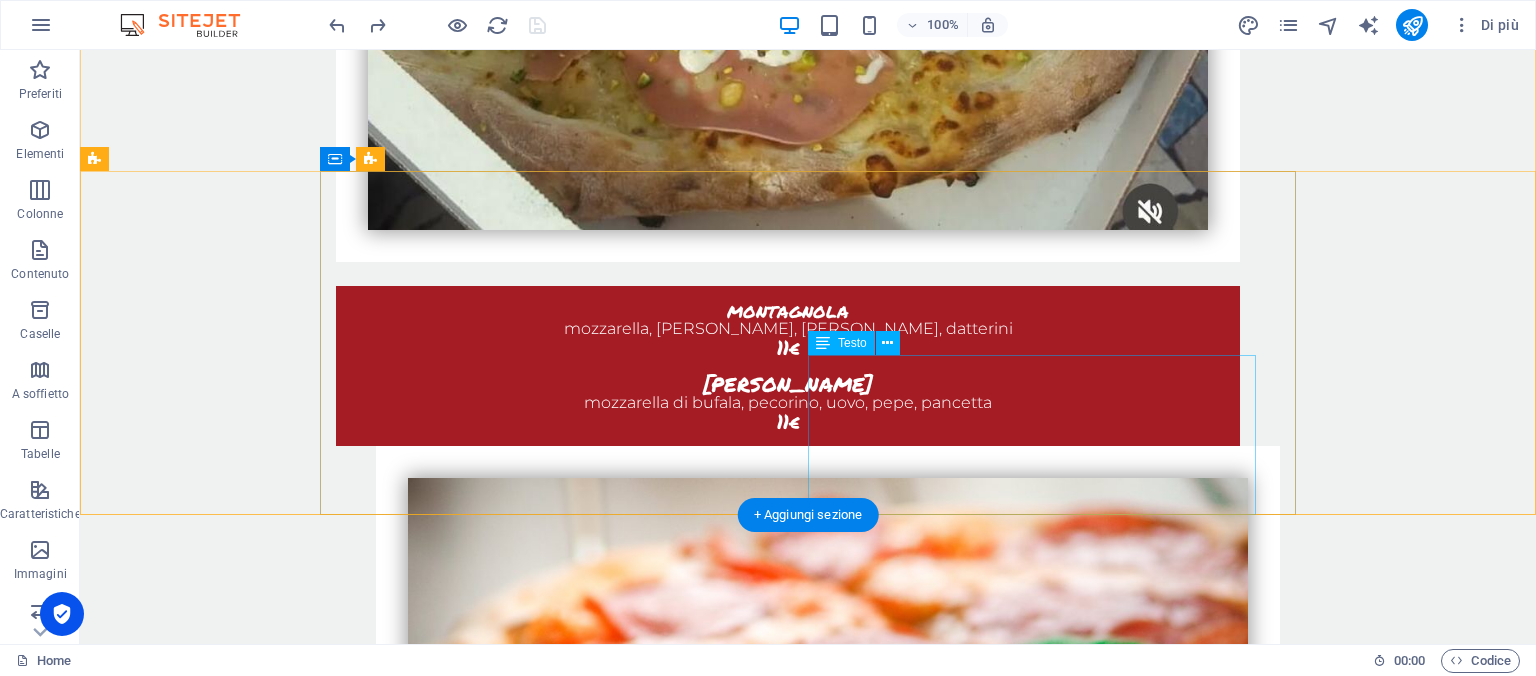 click on "pizza con impasto integrale o kamut +1.50€ impasto pinsa romana +2.50" at bounding box center (788, 5390) 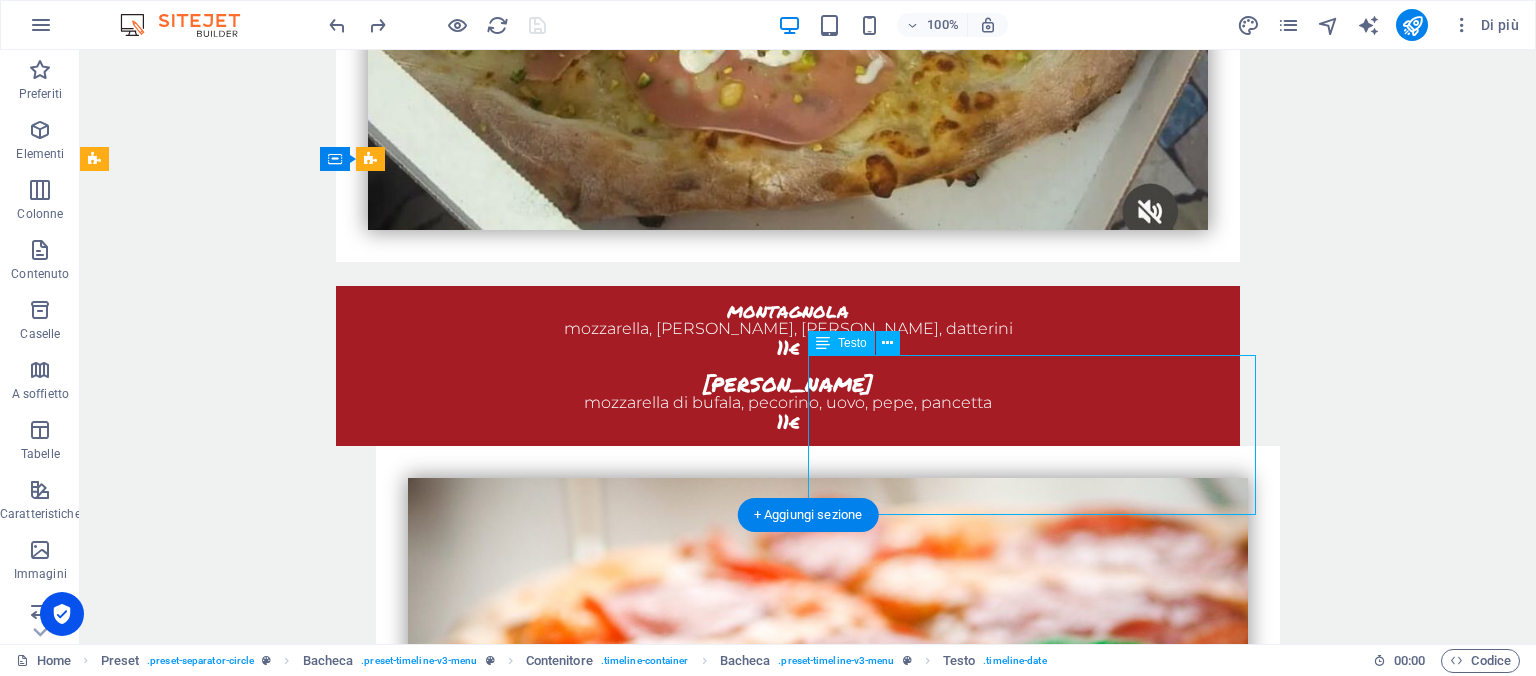 click on "pizza con impasto integrale o kamut +1.50€ impasto pinsa romana +2.50" at bounding box center (788, 5390) 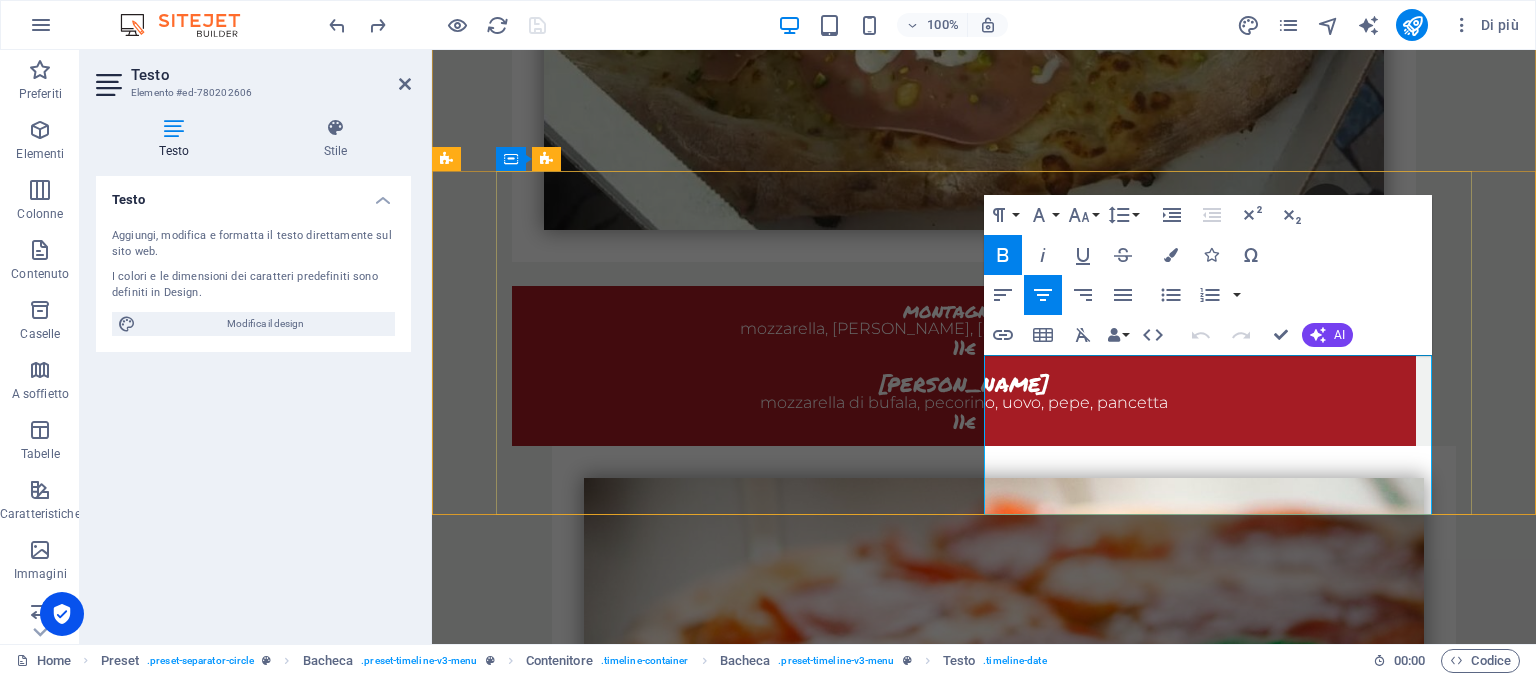 click on "+2.50" at bounding box center [736, 5411] 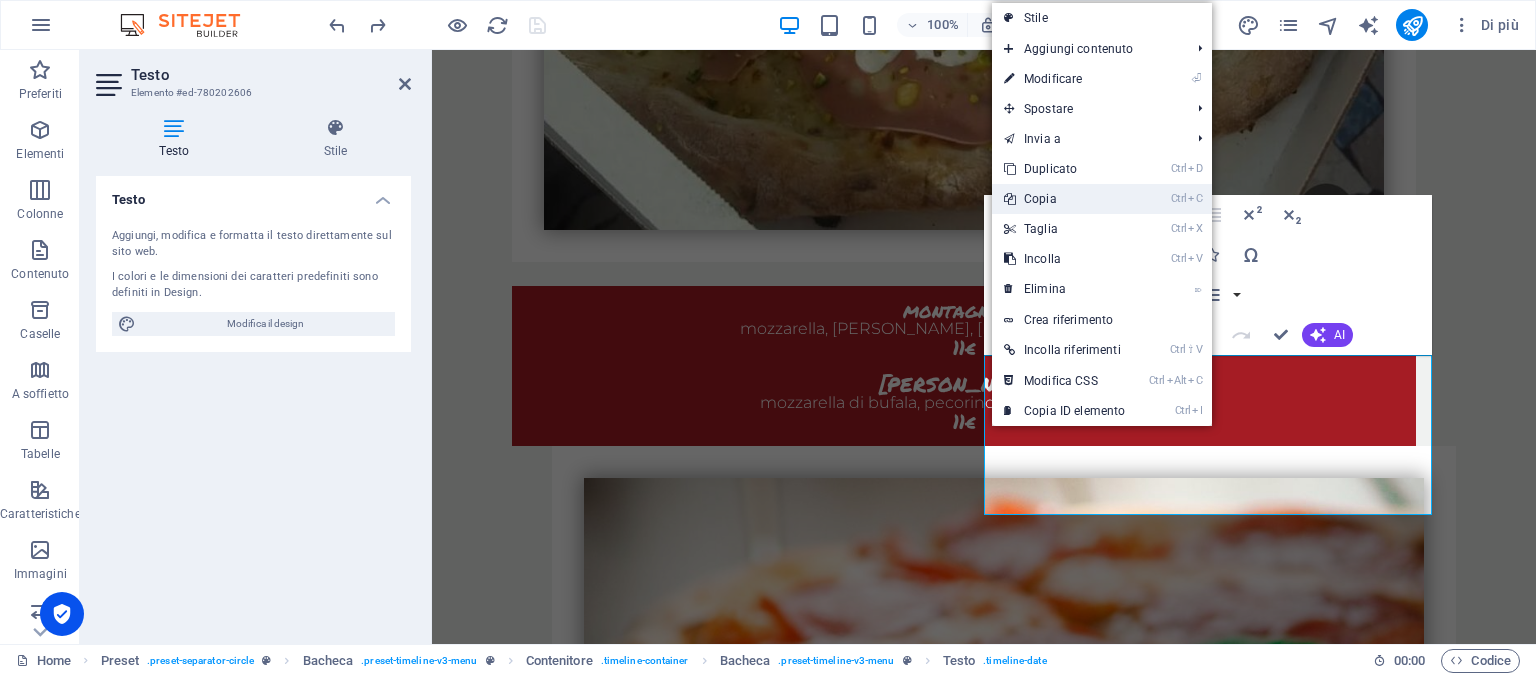 click on "Ctrl C  Copia" at bounding box center [1064, 199] 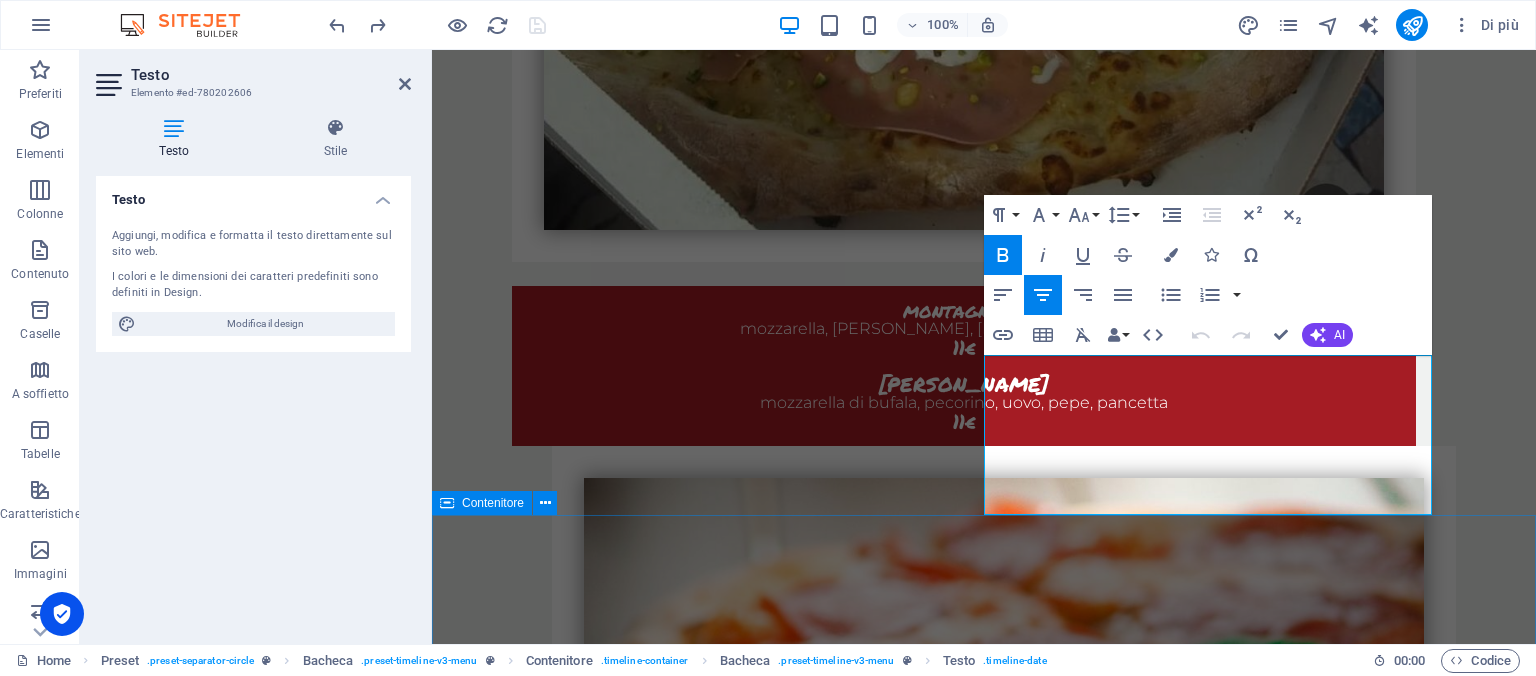 click on "Ordina ora  Chiamaci:  0471 272261 ordina su whattsapp Ordina anche da bere ! Birra Ichnusa 0.5ml 4.50€                Birra Peroni 0.33ml 3€ Birra Forst Kronen  lattina  0.33 3€ Birra Paulaner 0.5ml 4.50€ Birra Leffe 0.75ml 6.50€ Lattine  0.33  Coca cola 2.50€ Fanta 2.50€ Tè alla pesca e limone 2.50€ Lemon soda 2.50€ Chinotto 2.50€ Acqua naturale e frizzante 1.50€" at bounding box center [984, 6410] 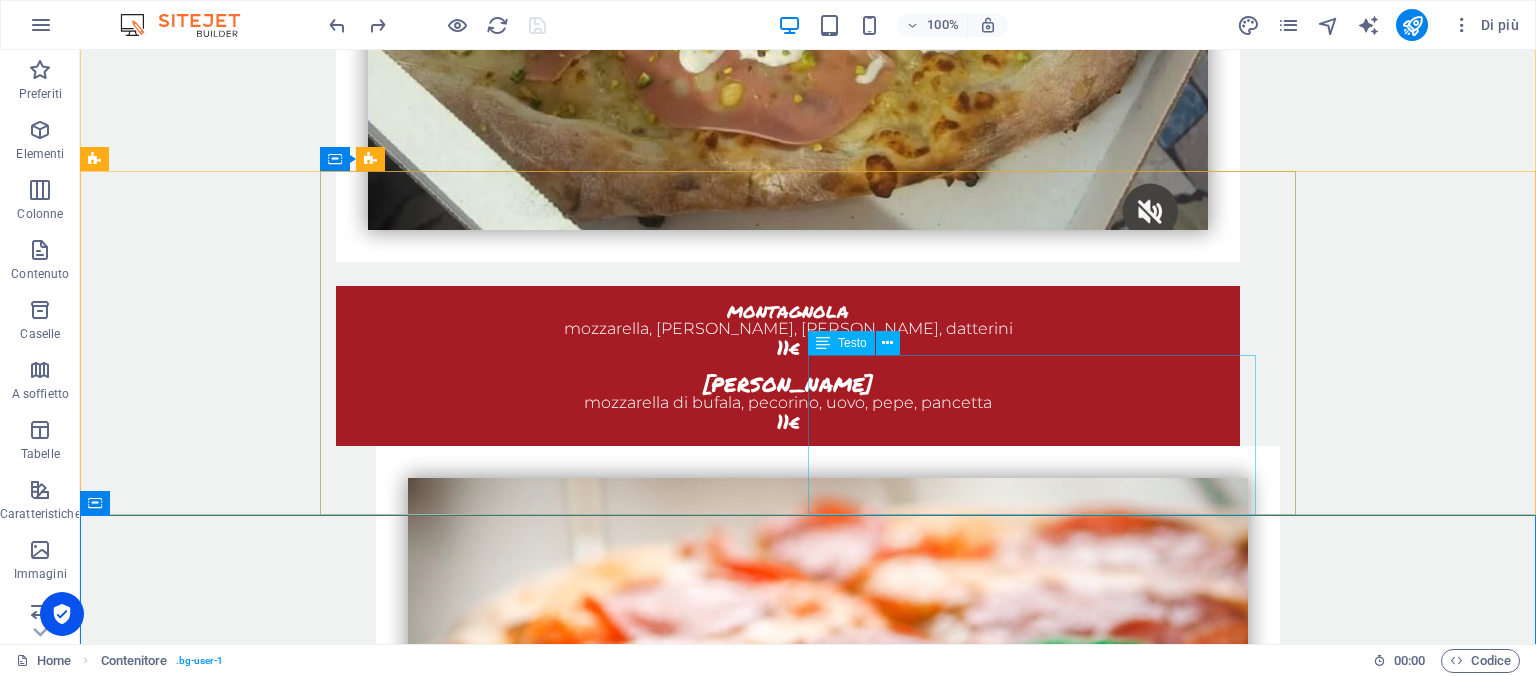 click on "pizza con impasto integrale o kamut +1.50€ impasto pinsa romana +2.50" at bounding box center (788, 5390) 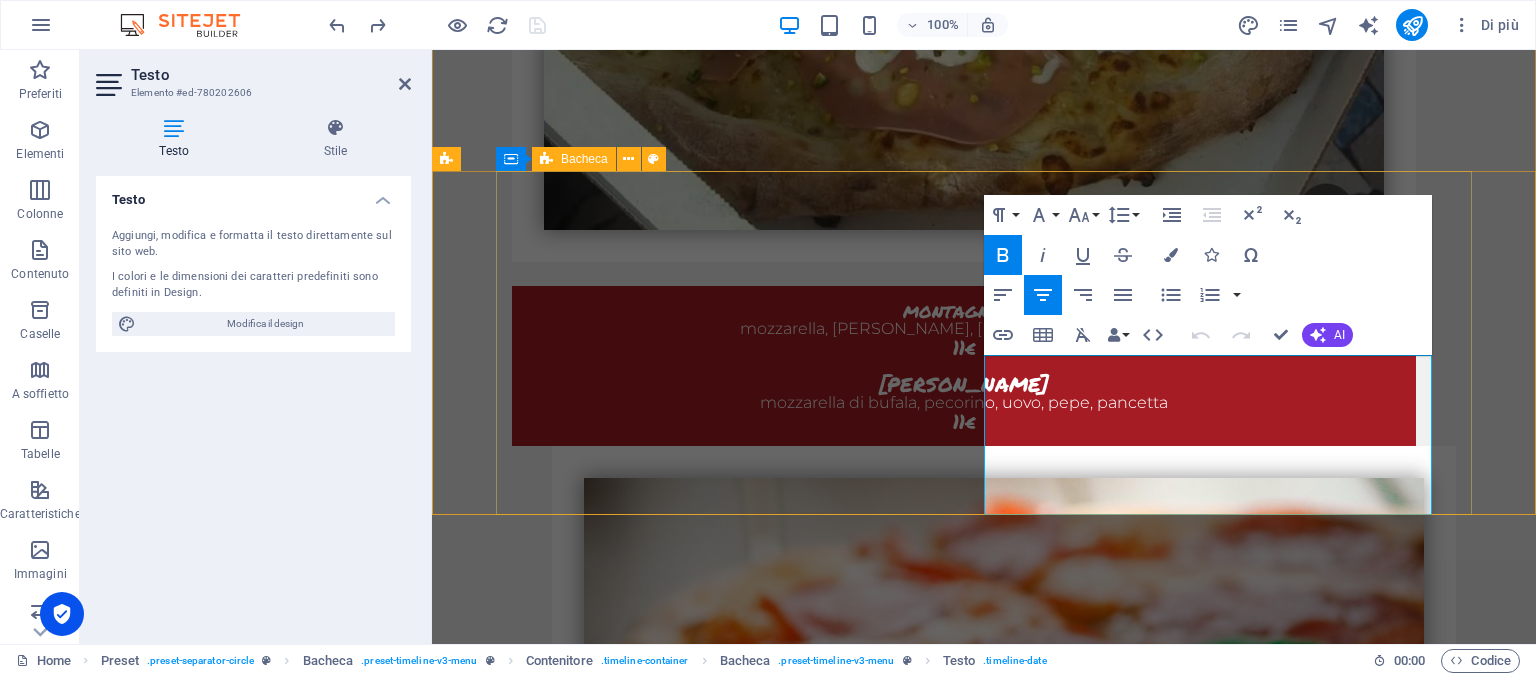 click on "pizza in teglia 60*40  margherita 28€ 1/2 margherita 1/2 farcita 30€ 2gusi 33€ 3 gusti 36€ 4 gusti 39€ pizza con impasto integrale o kamut +1.50€ impasto pinsa romana +2.50" at bounding box center [984, 5298] 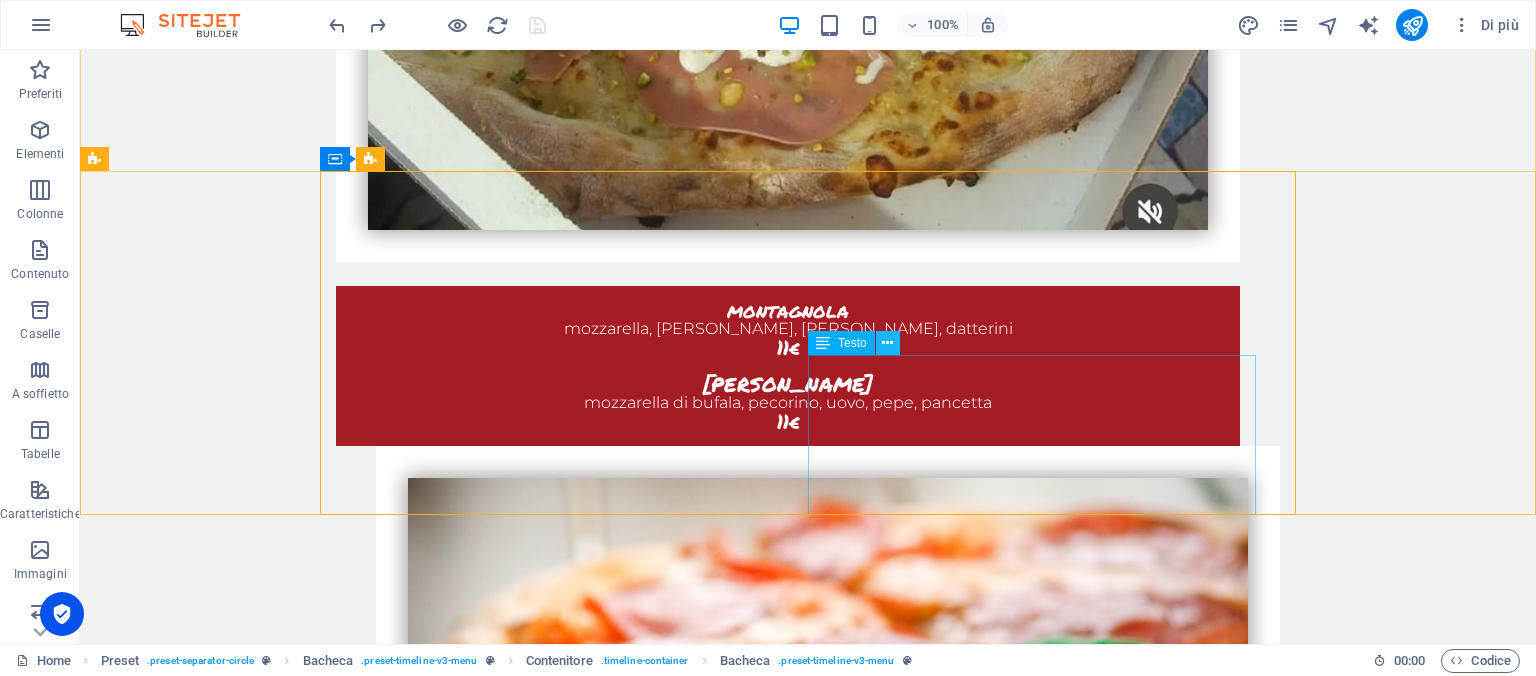click at bounding box center (887, 343) 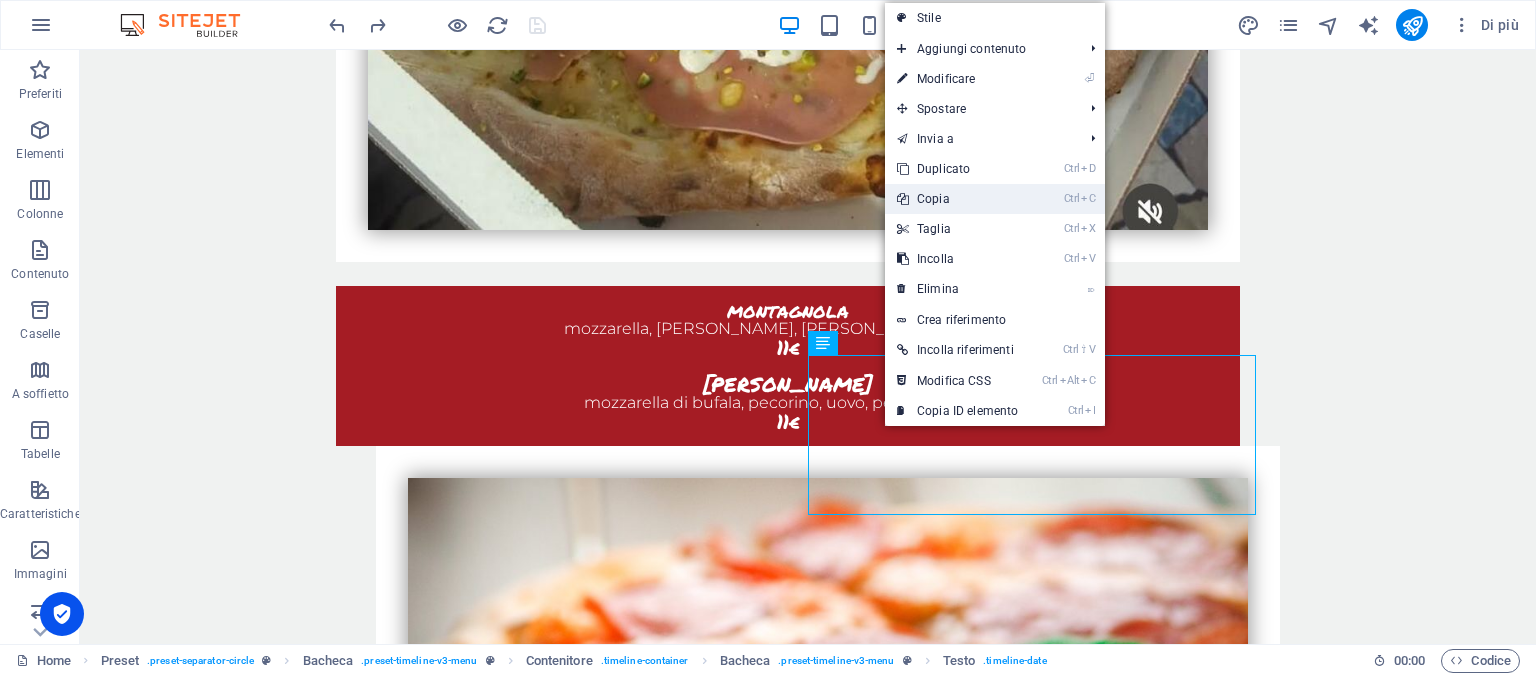 click on "Ctrl C  Copia" at bounding box center (957, 199) 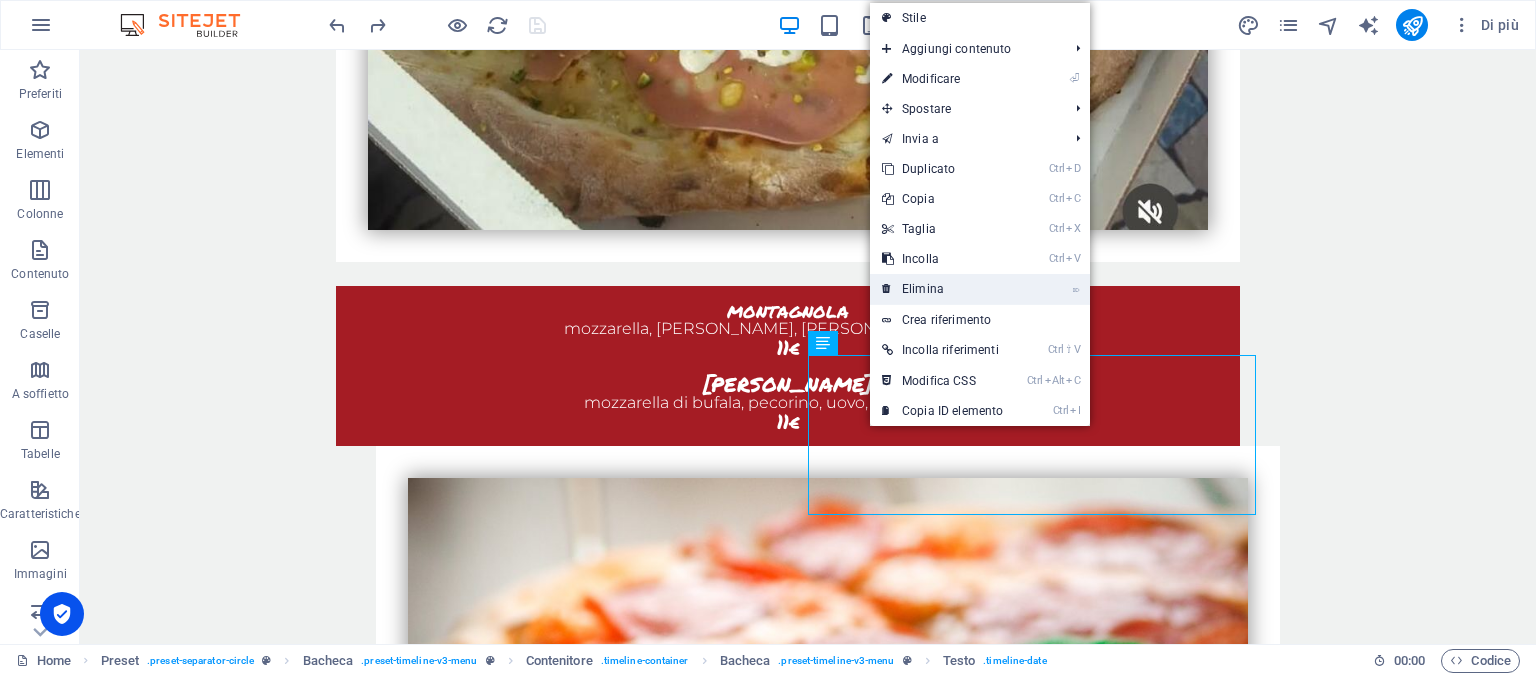 click on "⌦  Elimina" at bounding box center (942, 289) 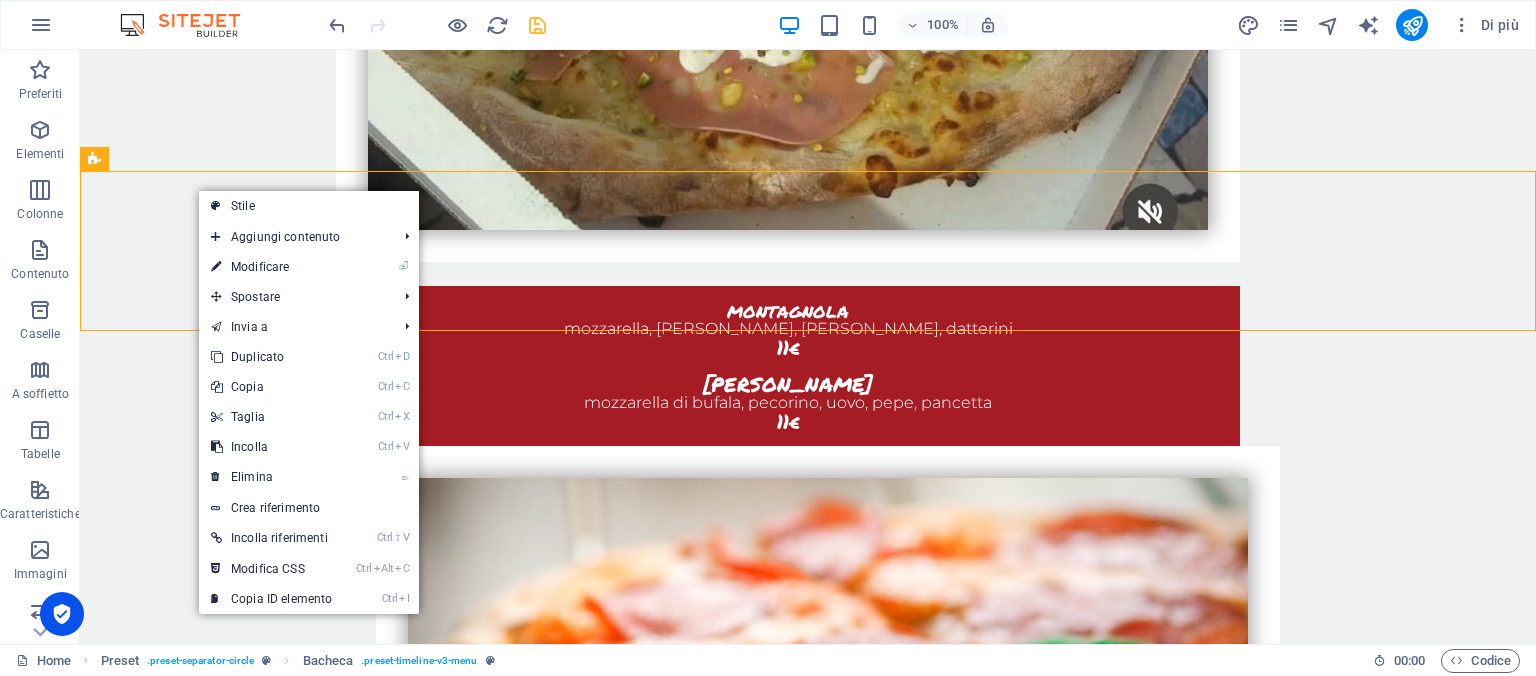 drag, startPoint x: 197, startPoint y: 189, endPoint x: 266, endPoint y: 381, distance: 204.02206 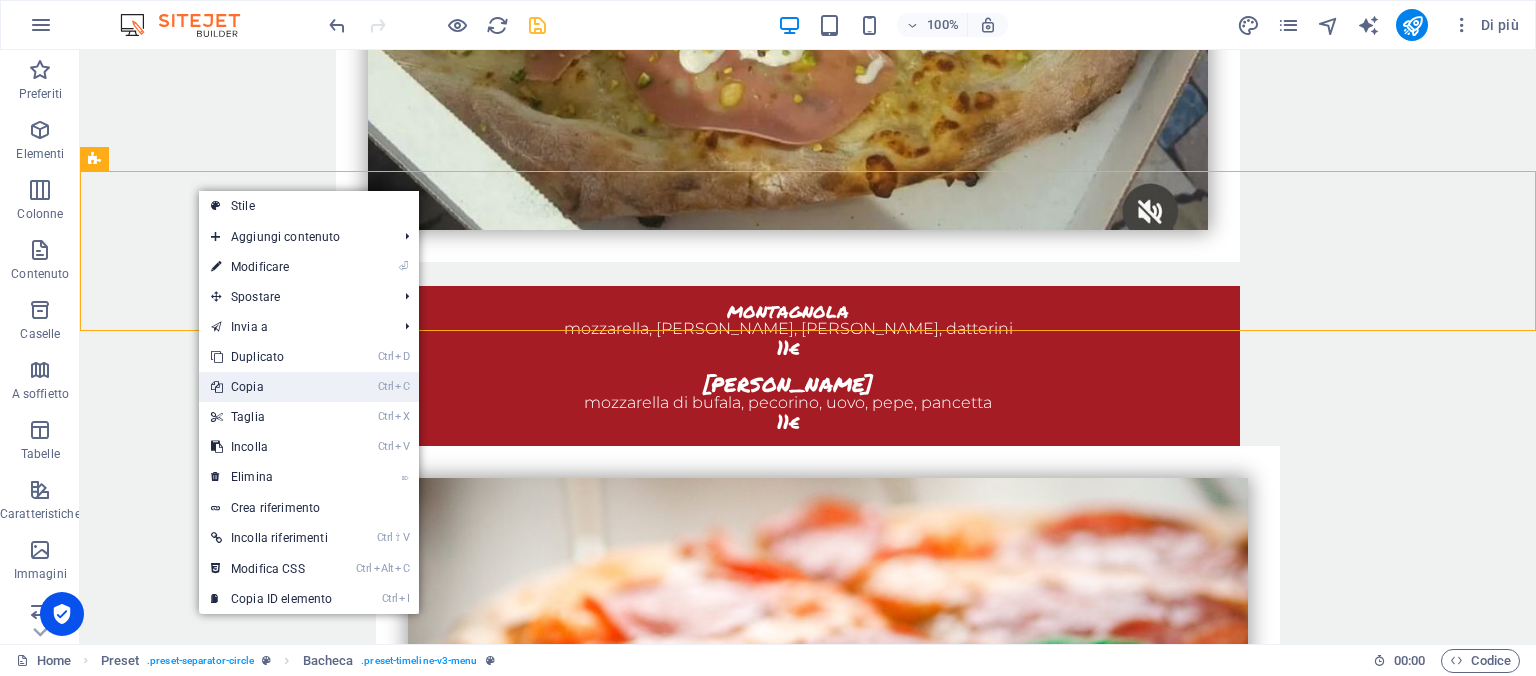 click on "Ctrl C  Copia" at bounding box center [271, 387] 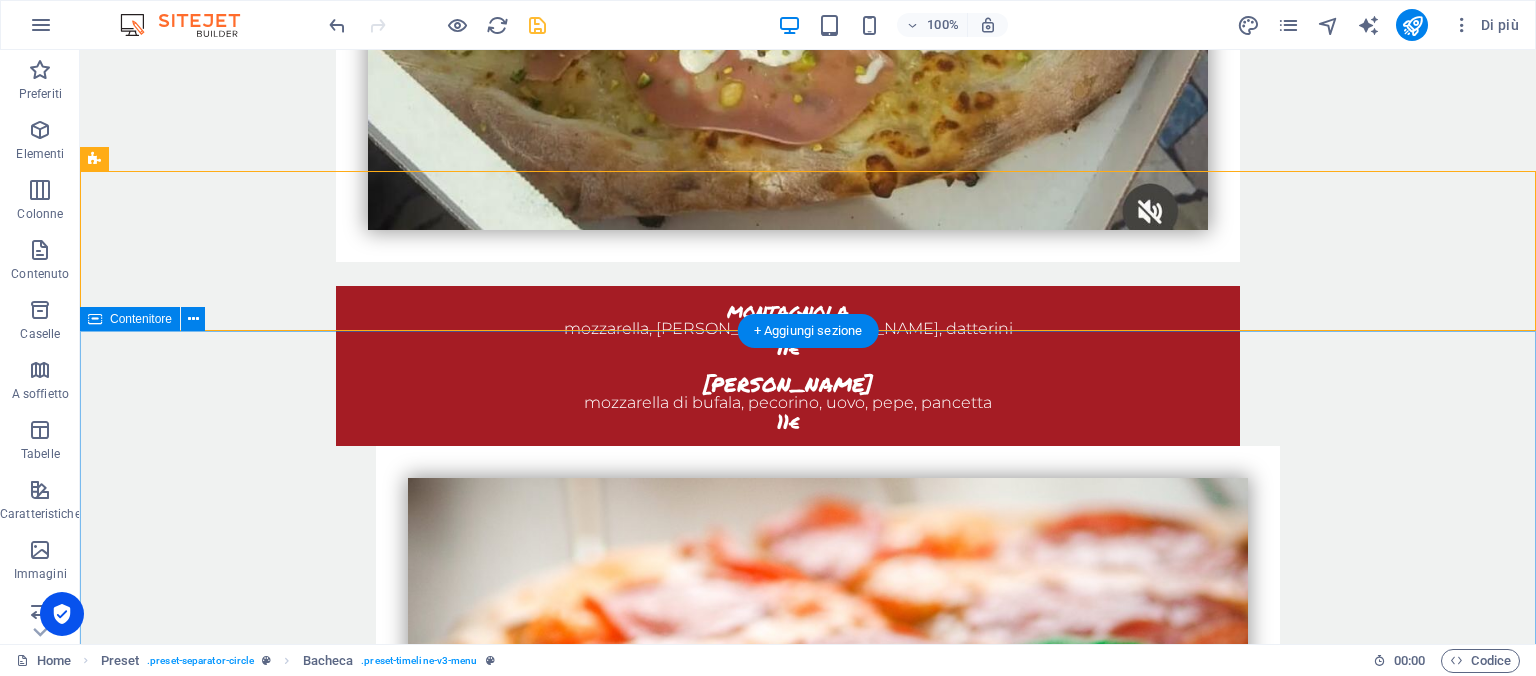click on "Ordina ora  Chiamaci:  0471 272261 ordina su whattsapp Ordina anche da bere ! Birra Ichnusa 0.5ml 4.50€                Birra Peroni 0.33ml 3€ Birra Forst Kronen  lattina  0.33 3€ Birra Paulaner 0.5ml 4.50€ Birra Leffe 0.75ml 6.50€ Lattine  0.33  Coca cola 2.50€ Fanta 2.50€ Tè alla pesca e limone 2.50€ Lemon soda 2.50€ Chinotto 2.50€ Acqua naturale e frizzante 1.50€" at bounding box center [808, 6226] 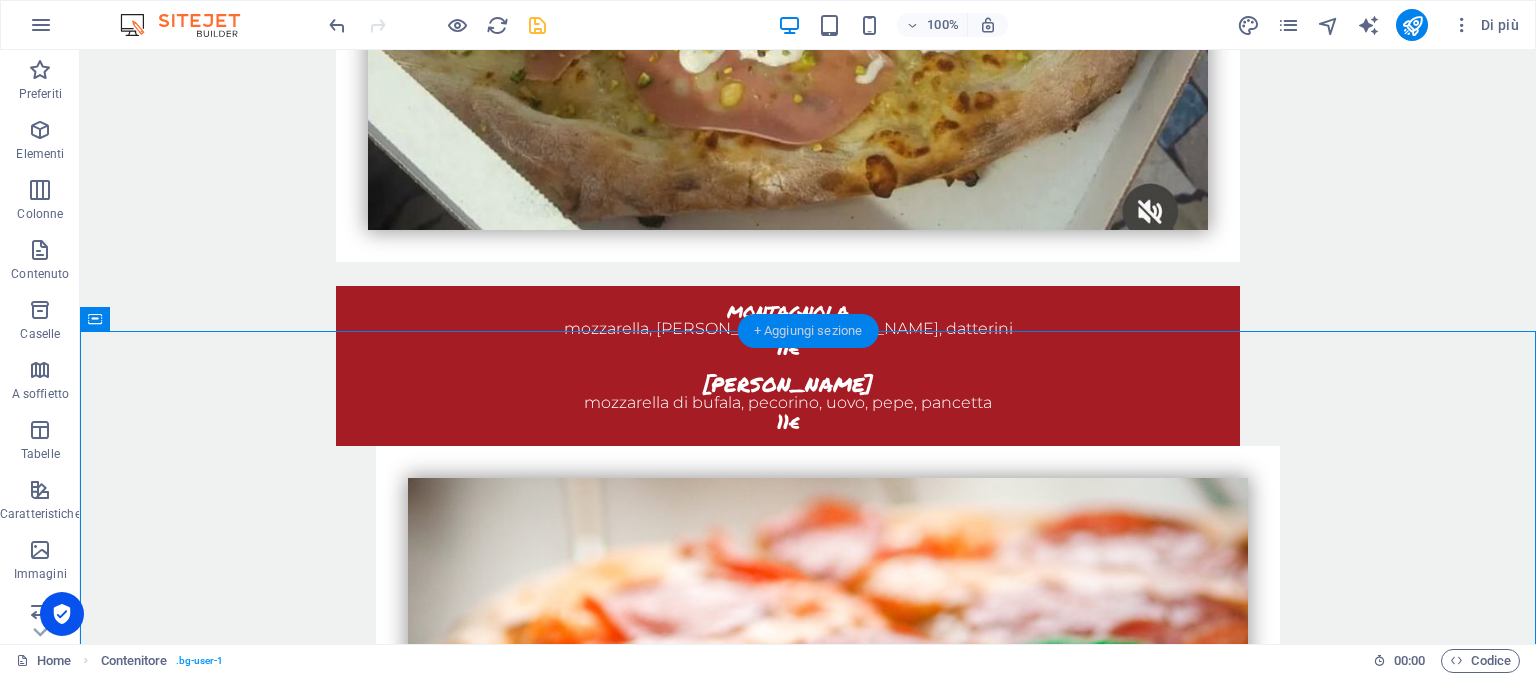 click on "+ Aggiungi sezione" at bounding box center [808, 331] 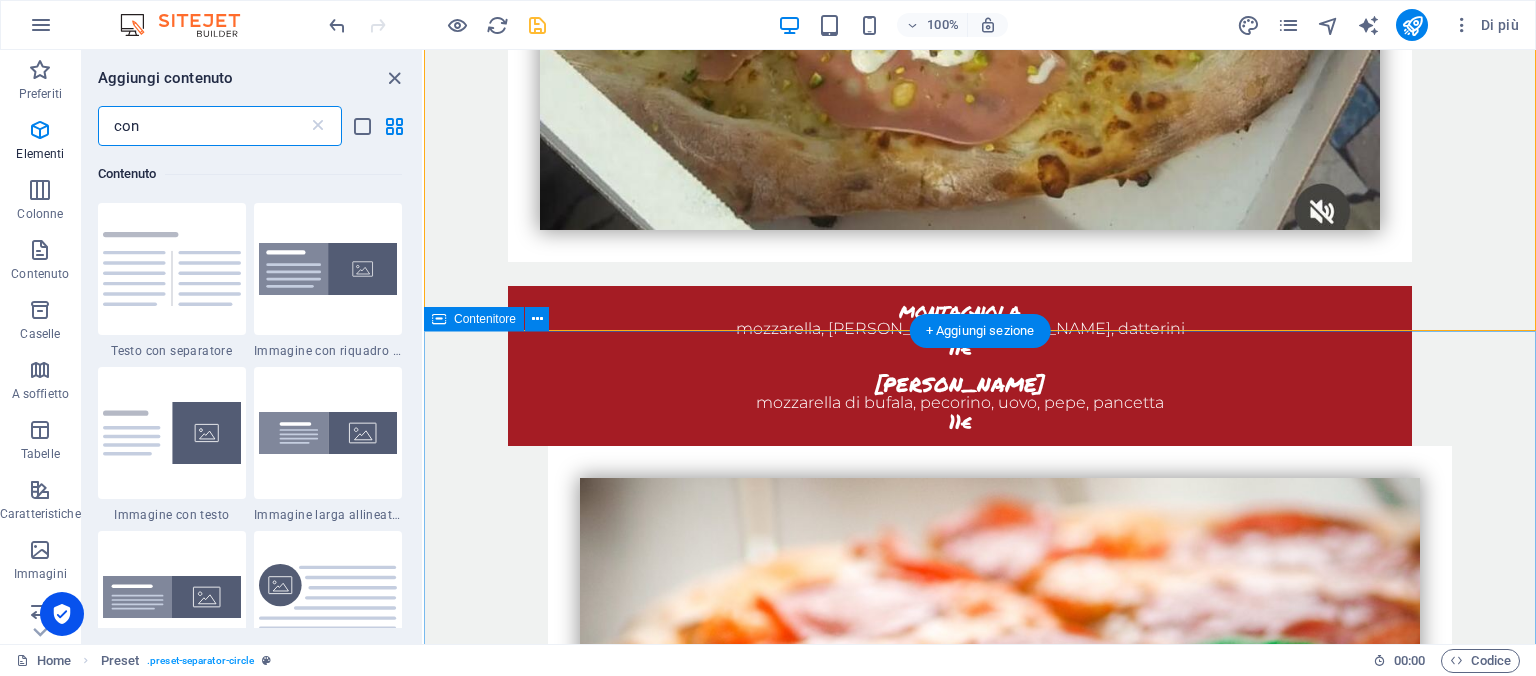 scroll, scrollTop: 907, scrollLeft: 0, axis: vertical 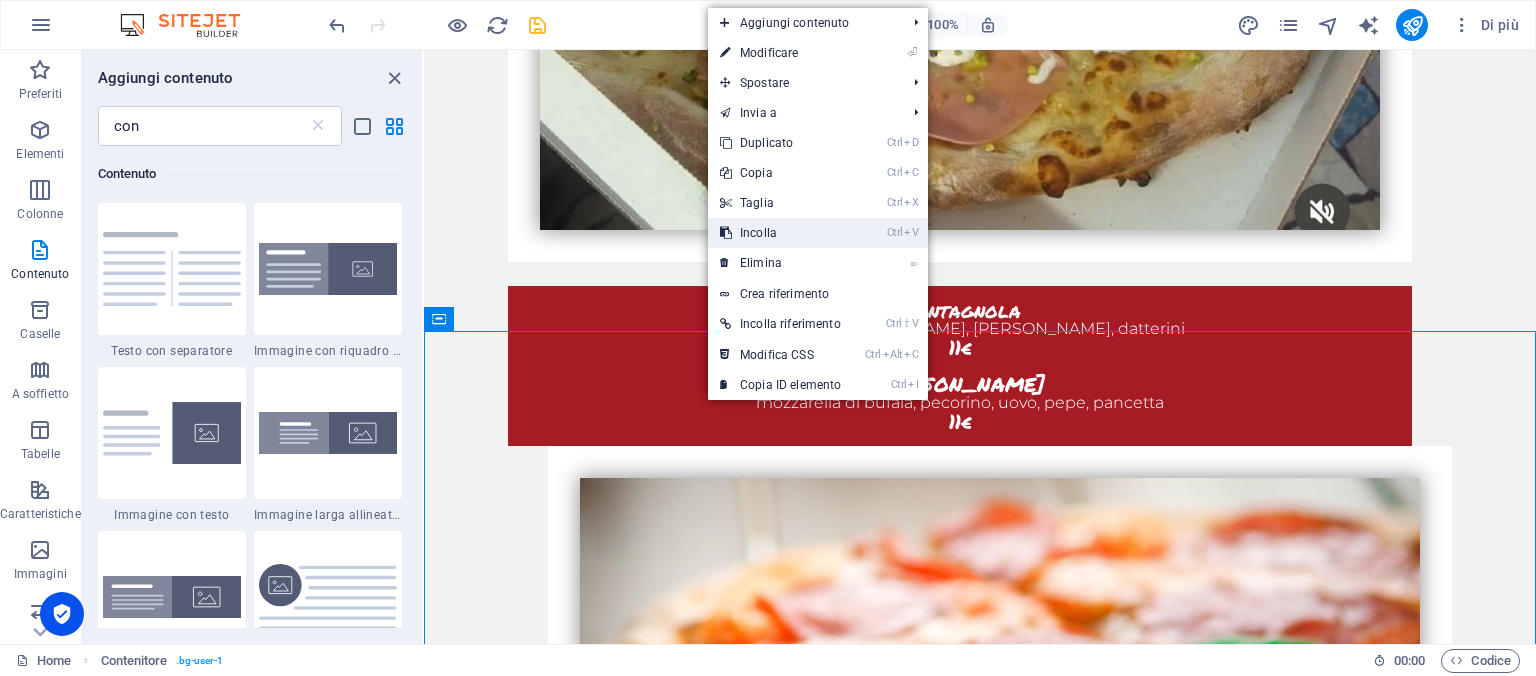 click on "Ctrl V  Incolla" at bounding box center (780, 233) 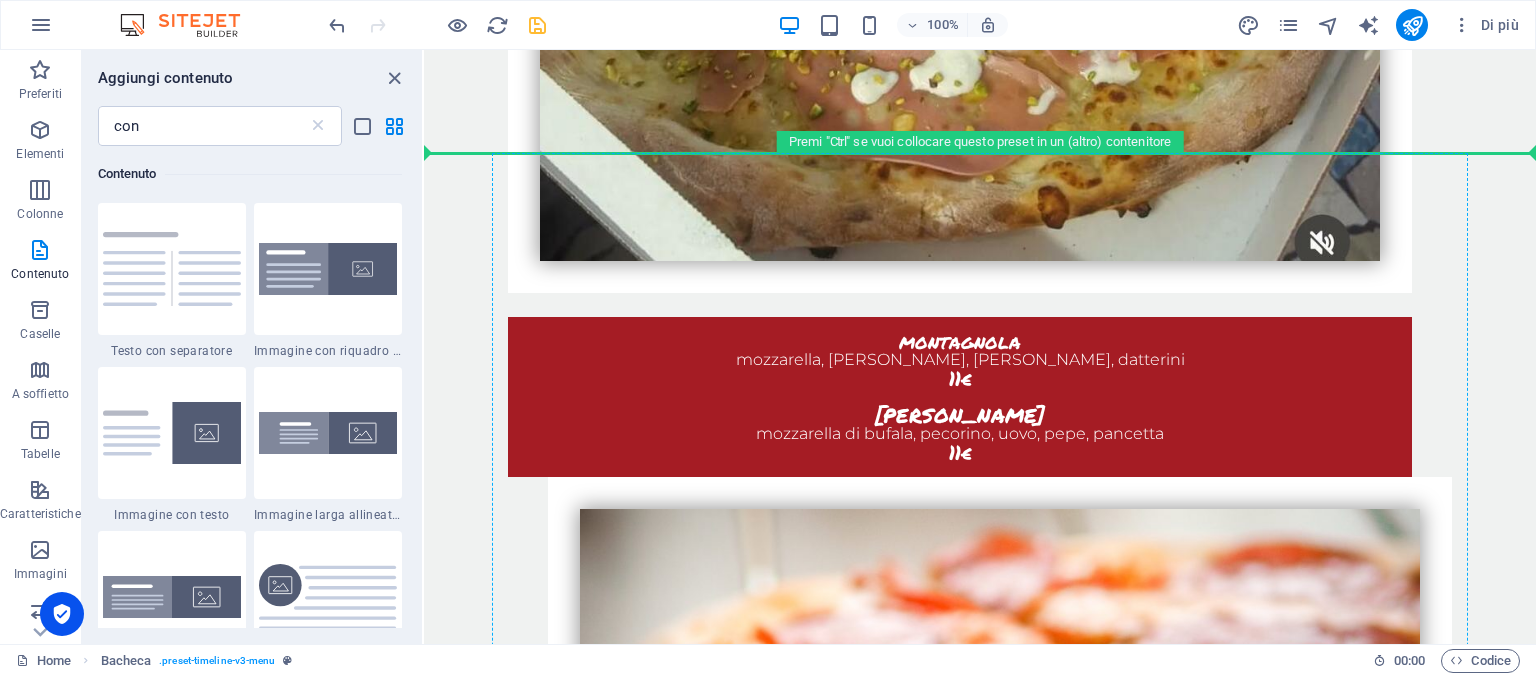 scroll, scrollTop: 5081, scrollLeft: 0, axis: vertical 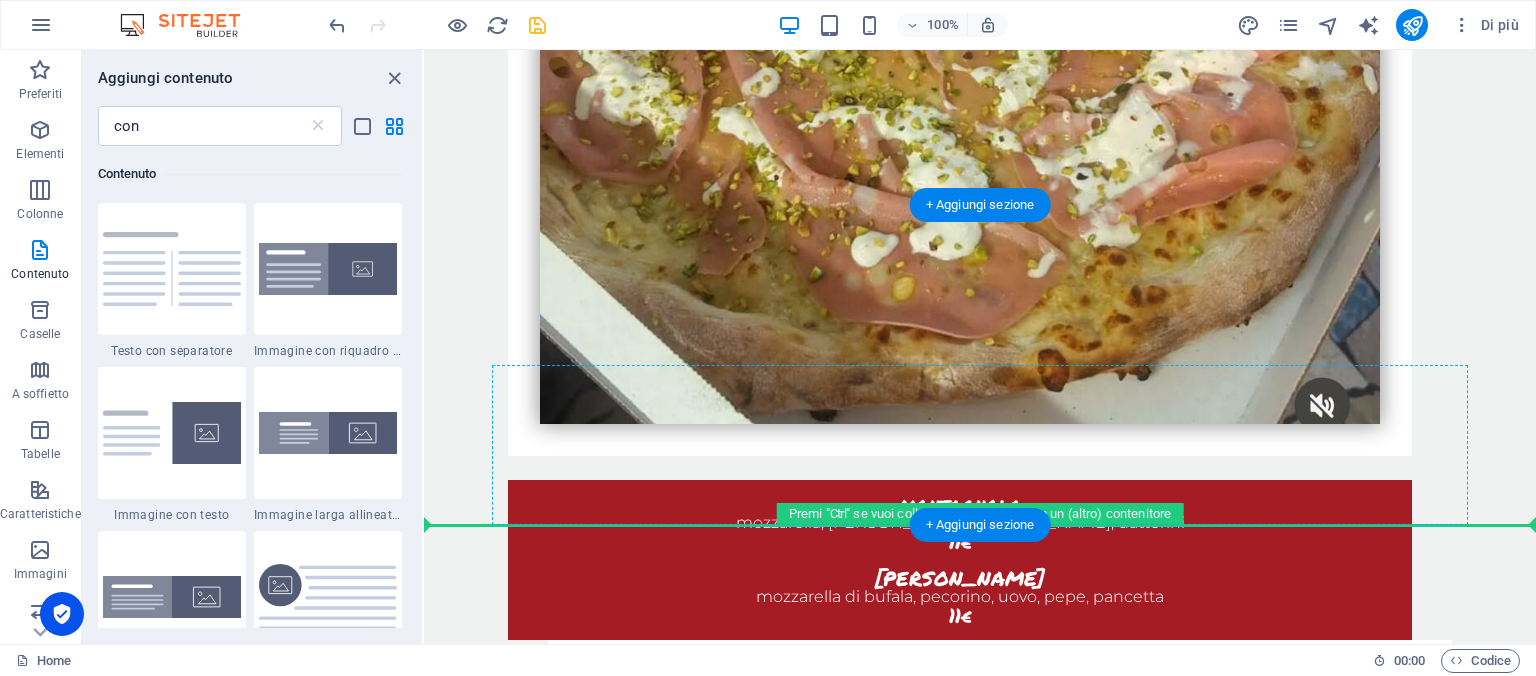 drag, startPoint x: 998, startPoint y: 247, endPoint x: 1026, endPoint y: 470, distance: 224.75098 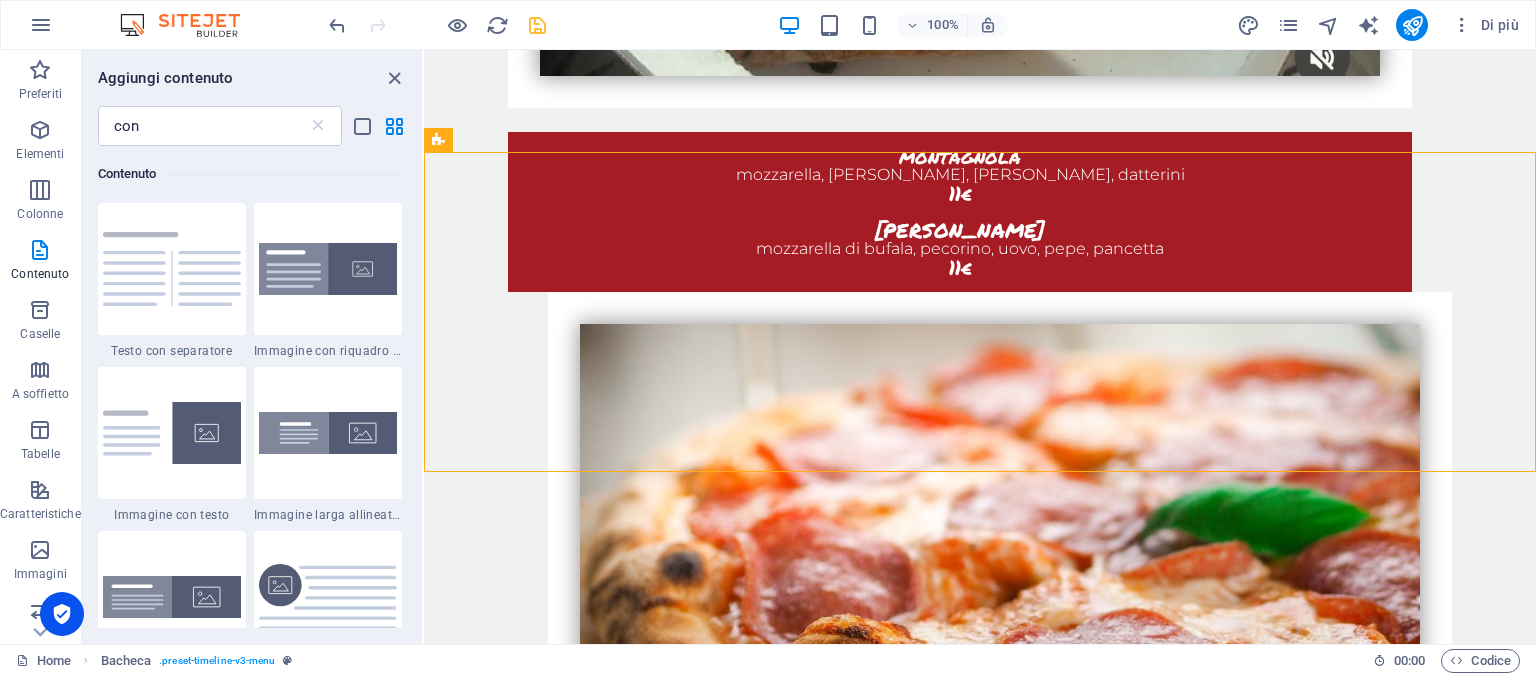 scroll, scrollTop: 5466, scrollLeft: 0, axis: vertical 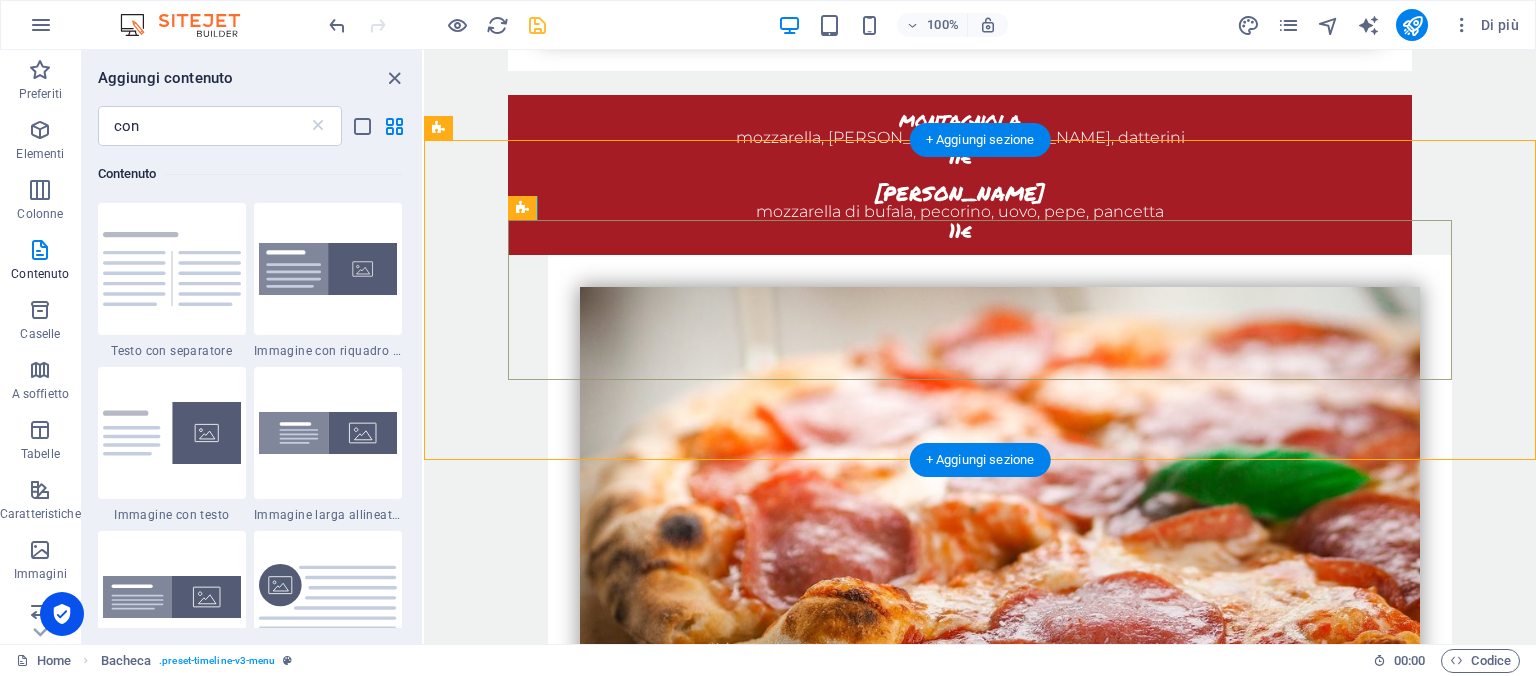 click on "pizza in teglia 60*40  margherita 28€ 1/2 margherita 1/2 farcita 30€ 2gusi 33€ 3 gusti 36€ 4 gusti 39€" at bounding box center (980, 5255) 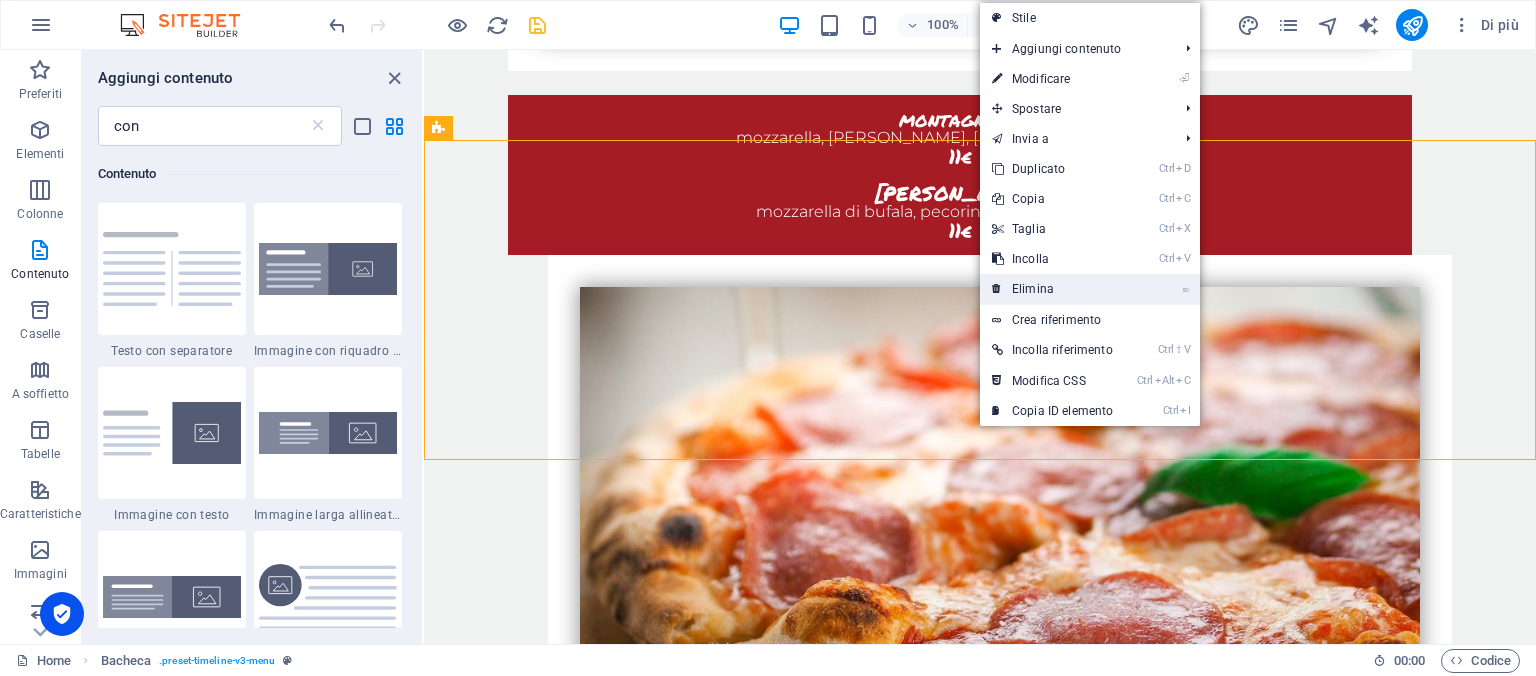 click on "⌦  Elimina" at bounding box center [1052, 289] 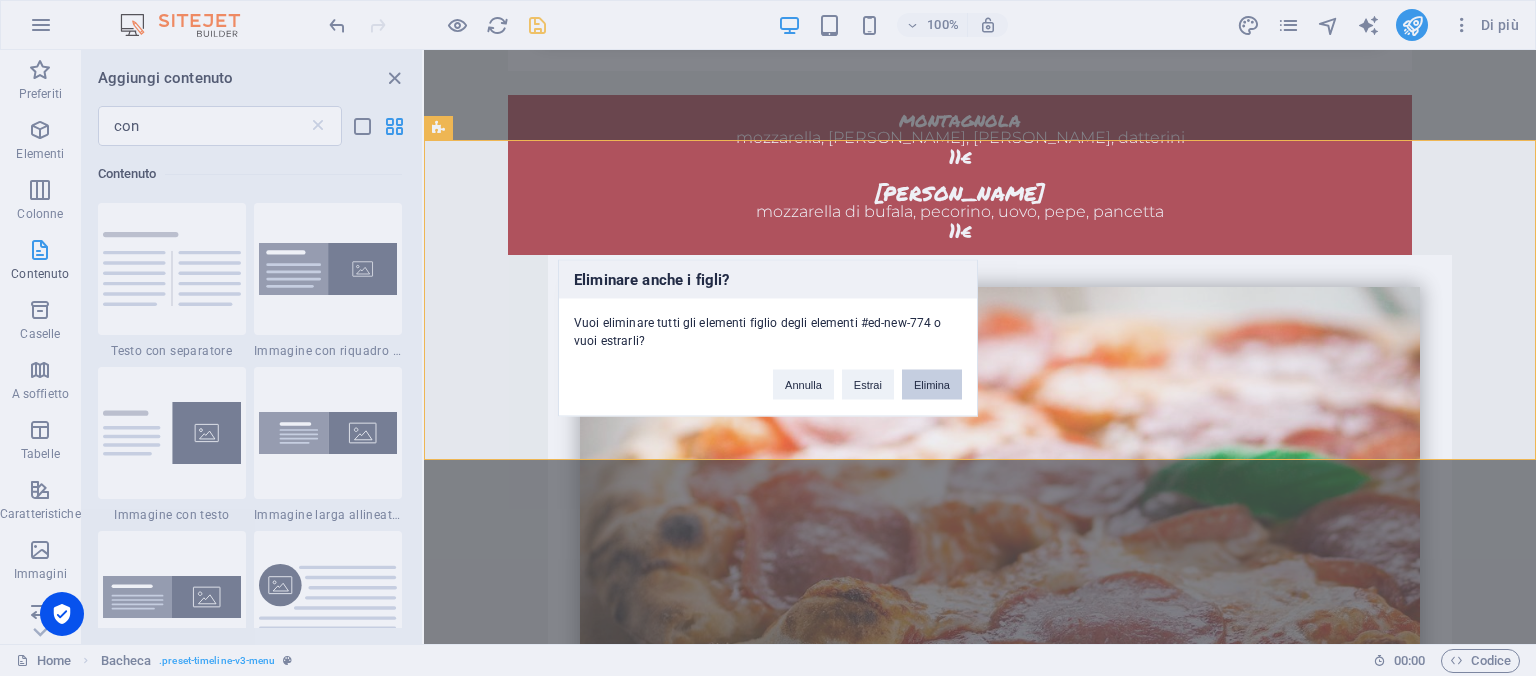 click on "Elimina" at bounding box center [932, 385] 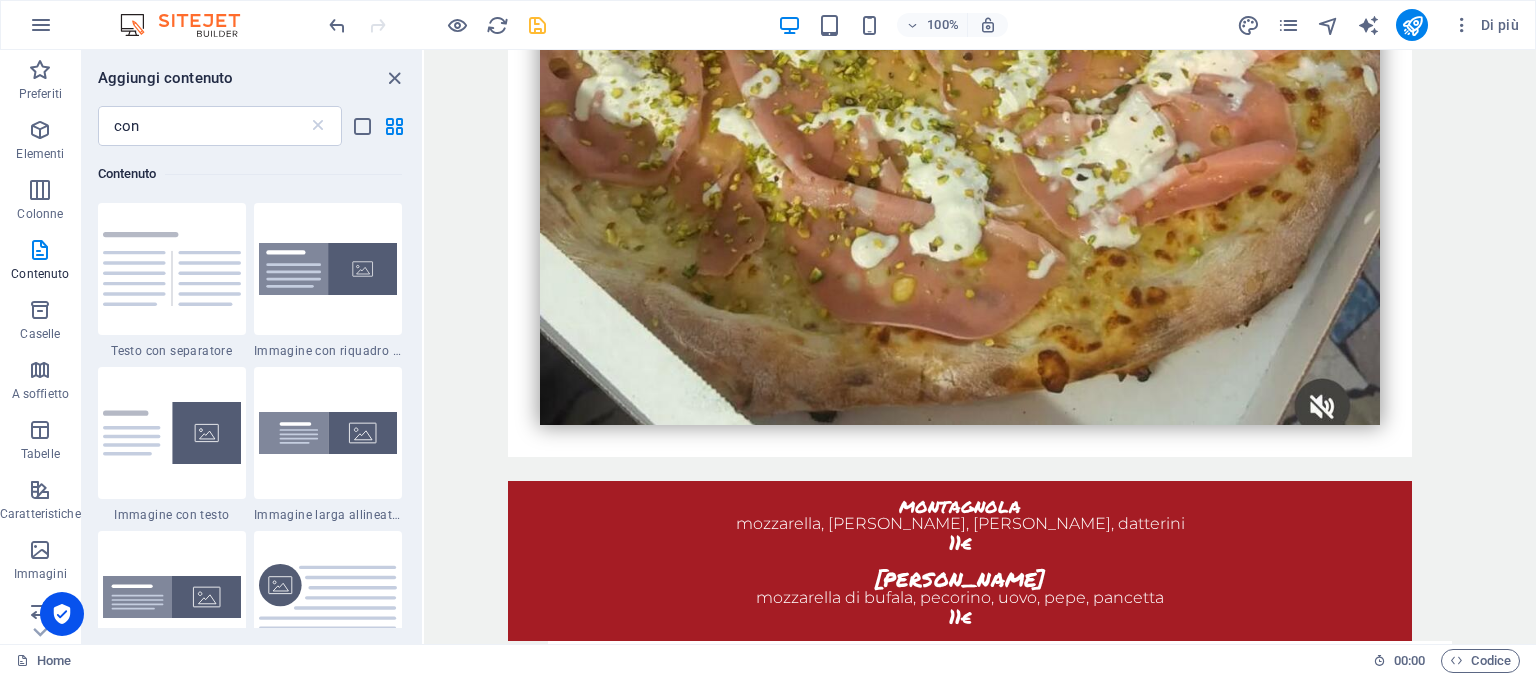 scroll, scrollTop: 5127, scrollLeft: 0, axis: vertical 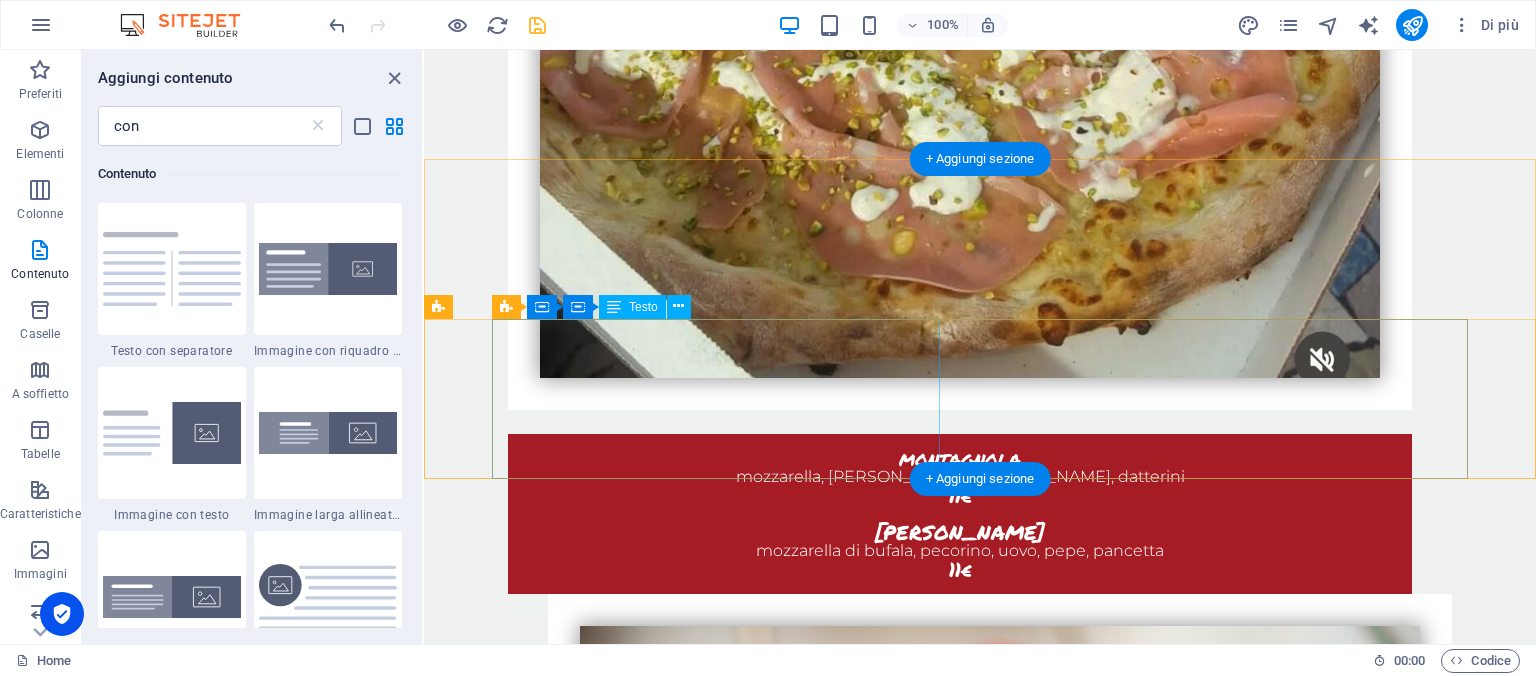 click on "pizza in teglia 60*40  margherita 28€ 1/2 margherita 1/2 farcita 30€ 2gusi 33€ 3 gusti 36€ 4 gusti 39€" at bounding box center [960, 5354] 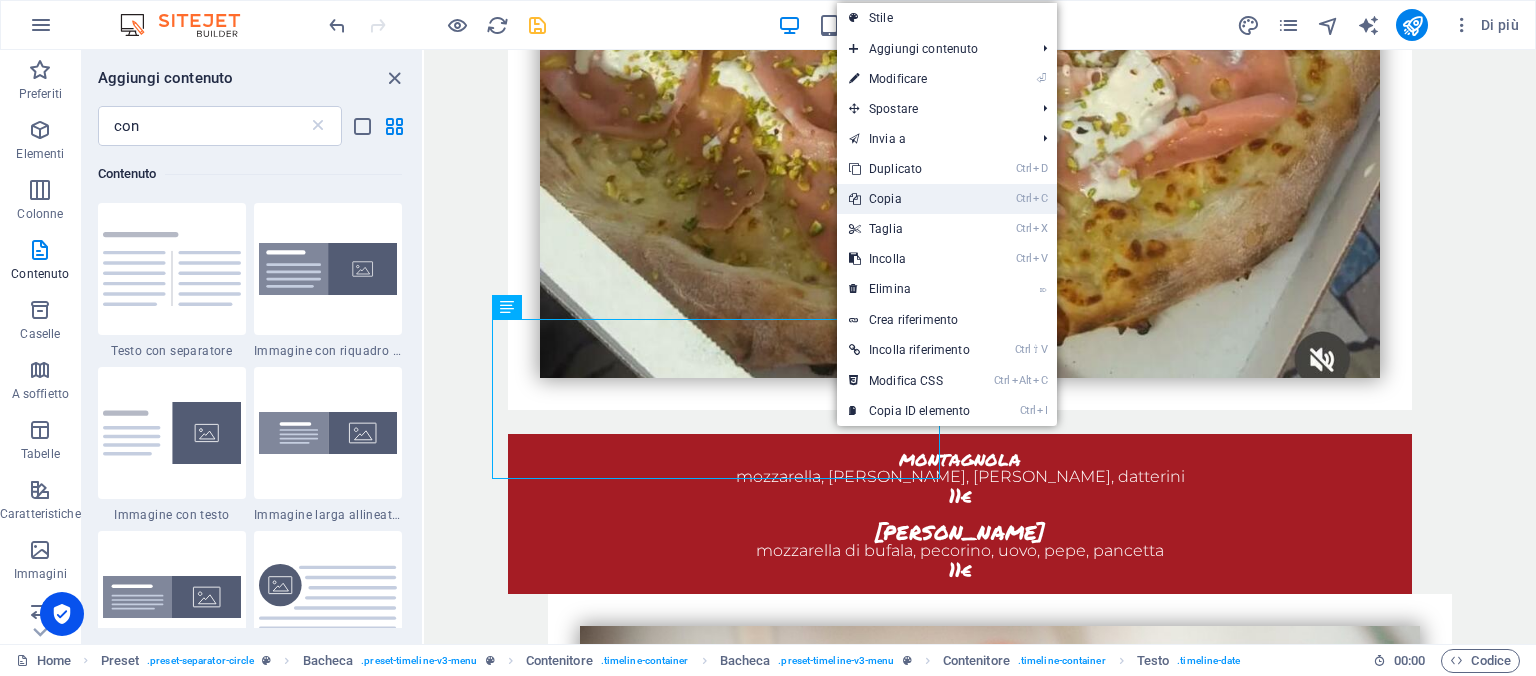 click on "Ctrl C  Copia" at bounding box center (909, 199) 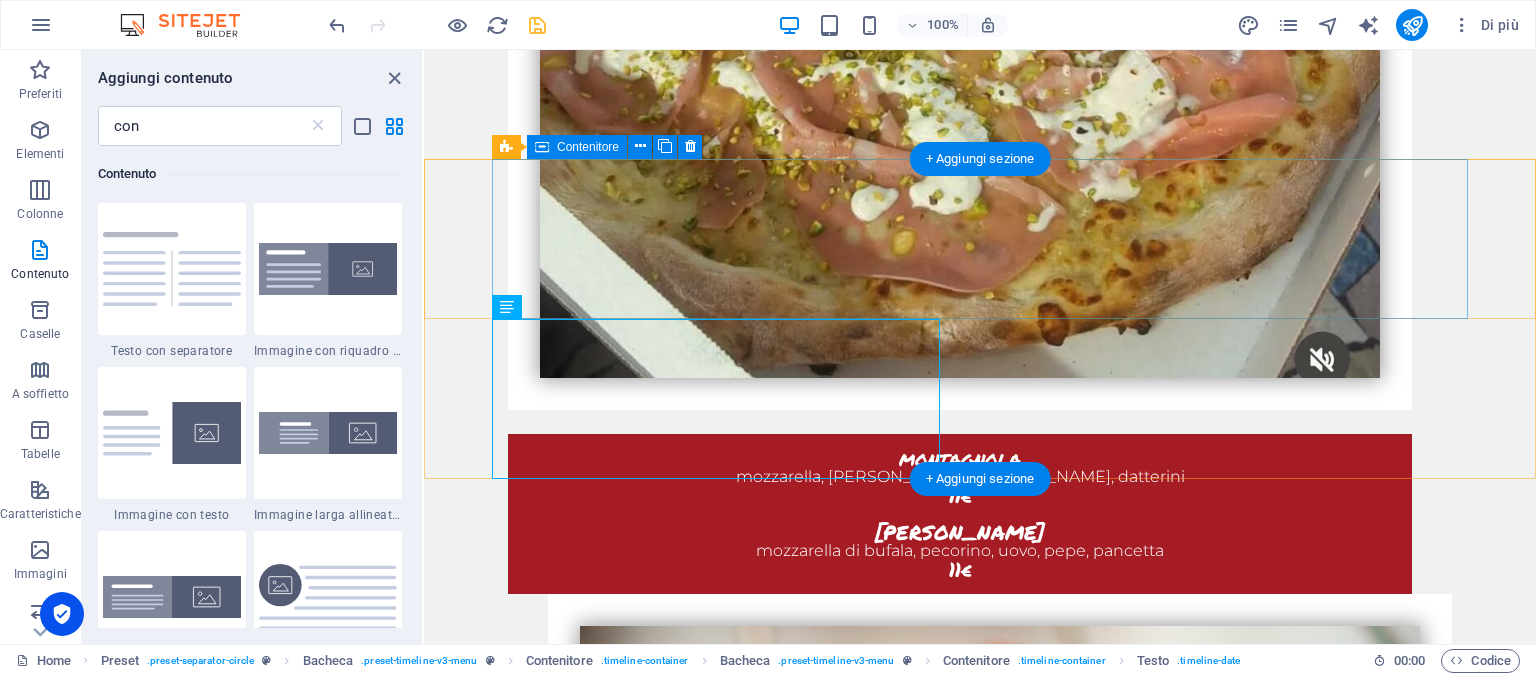 click on "PIZZA MAXI margherita 15€ 1/2 GUSTI 18€ 3/4 GUSTI 20€" at bounding box center (980, 5194) 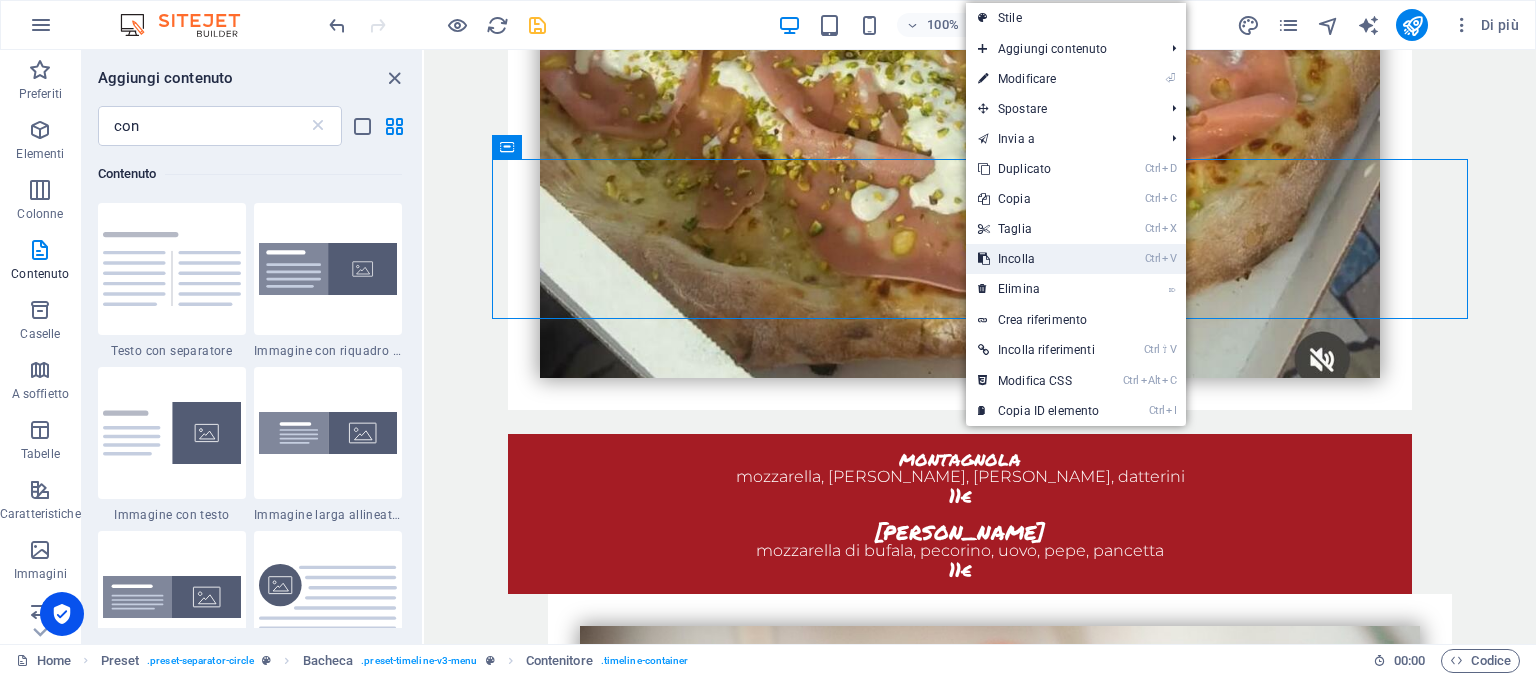click on "Ctrl V  Incolla" at bounding box center [1038, 259] 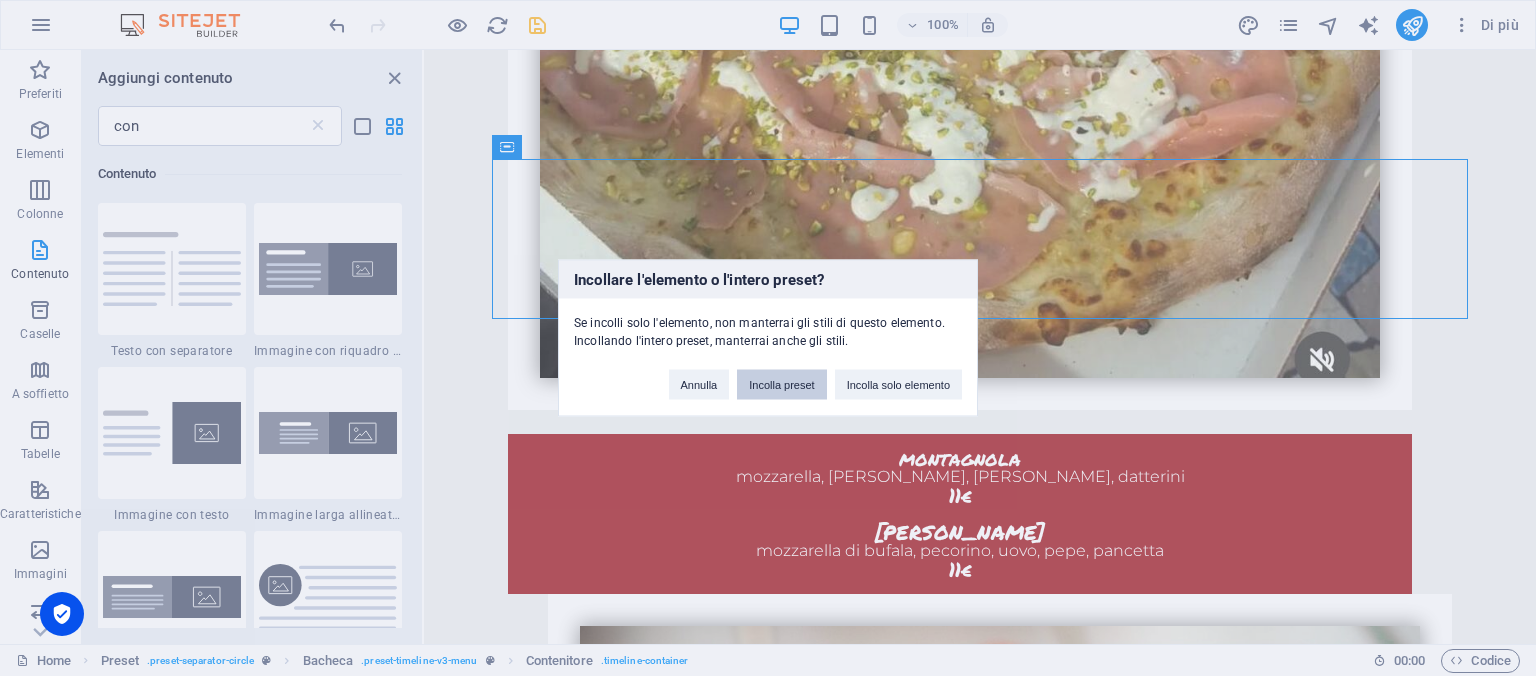 click on "Incolla preset" at bounding box center [781, 385] 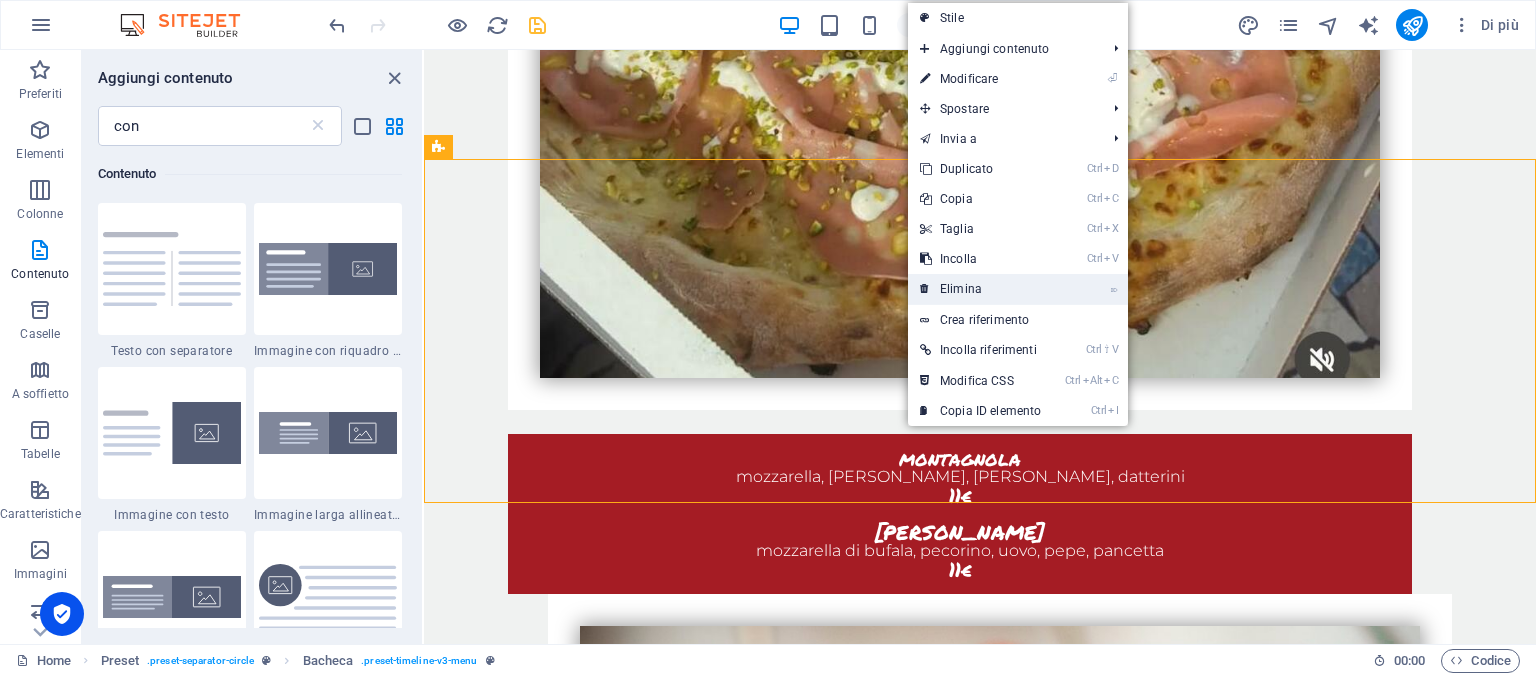click on "⌦  Elimina" at bounding box center (980, 289) 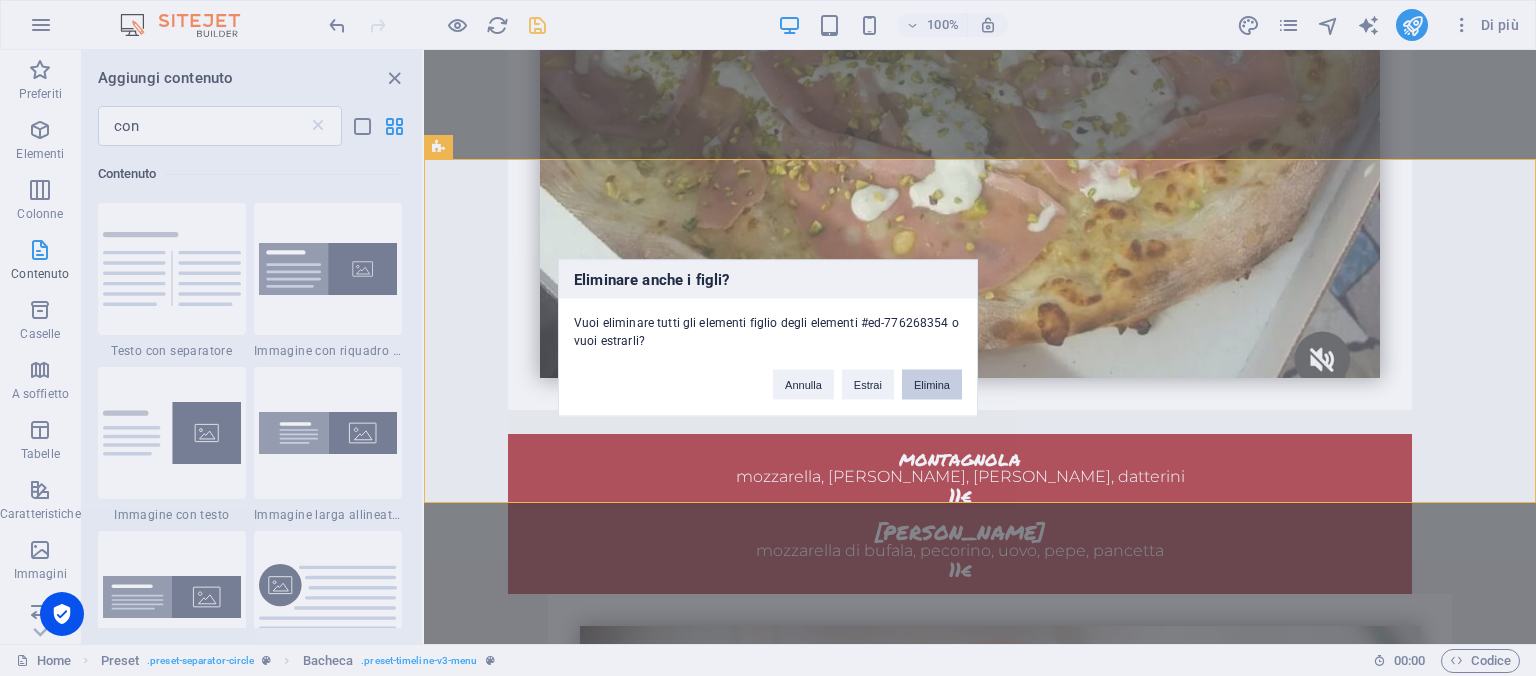 click on "Elimina" at bounding box center (932, 385) 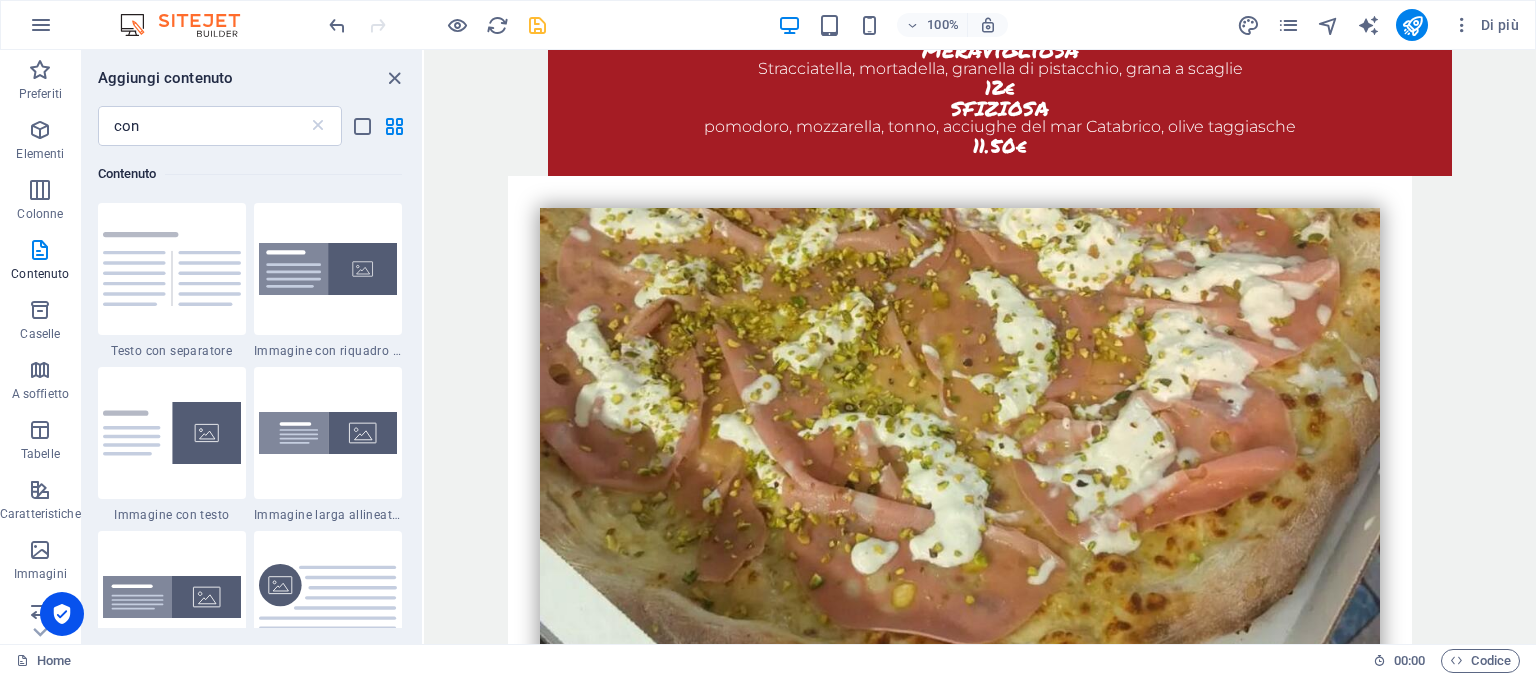 scroll, scrollTop: 4751, scrollLeft: 0, axis: vertical 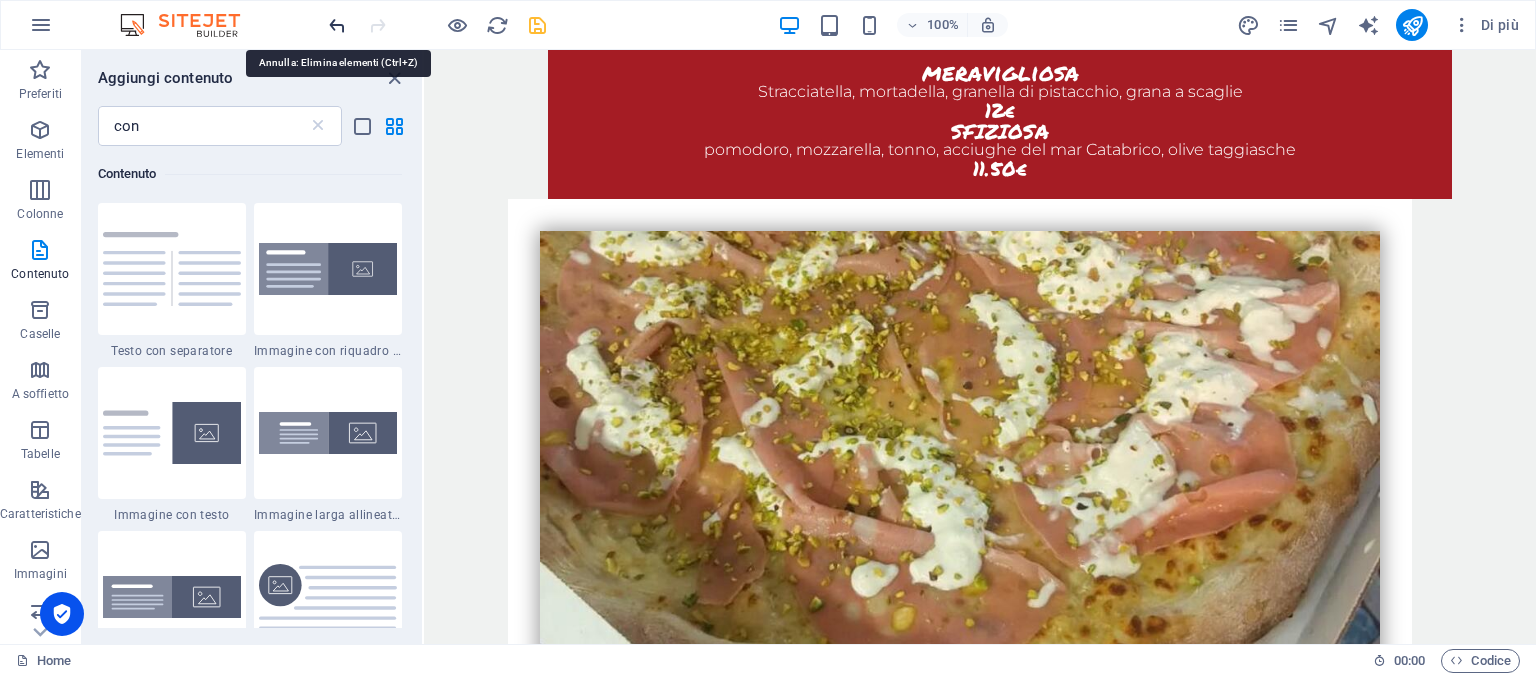 click at bounding box center (337, 25) 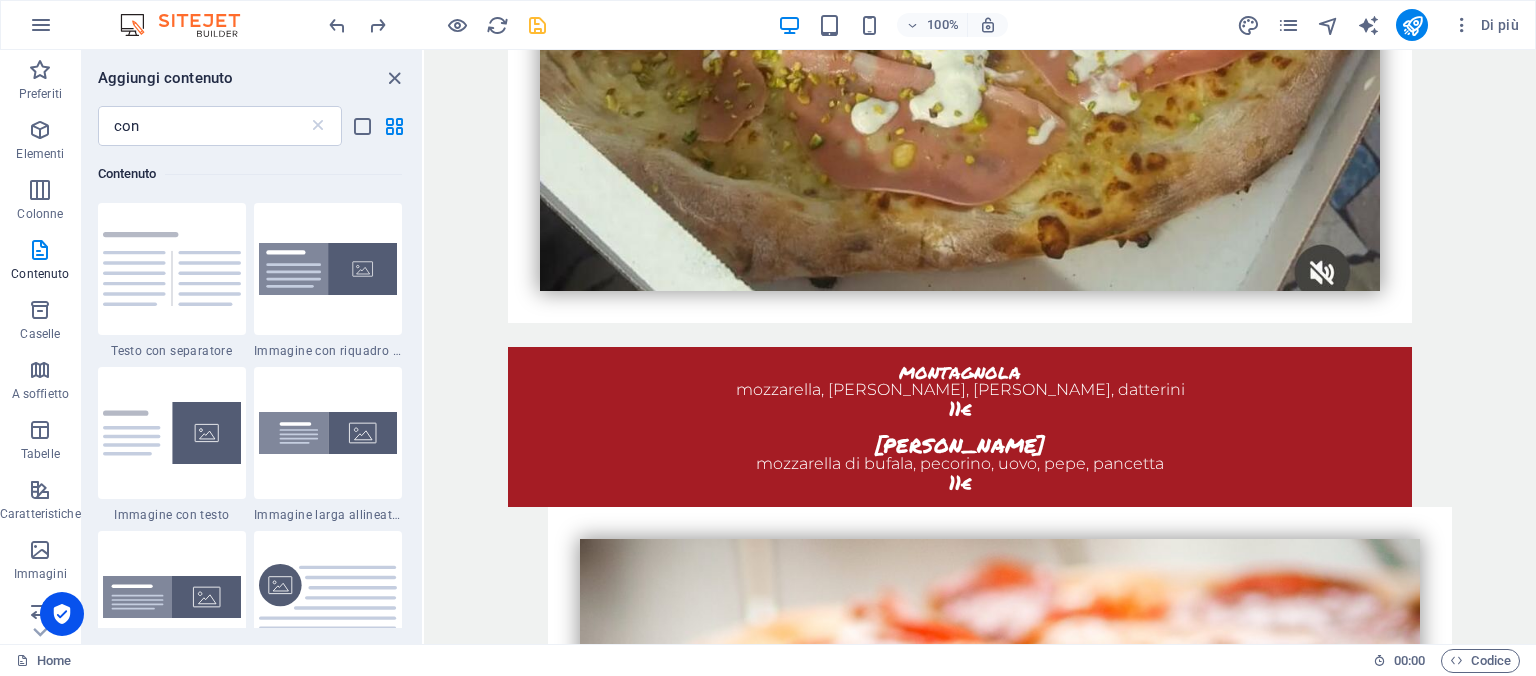 scroll, scrollTop: 5202, scrollLeft: 0, axis: vertical 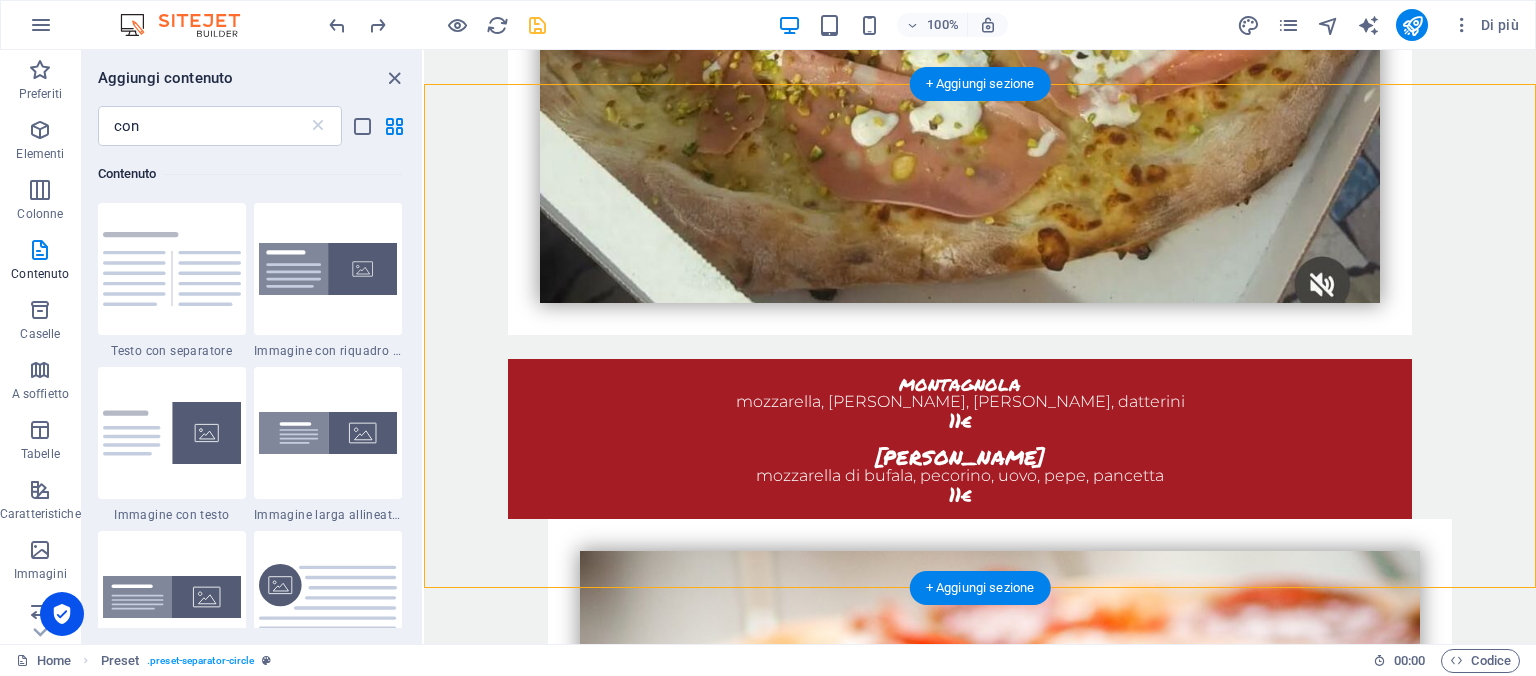 drag, startPoint x: 994, startPoint y: 318, endPoint x: 939, endPoint y: 257, distance: 82.13403 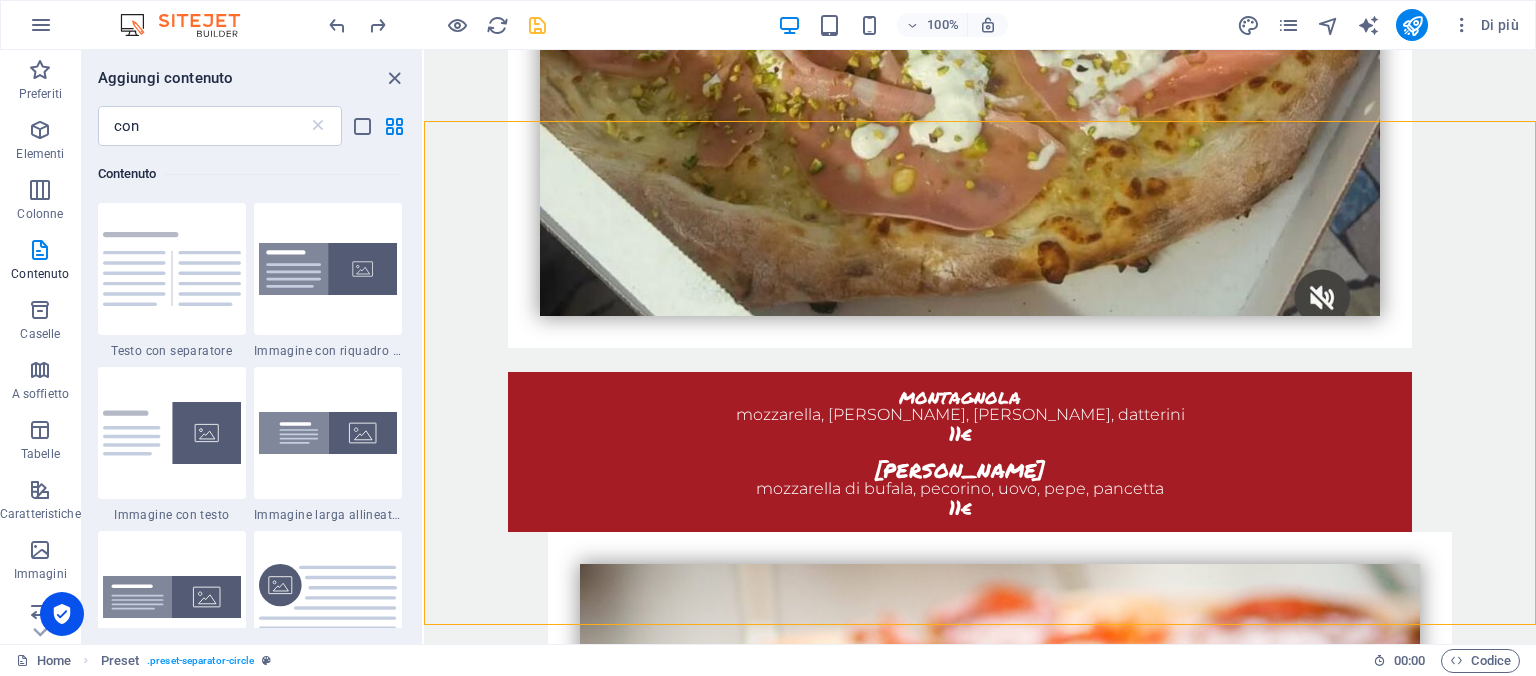 scroll, scrollTop: 5238, scrollLeft: 0, axis: vertical 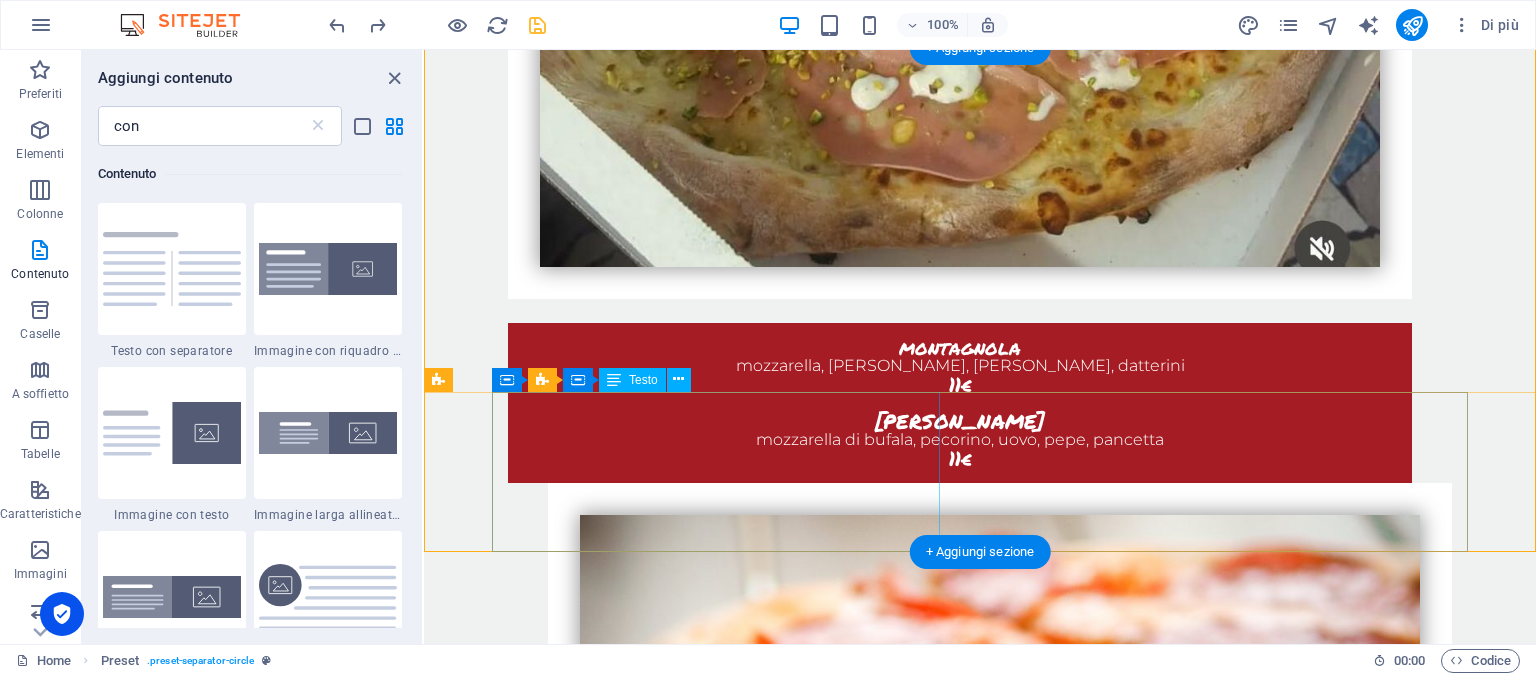 click on "pizza in teglia 60*40  margherita 28€ 1/2 margherita 1/2 farcita 30€ 2gusi 33€ 3 gusti 36€ 4 gusti 39€" at bounding box center [960, 5427] 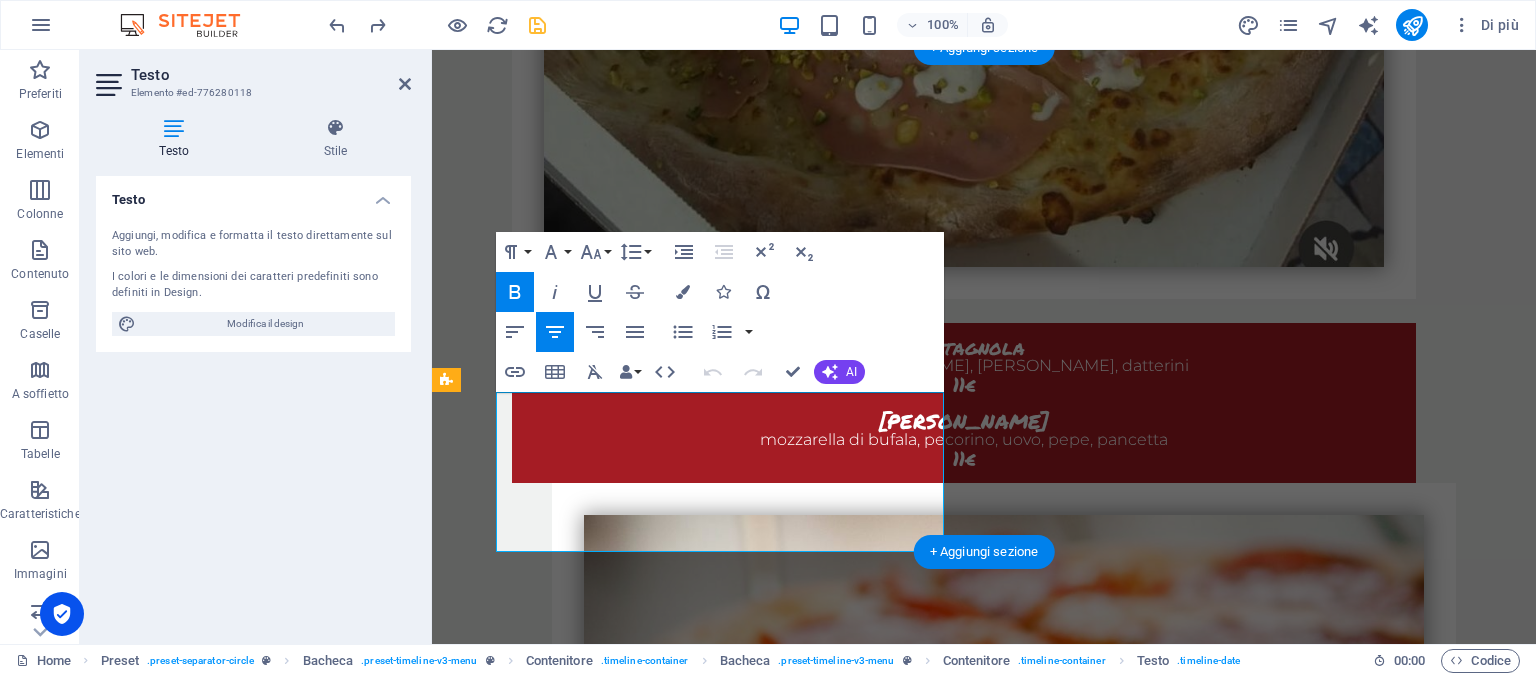 drag, startPoint x: 710, startPoint y: 515, endPoint x: 569, endPoint y: 427, distance: 166.2077 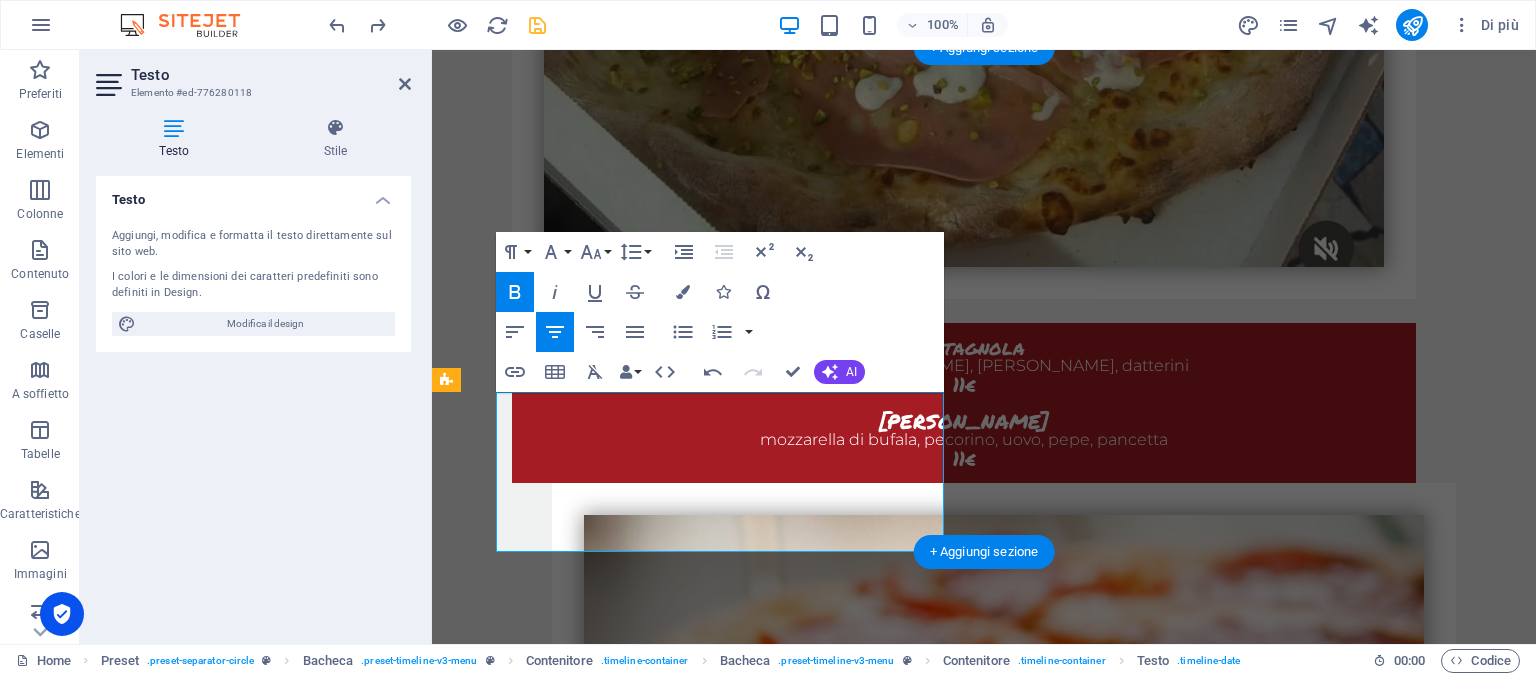 type 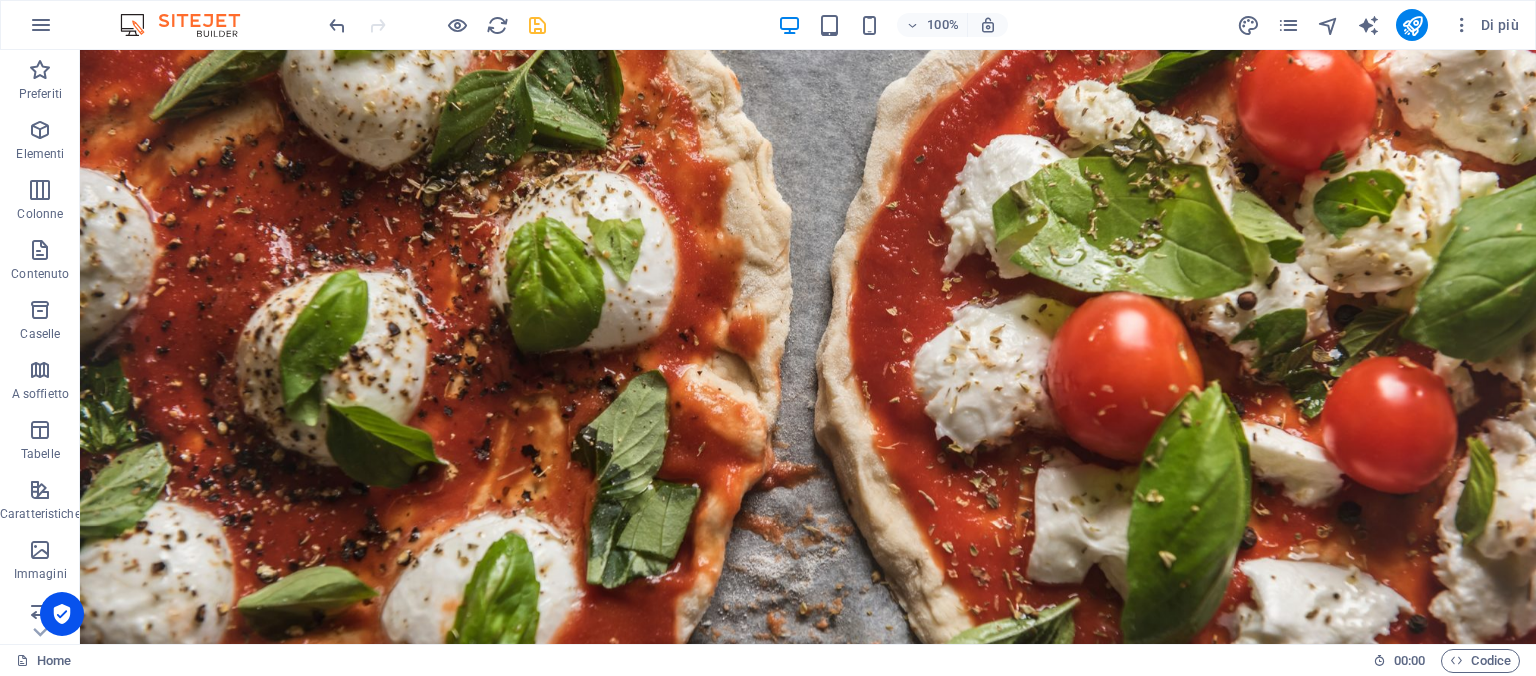 scroll, scrollTop: 0, scrollLeft: 0, axis: both 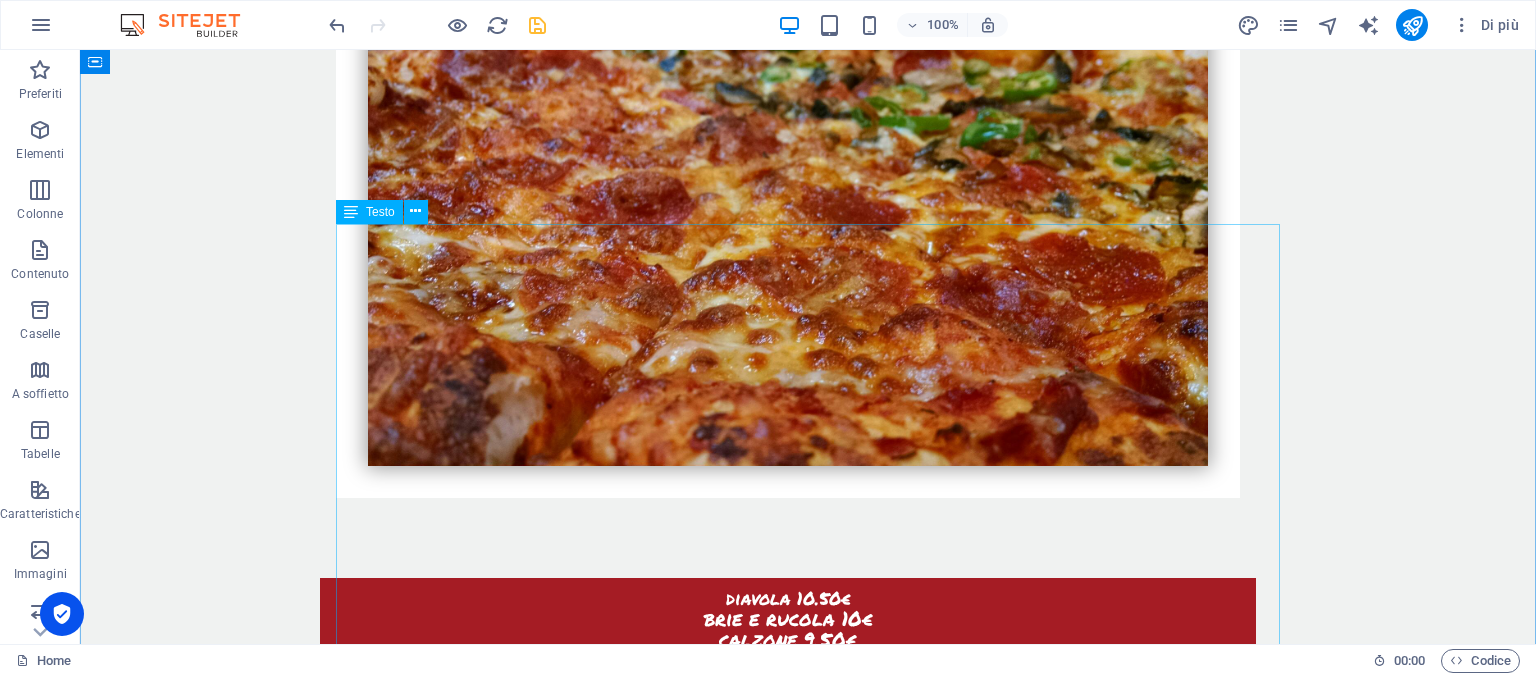 click on "Ordina anche da bere !" at bounding box center [489, 5338] 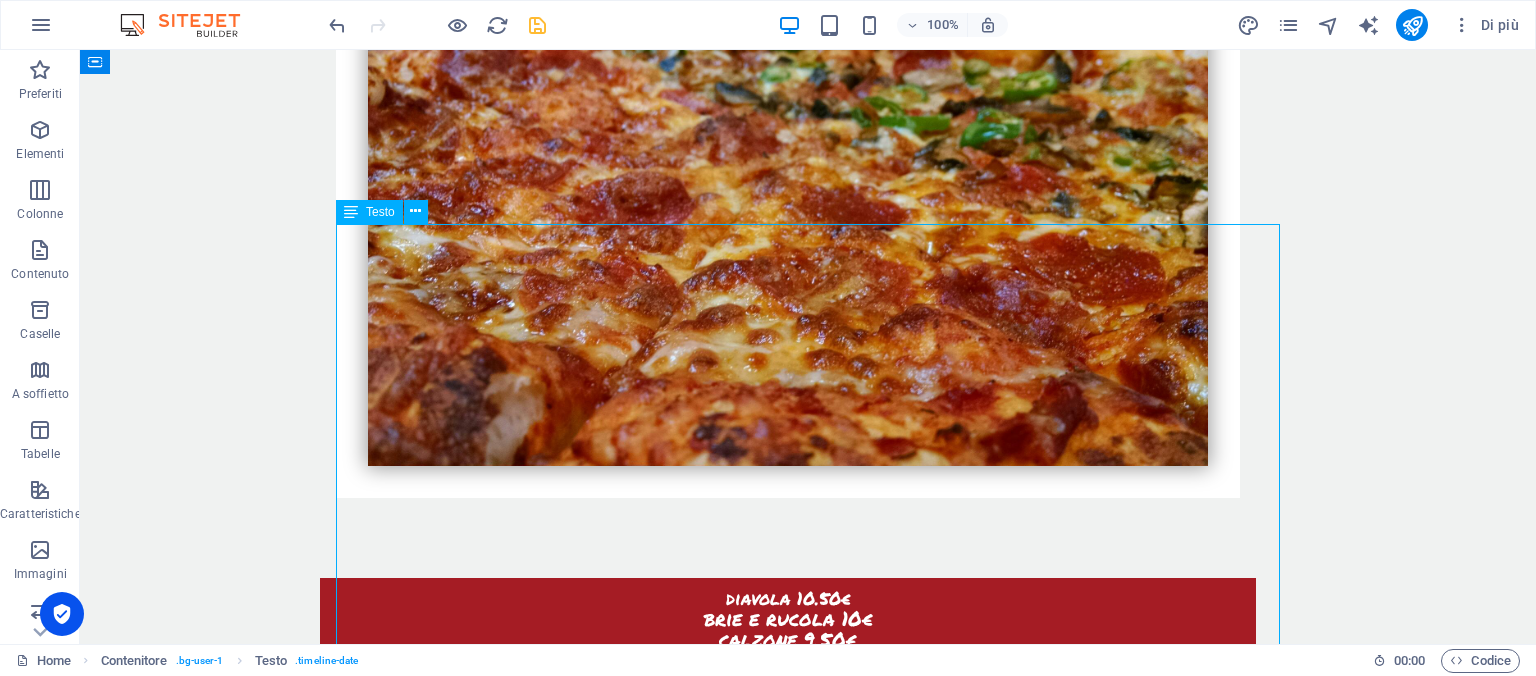 type 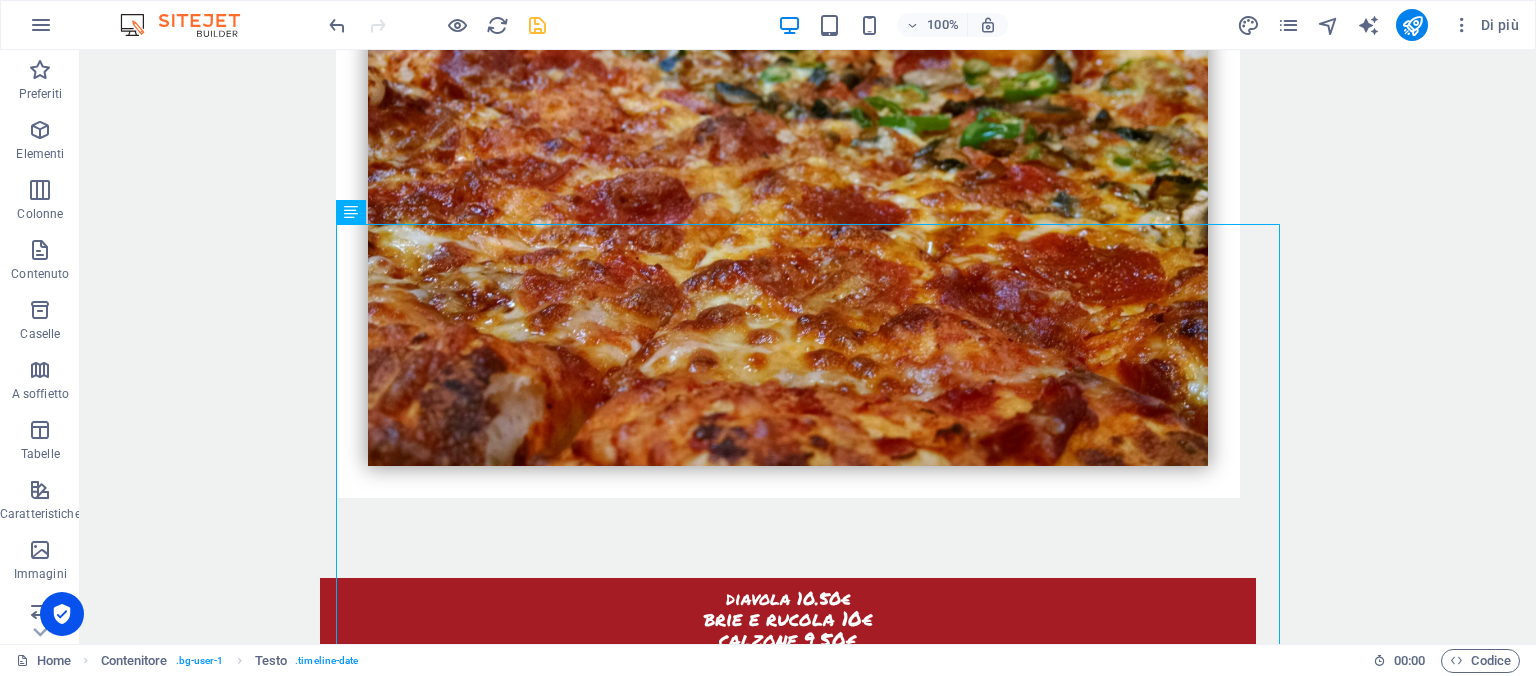 click at bounding box center (537, 25) 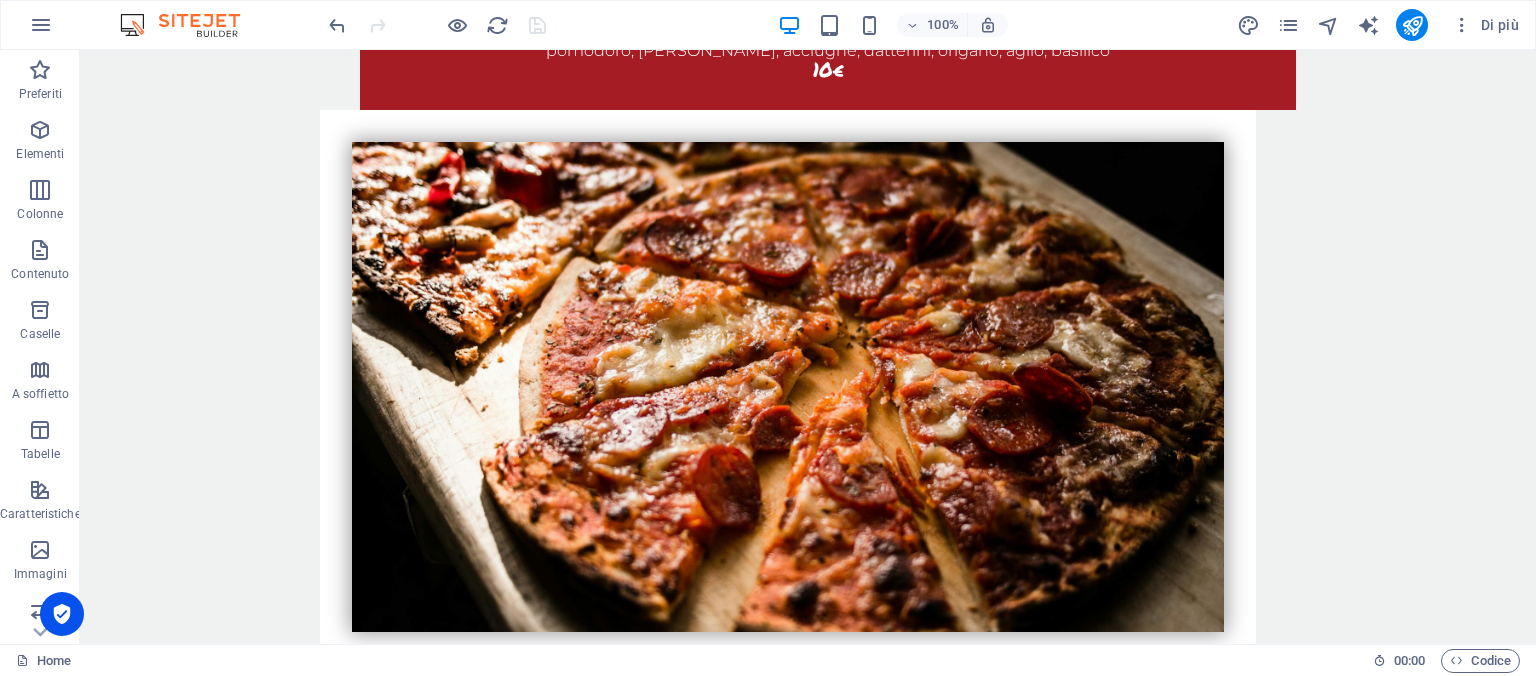 scroll, scrollTop: 8109, scrollLeft: 0, axis: vertical 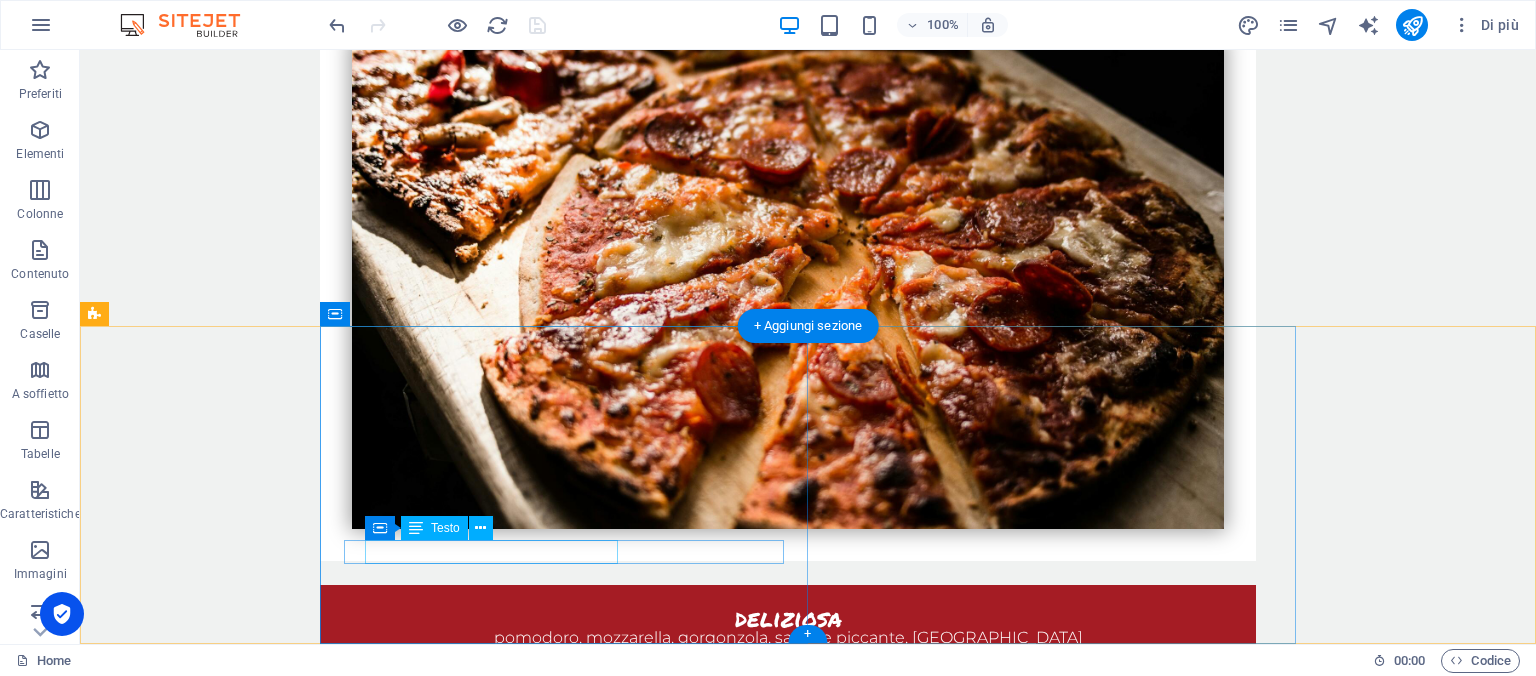 click on "[EMAIL_ADDRESS][DOMAIN_NAME]" at bounding box center (488, 6504) 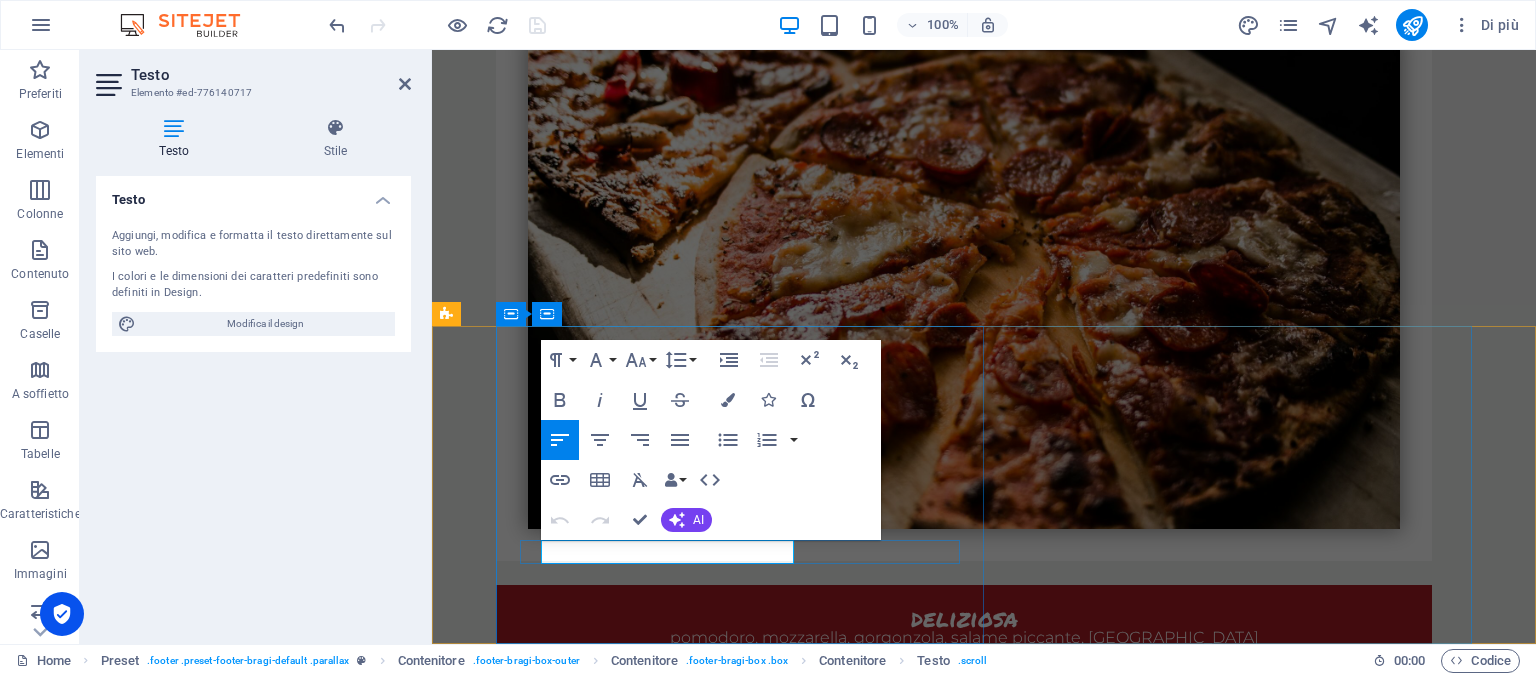 click on "[EMAIL_ADDRESS][DOMAIN_NAME]" at bounding box center [664, 6504] 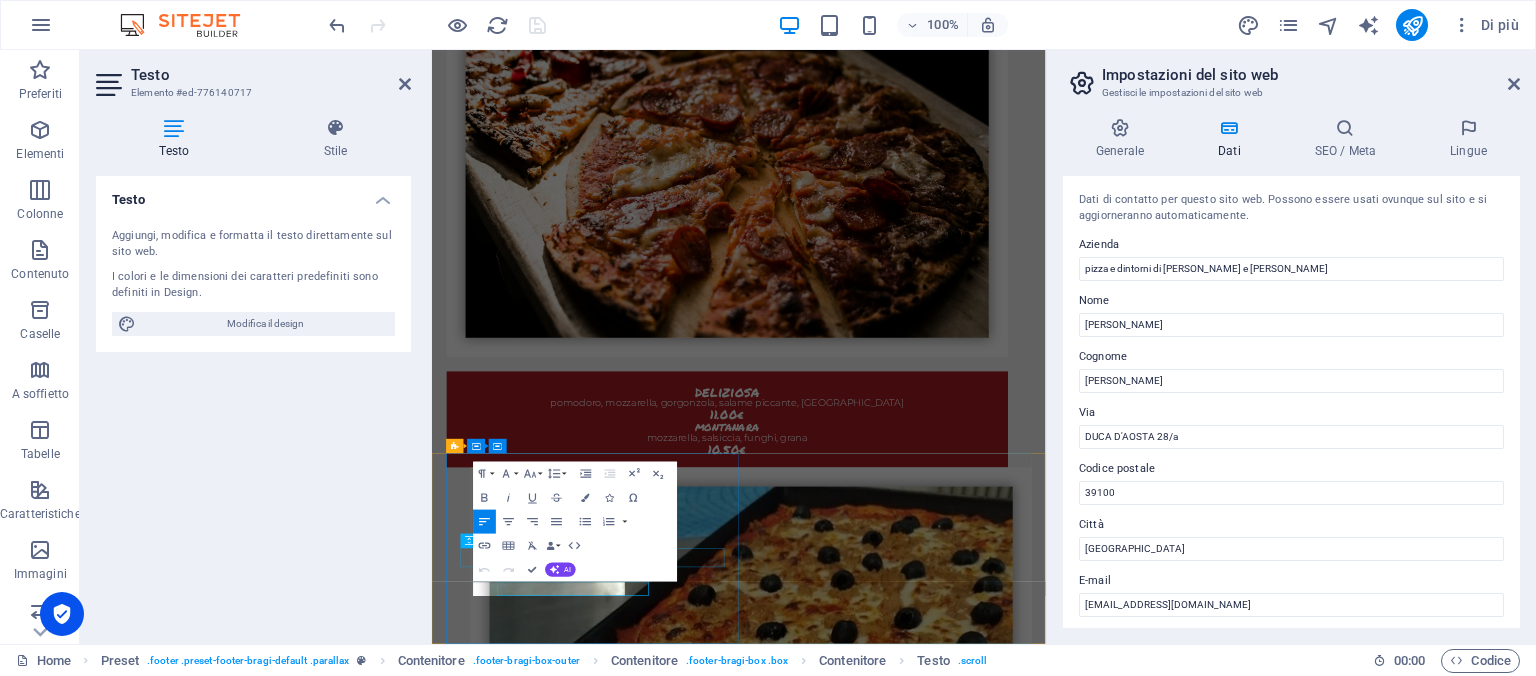 scroll, scrollTop: 7713, scrollLeft: 0, axis: vertical 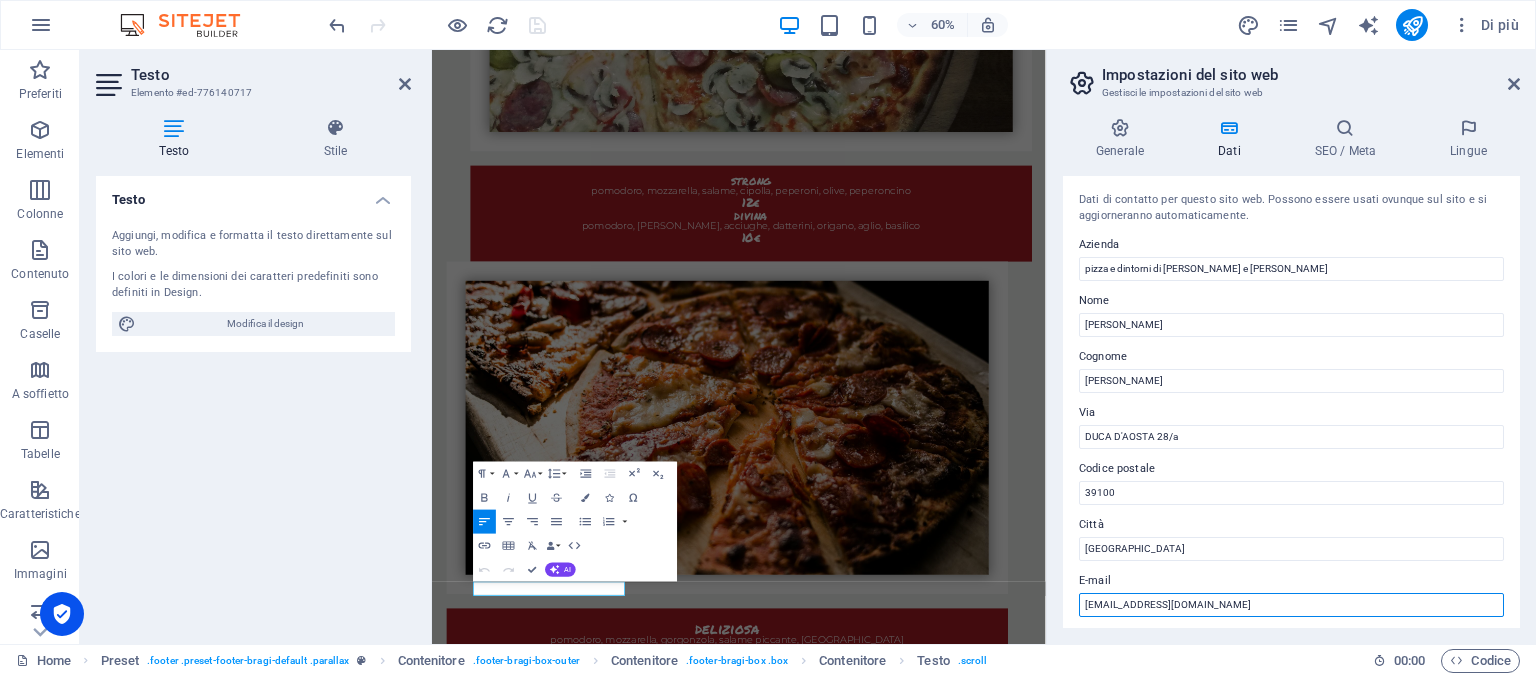 click on "[EMAIL_ADDRESS][DOMAIN_NAME]" at bounding box center (1291, 605) 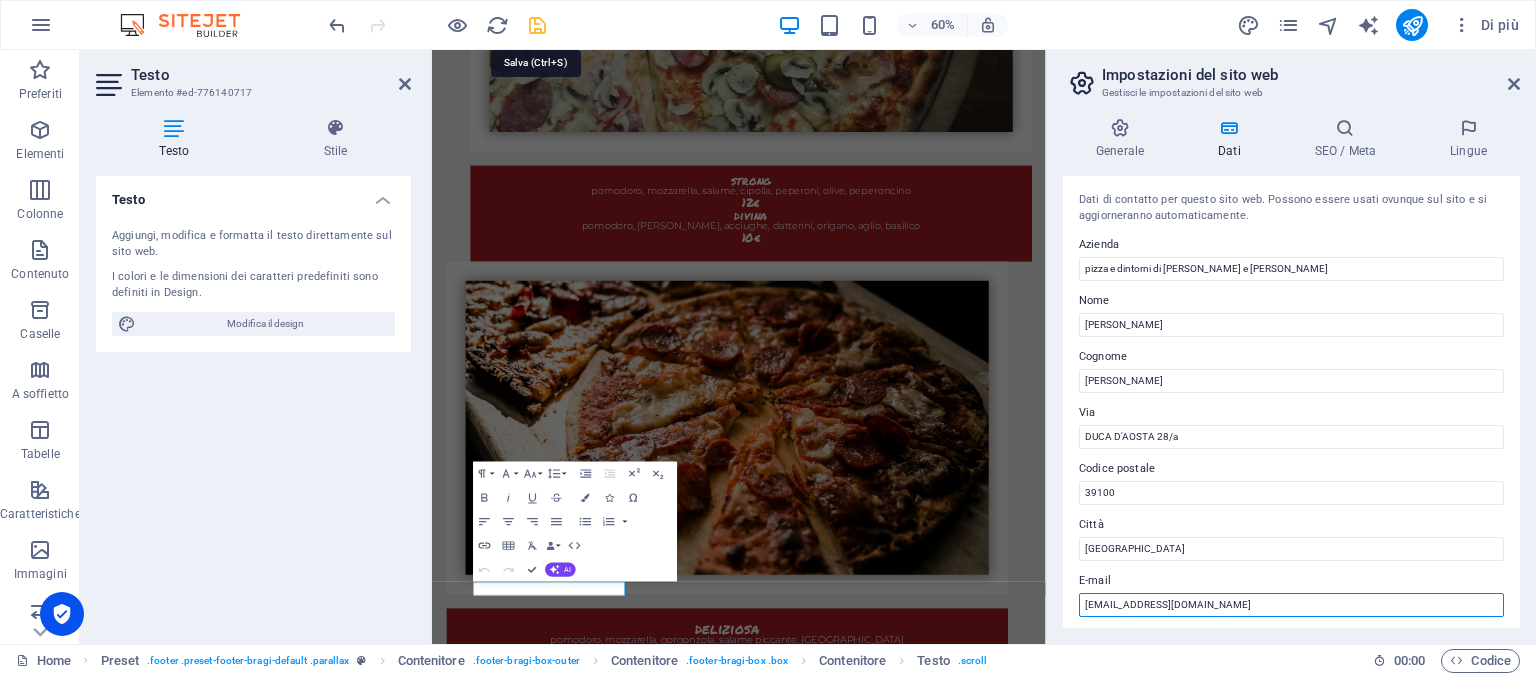 type on "[EMAIL_ADDRESS][DOMAIN_NAME]" 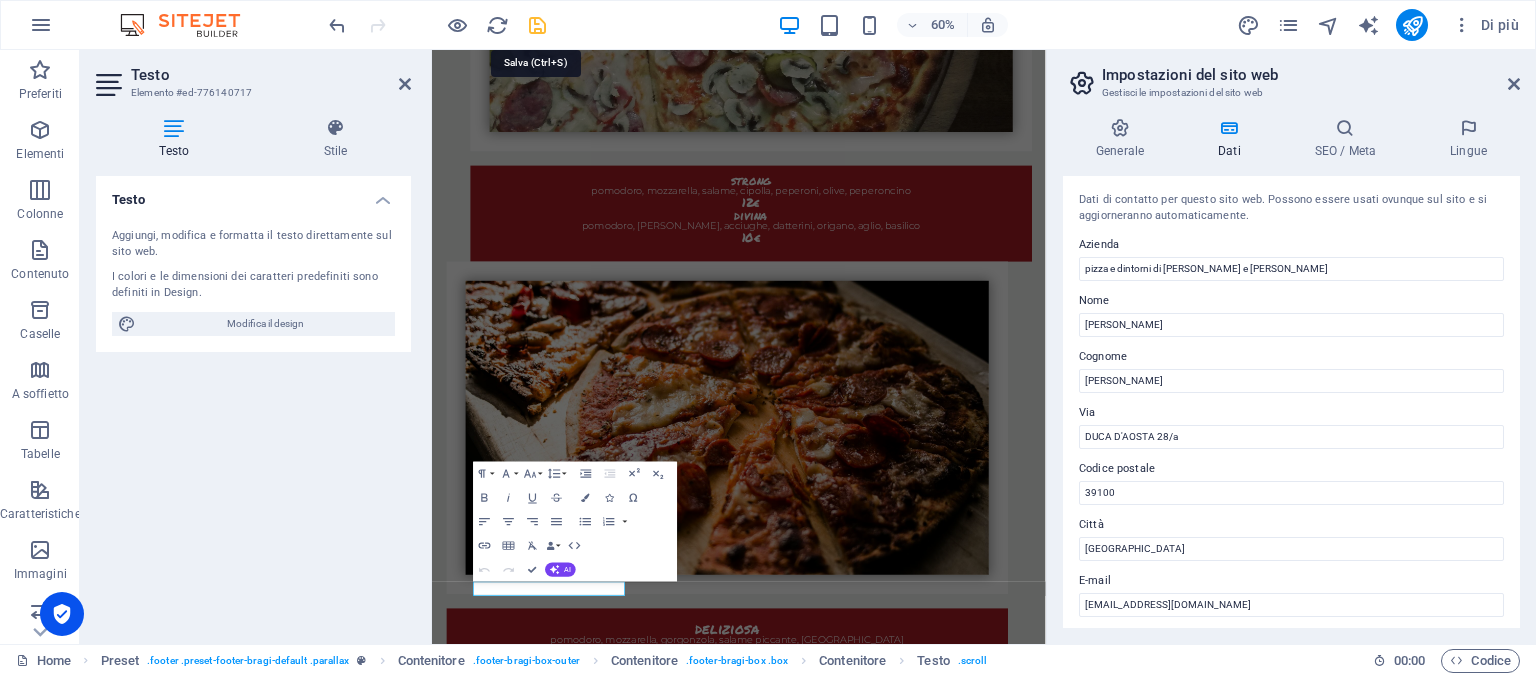 click at bounding box center [537, 25] 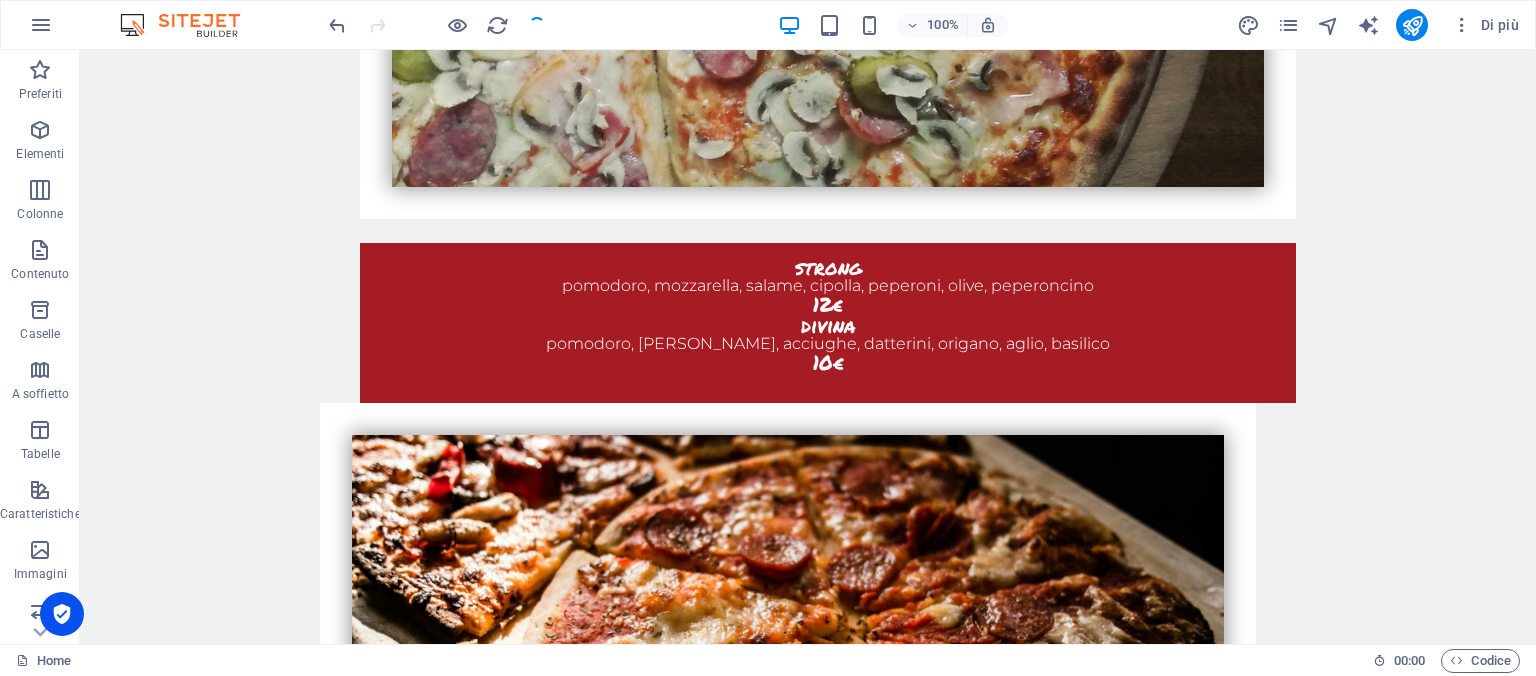 scroll, scrollTop: 8078, scrollLeft: 0, axis: vertical 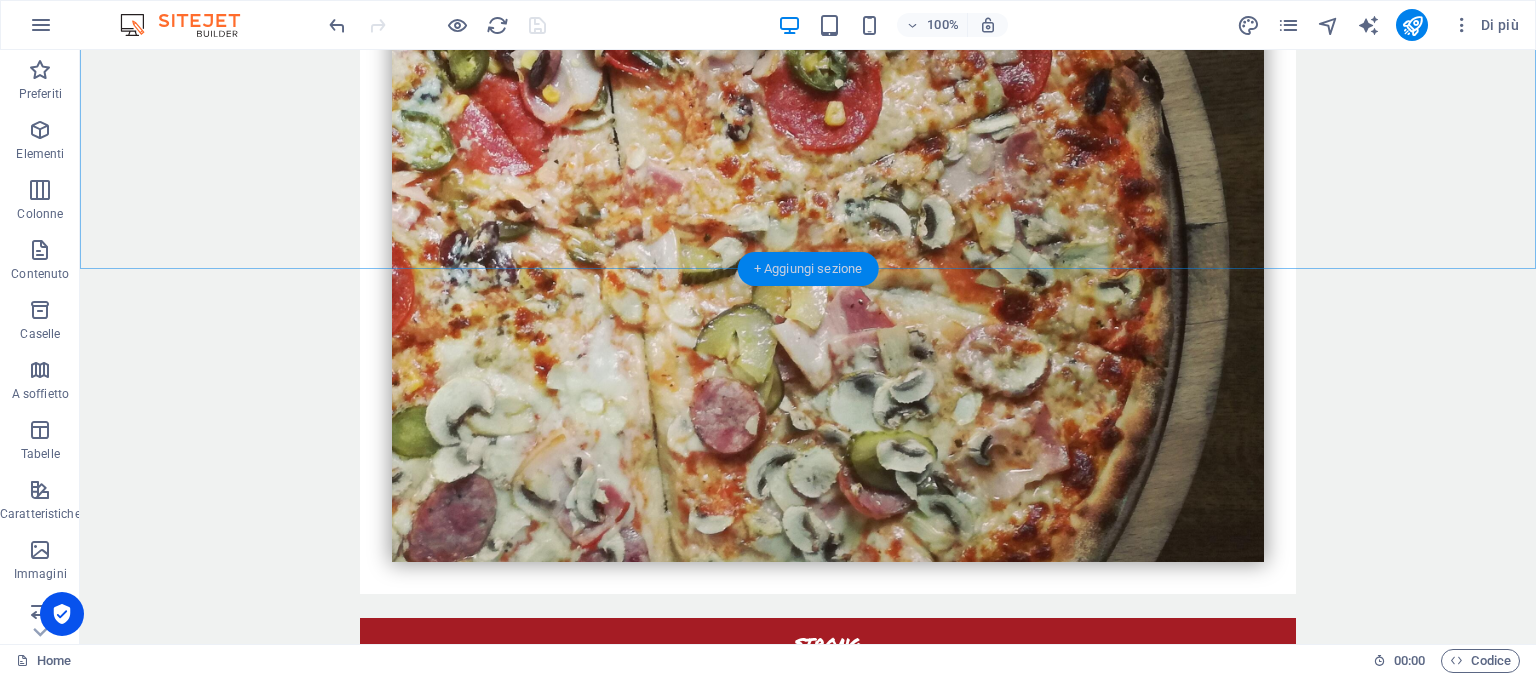 click on "+ Aggiungi sezione" at bounding box center (808, 269) 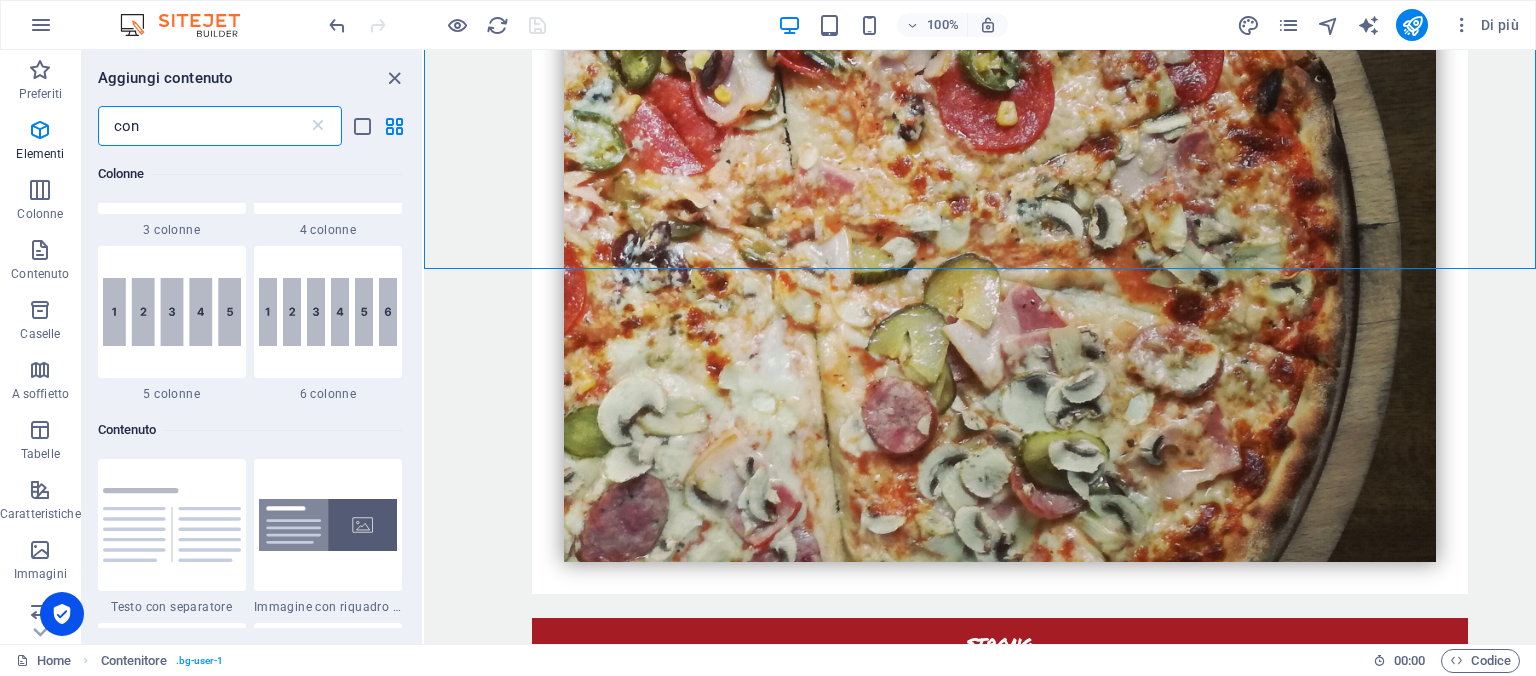 scroll, scrollTop: 907, scrollLeft: 0, axis: vertical 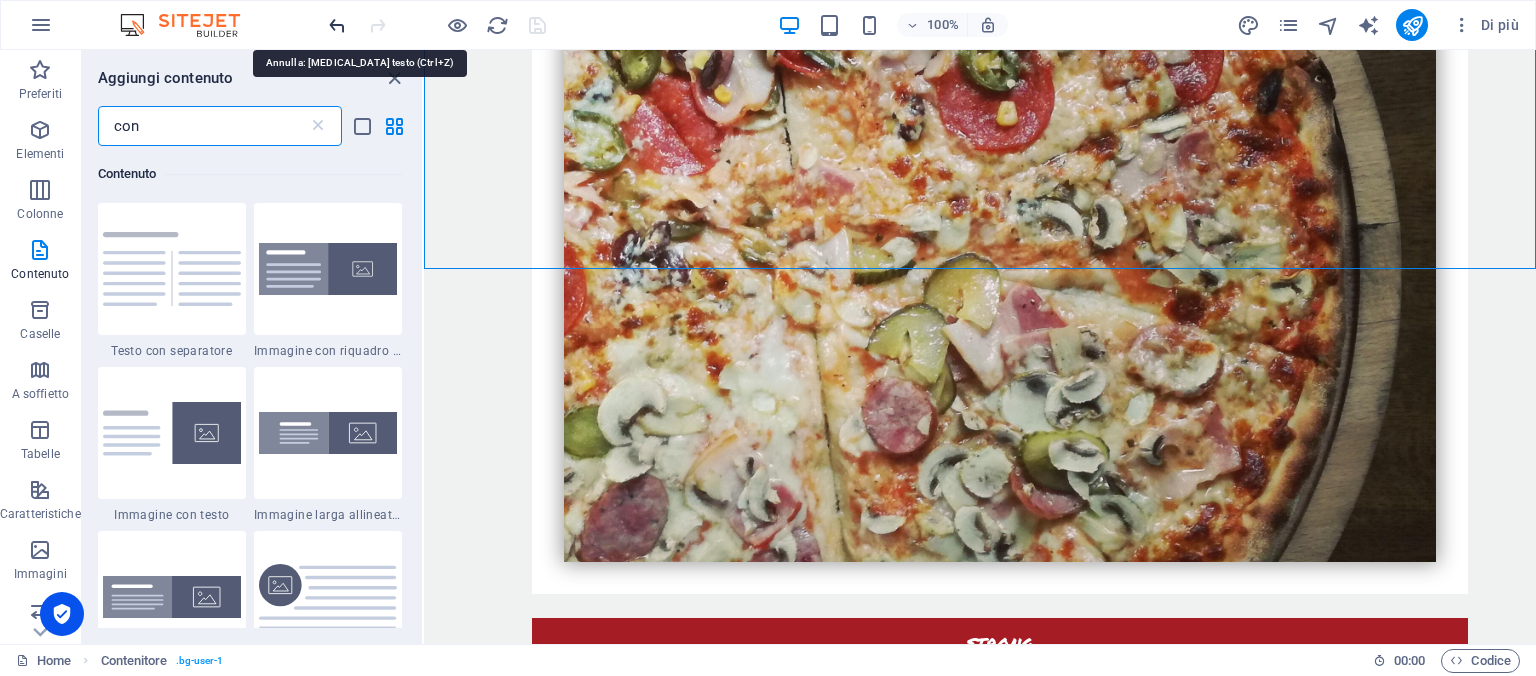 click at bounding box center (337, 25) 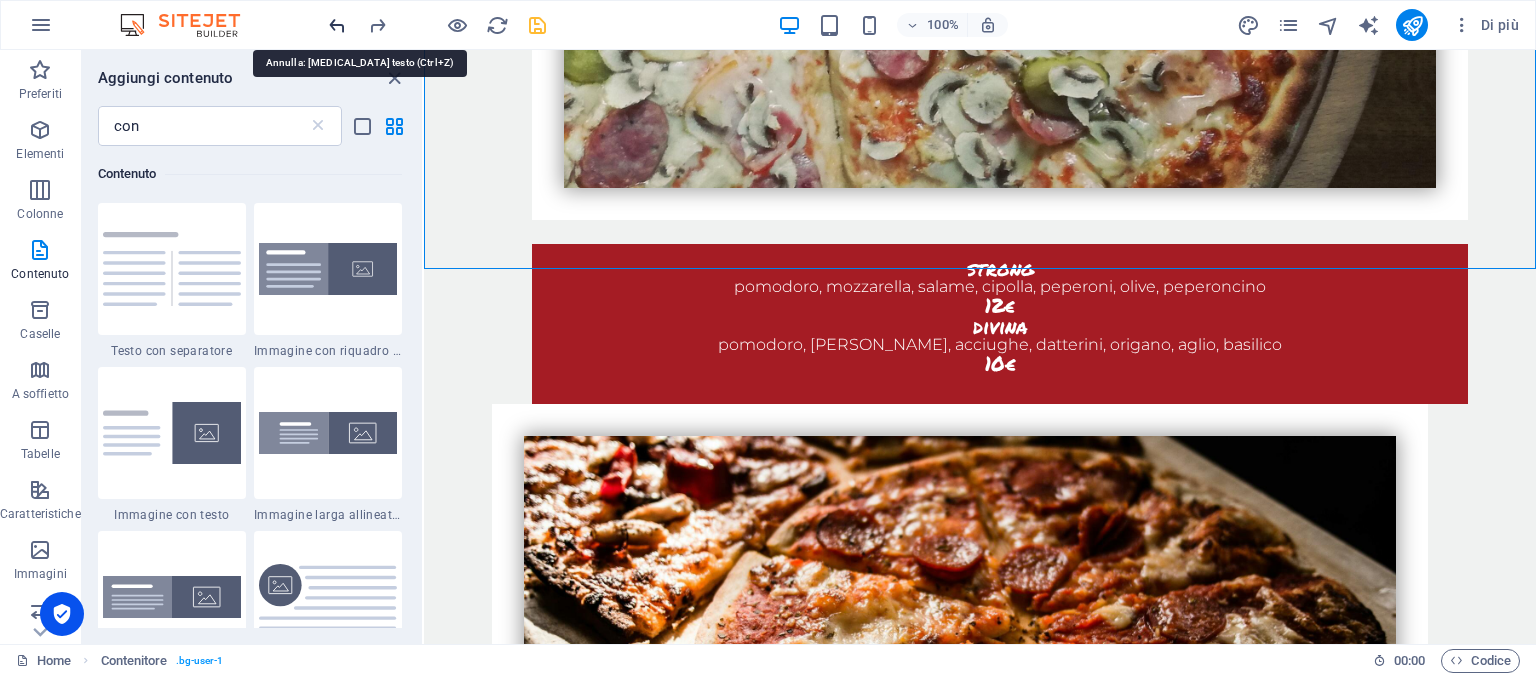 scroll, scrollTop: 8133, scrollLeft: 0, axis: vertical 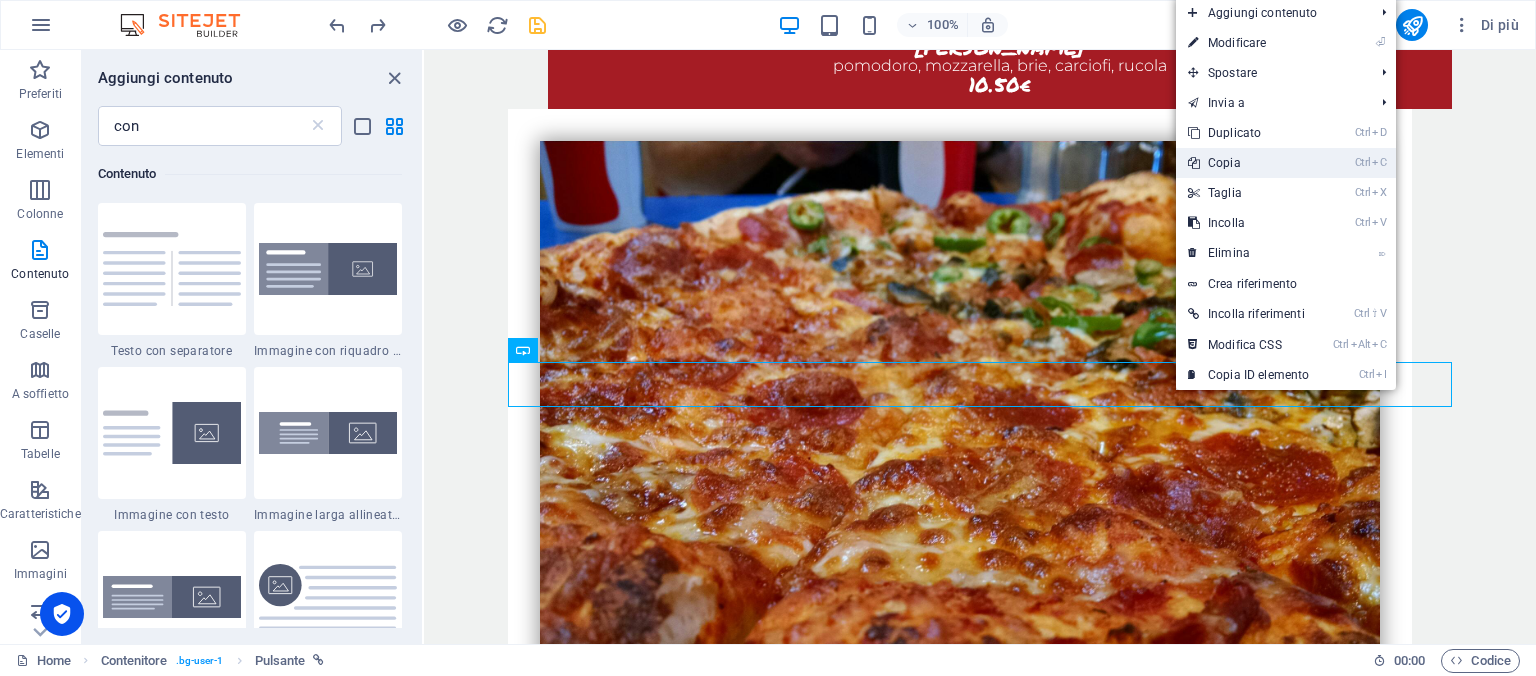 click on "Ctrl C  Copia" at bounding box center (1248, 163) 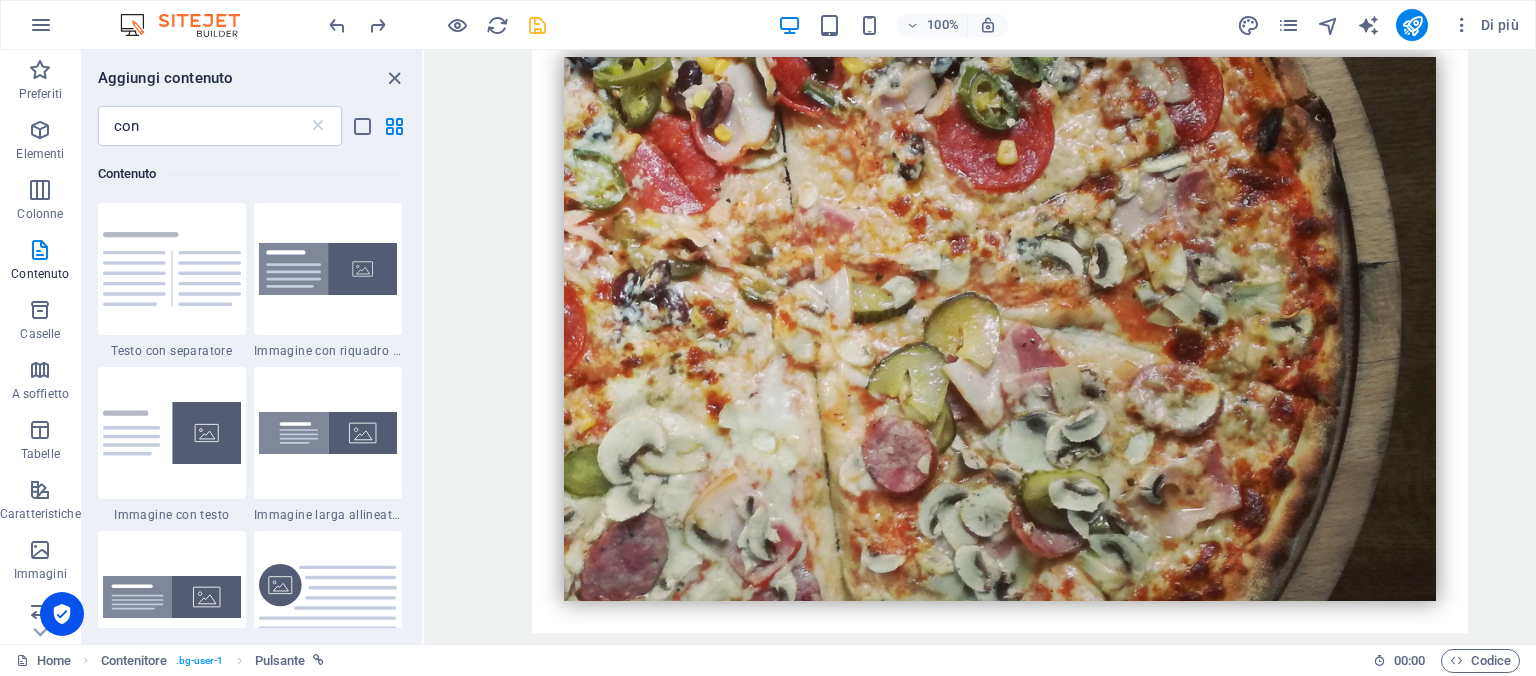 scroll, scrollTop: 7275, scrollLeft: 0, axis: vertical 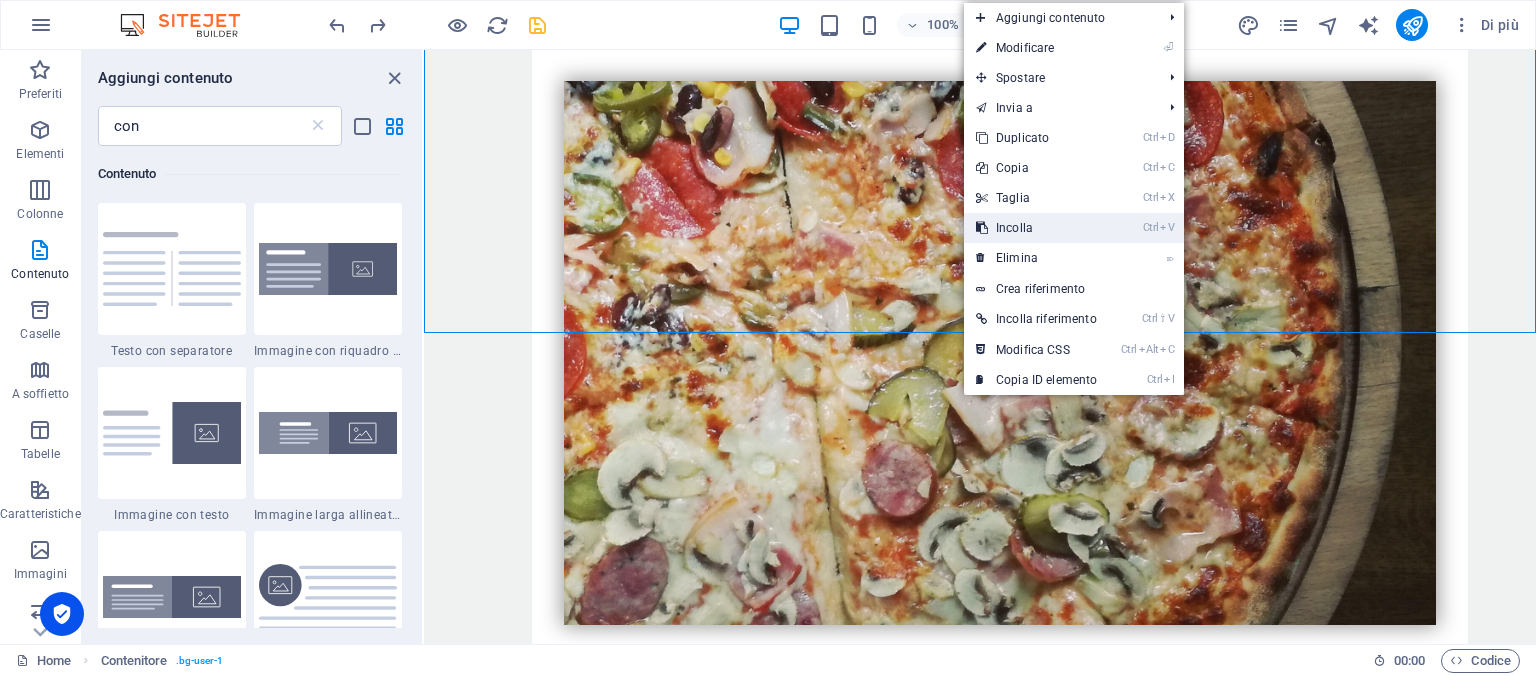 click on "Ctrl V  Incolla" at bounding box center (1036, 228) 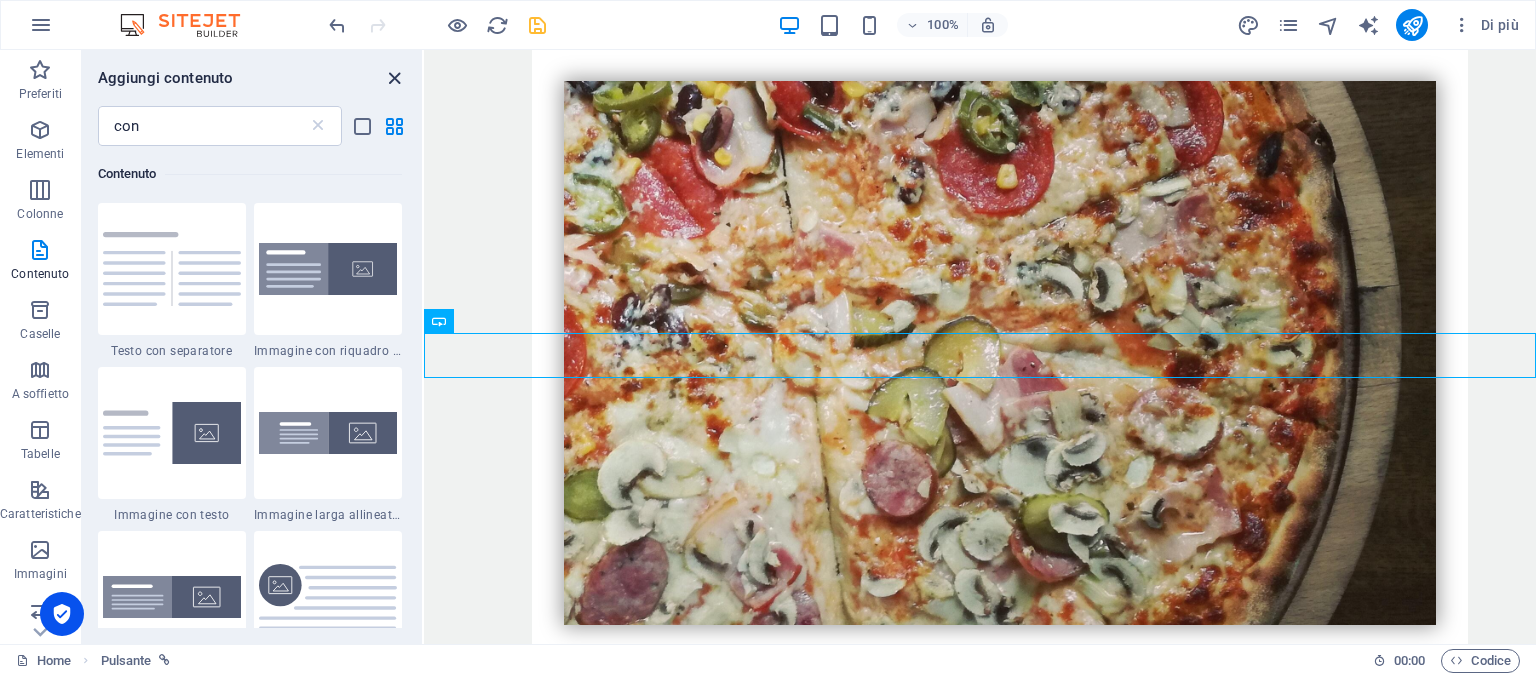 click at bounding box center [394, 78] 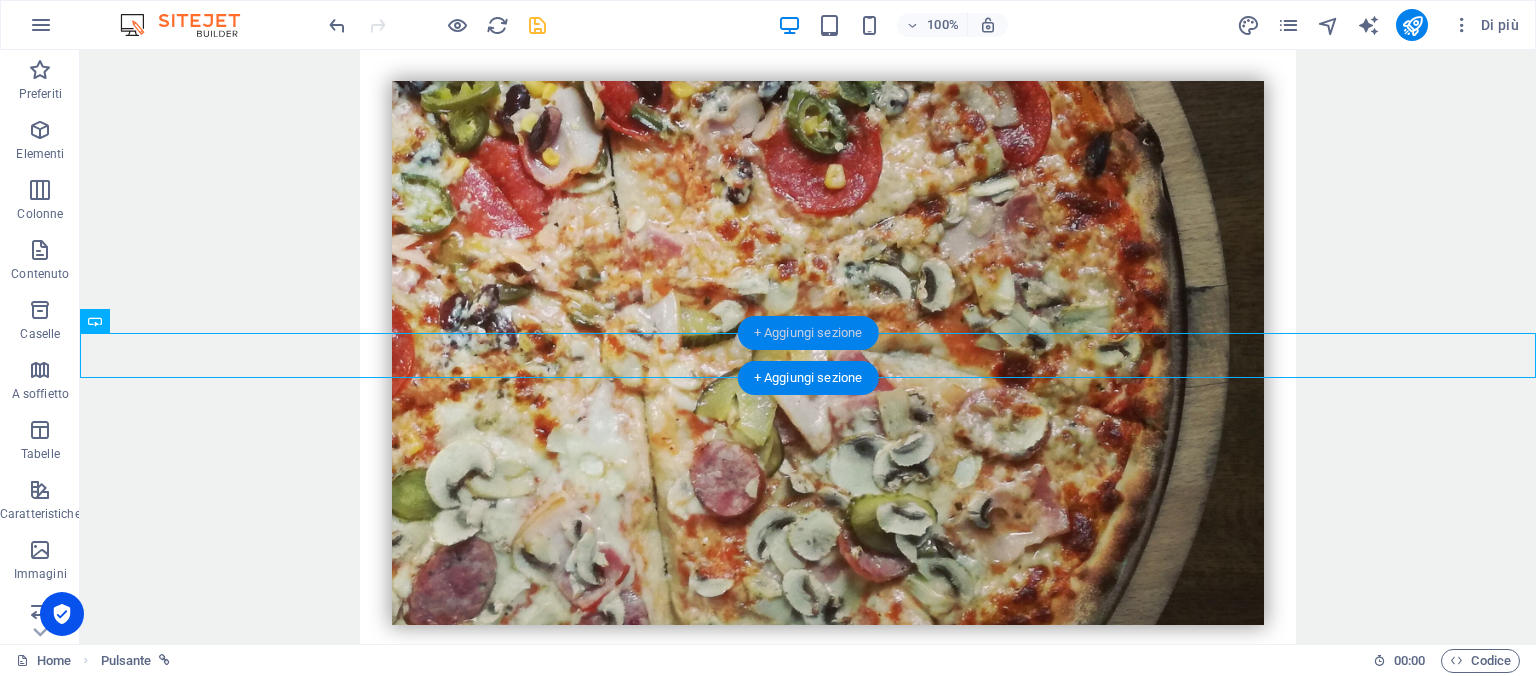 click on "+ Aggiungi sezione" at bounding box center (808, 333) 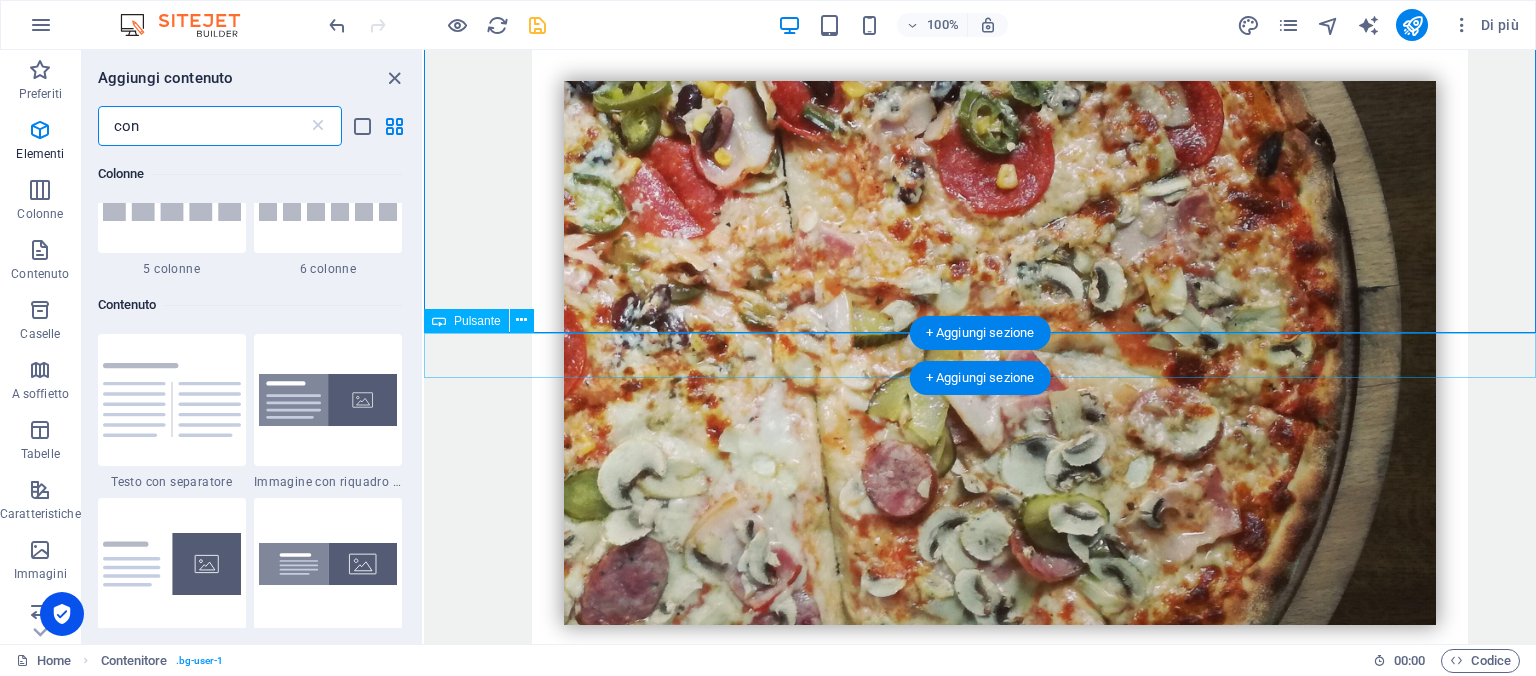 scroll, scrollTop: 907, scrollLeft: 0, axis: vertical 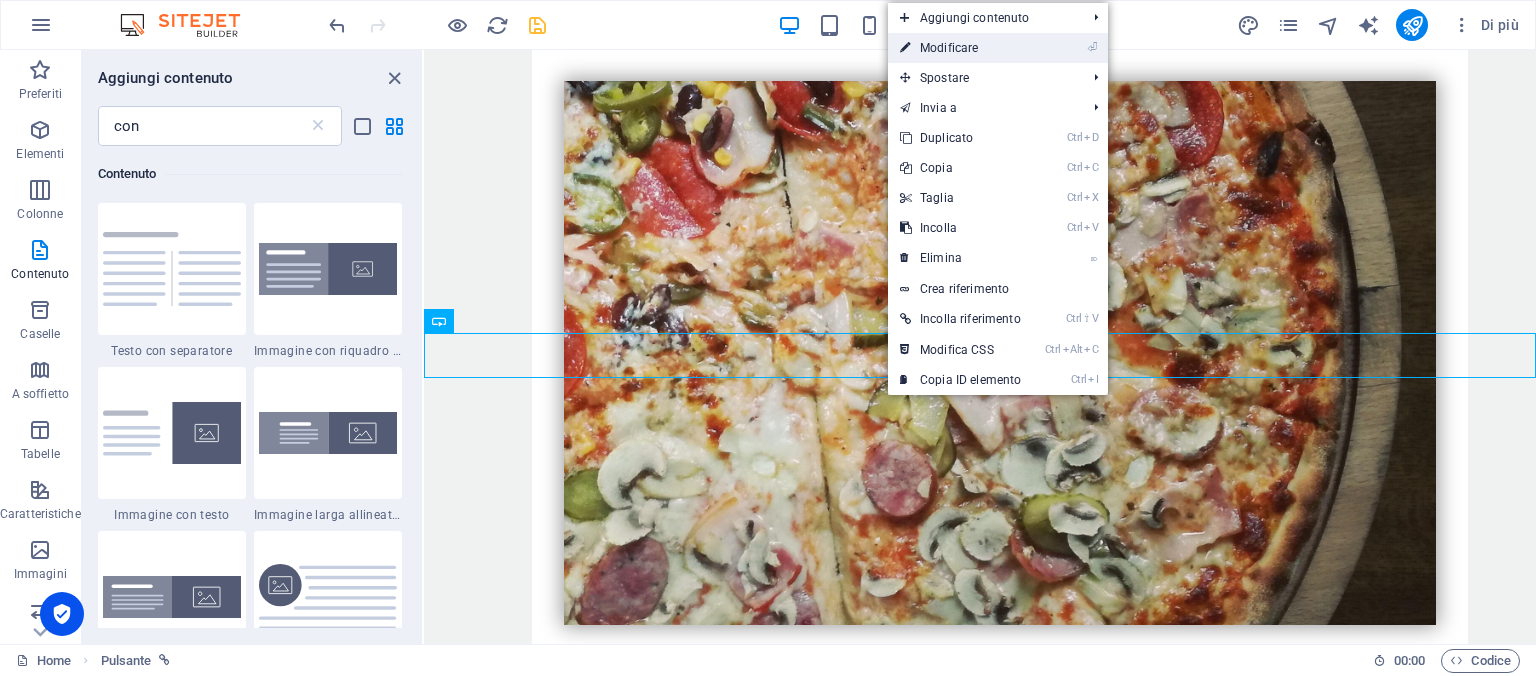 click on "⏎  Modificare" at bounding box center [960, 48] 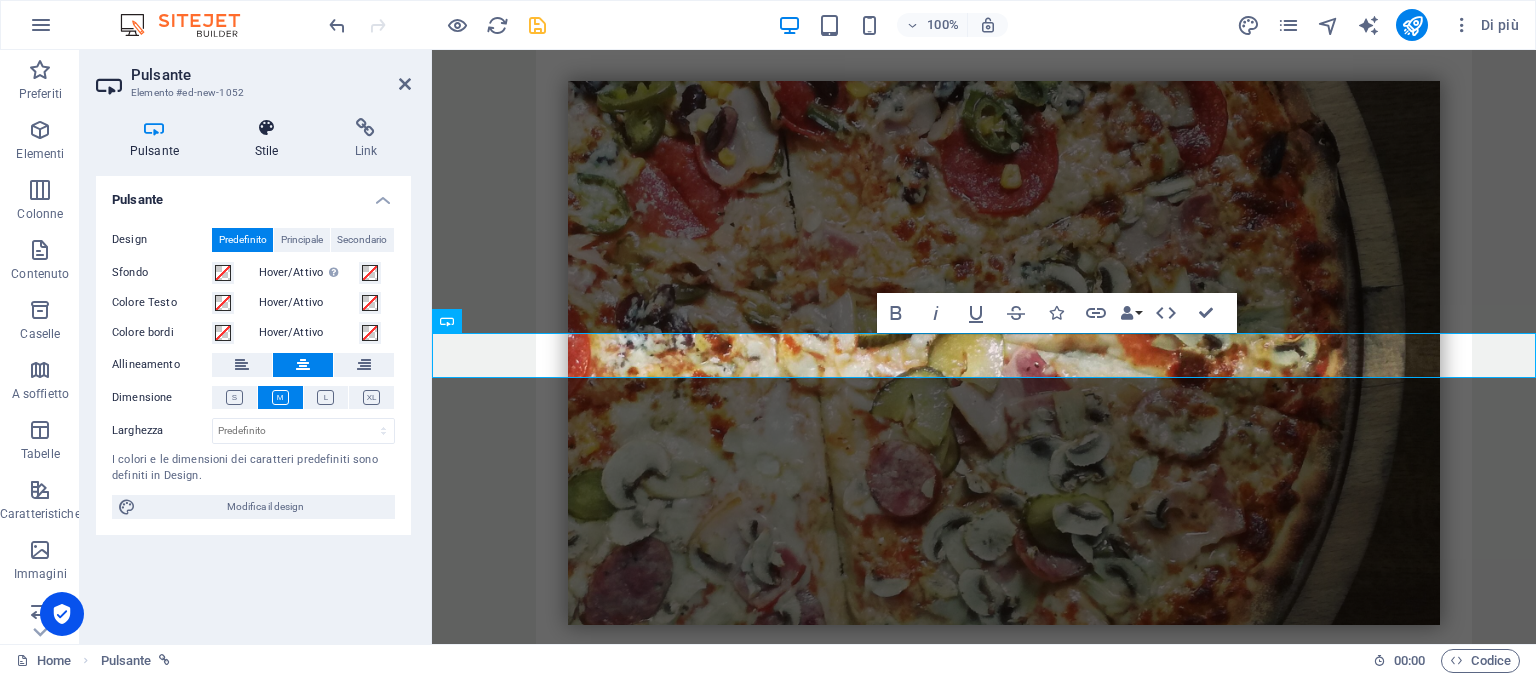click at bounding box center (267, 128) 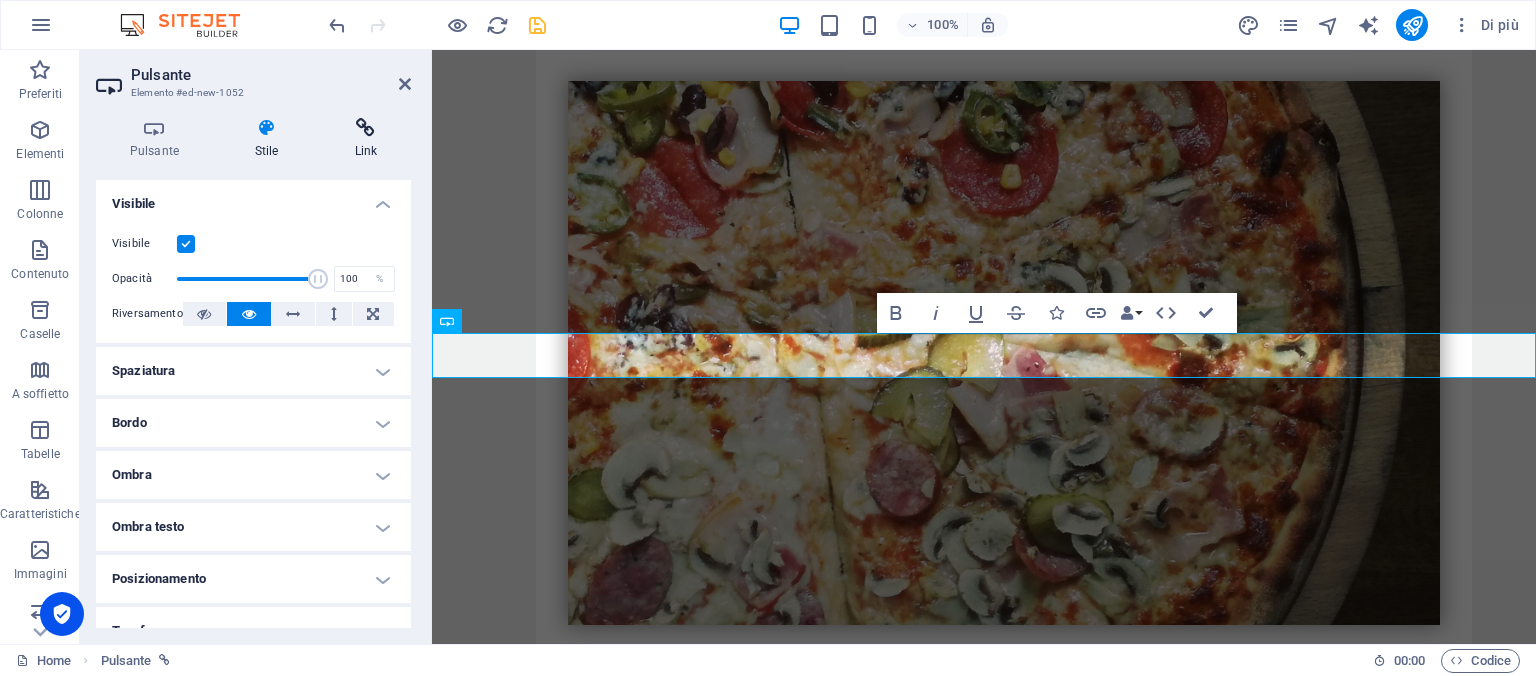 click on "Link" at bounding box center (366, 139) 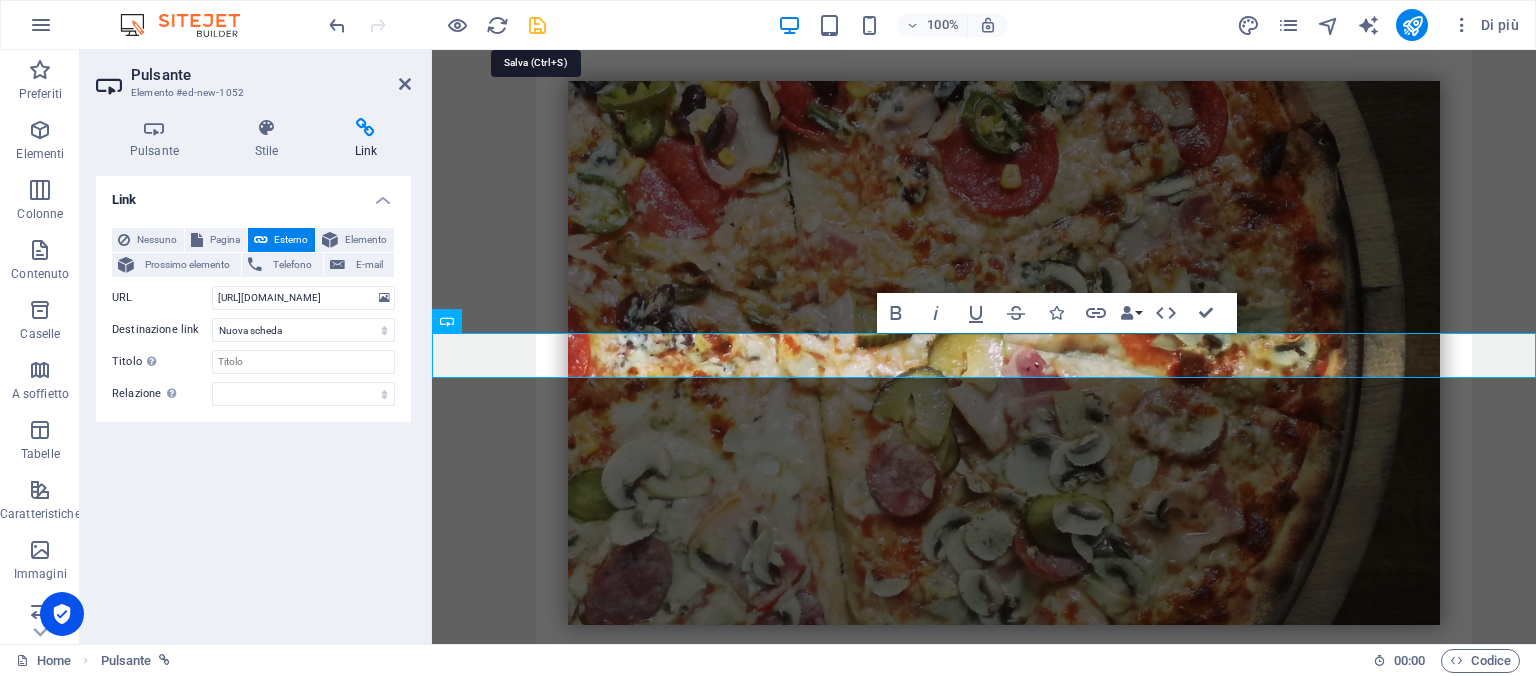 click at bounding box center [537, 25] 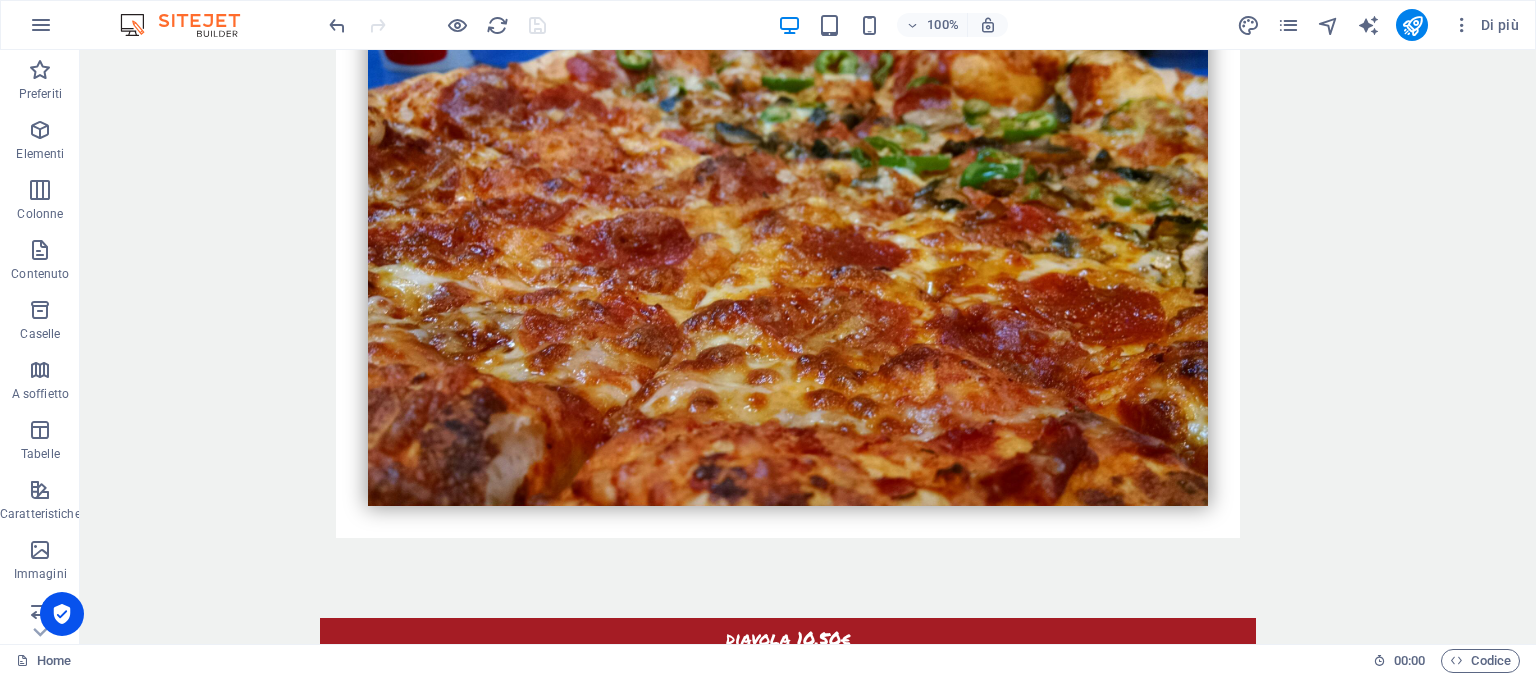scroll, scrollTop: 6620, scrollLeft: 0, axis: vertical 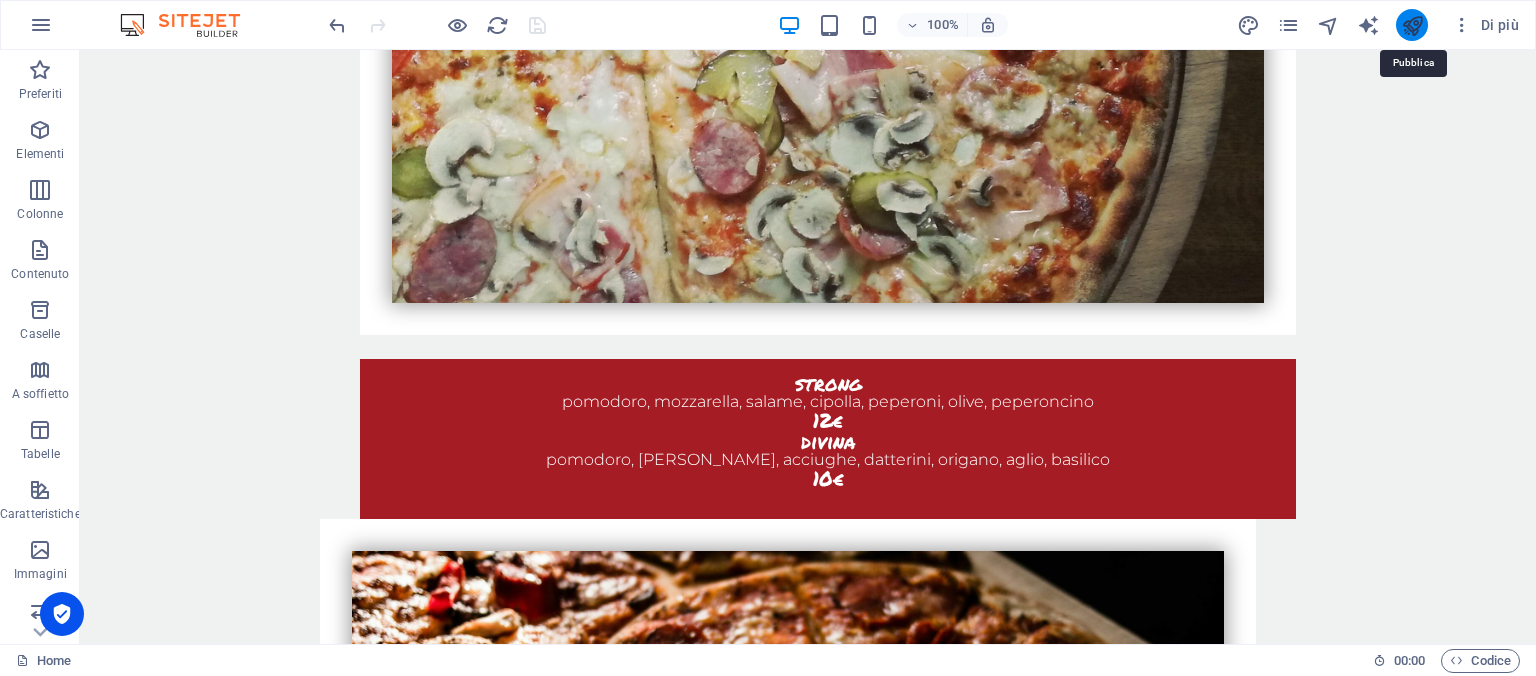 click at bounding box center (1412, 25) 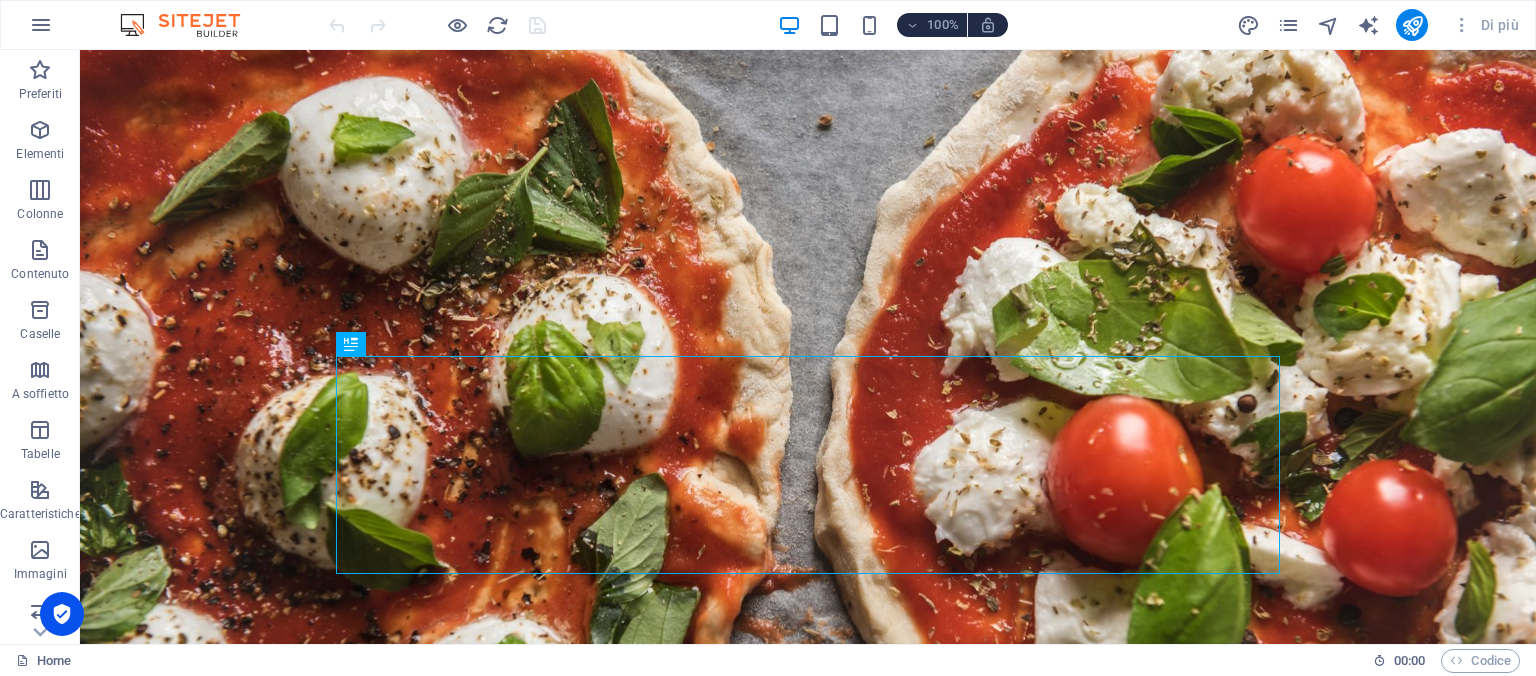 scroll, scrollTop: 0, scrollLeft: 0, axis: both 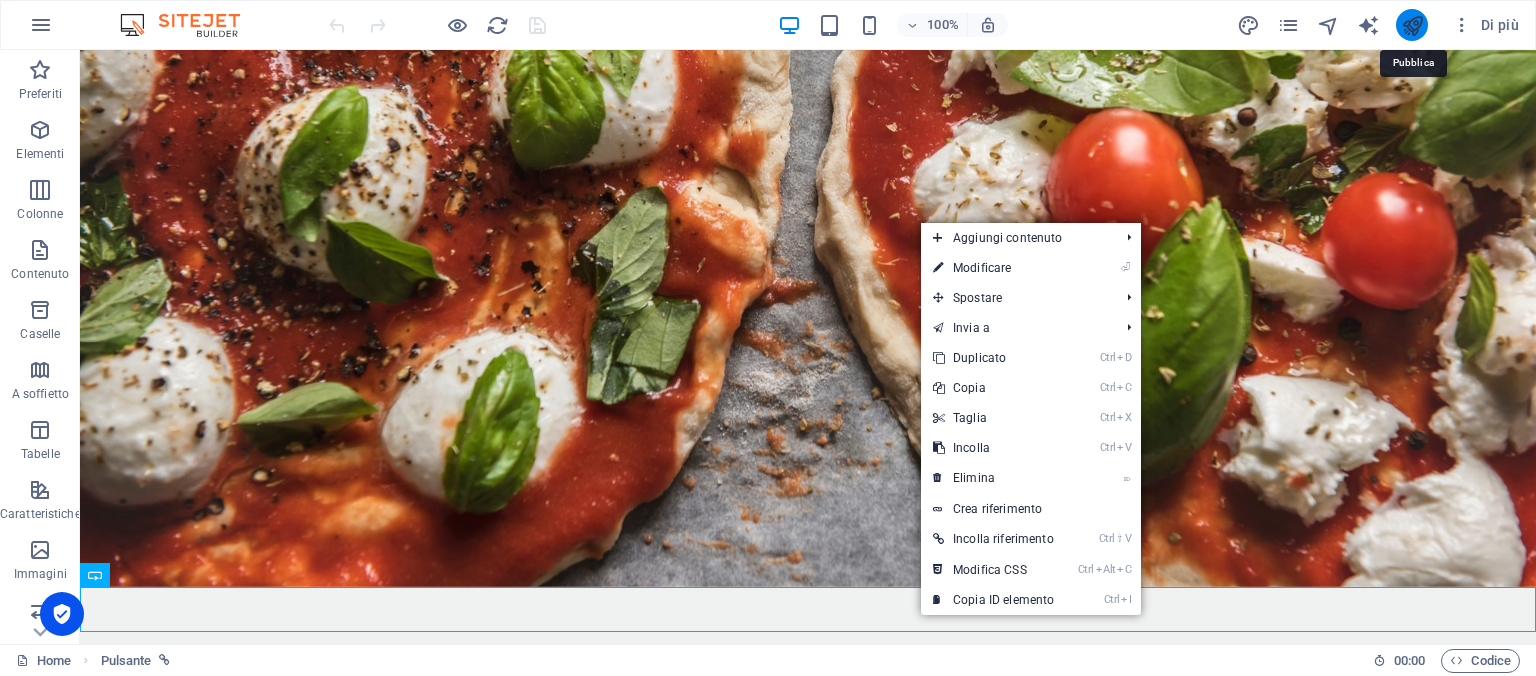 click at bounding box center [1412, 25] 